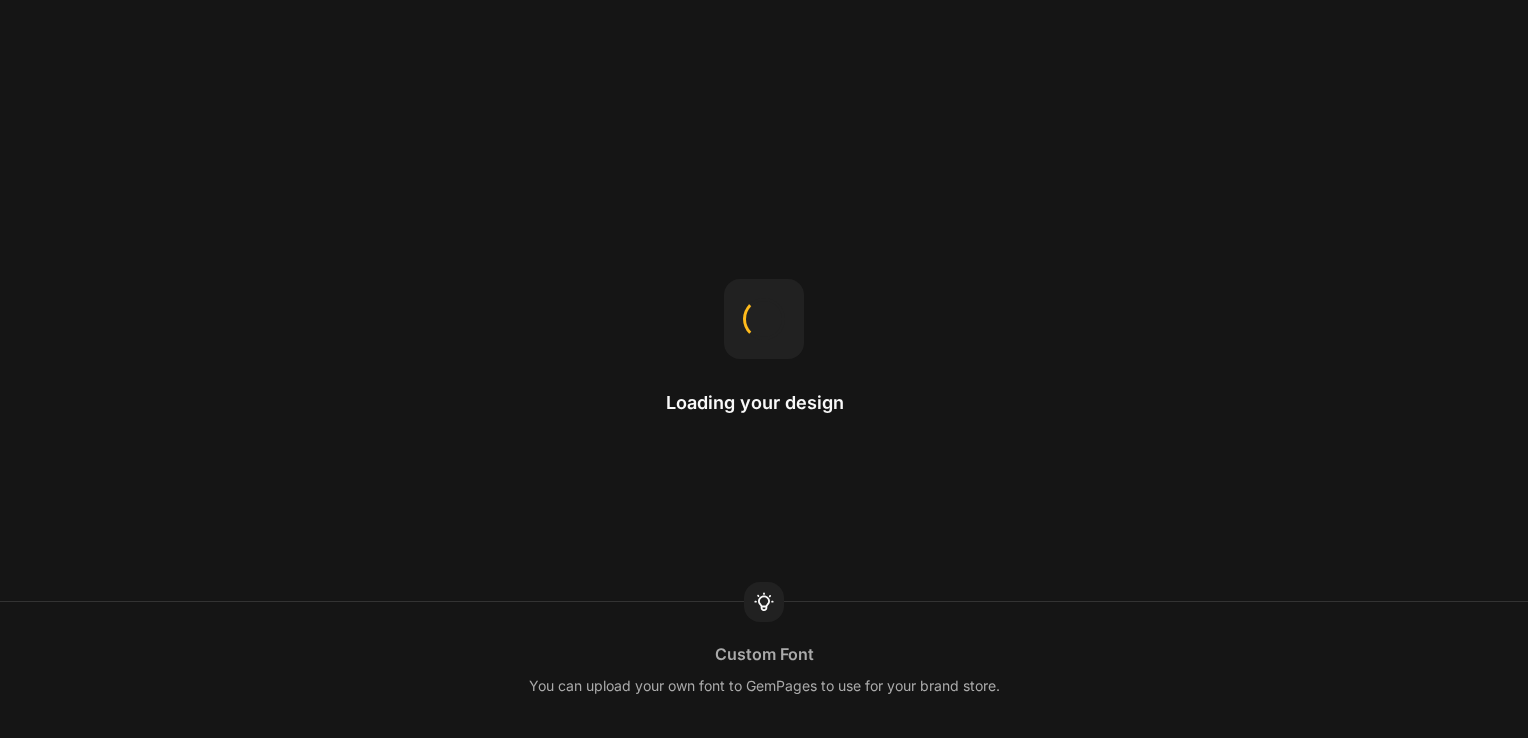 scroll, scrollTop: 0, scrollLeft: 0, axis: both 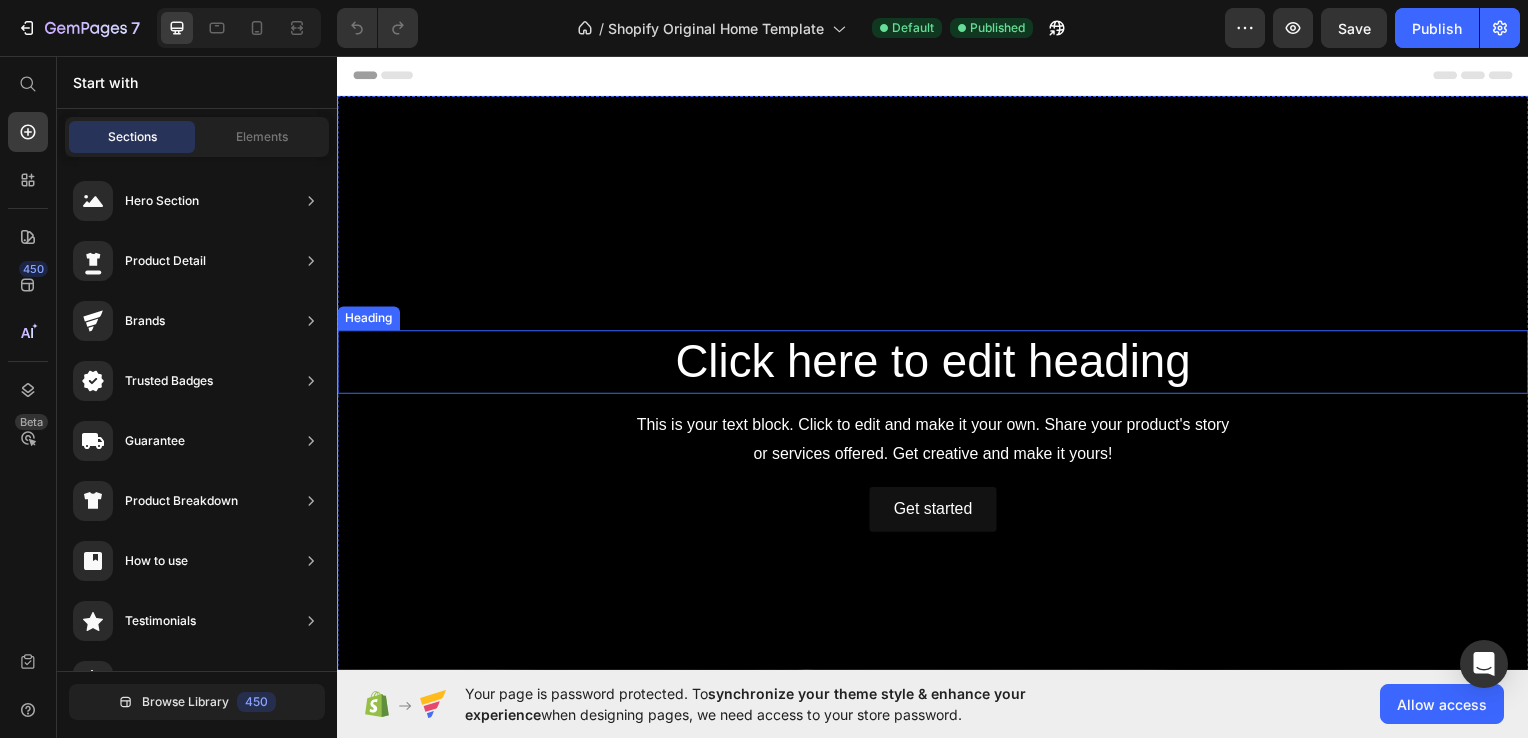click on "Click here to edit heading" at bounding box center (937, 364) 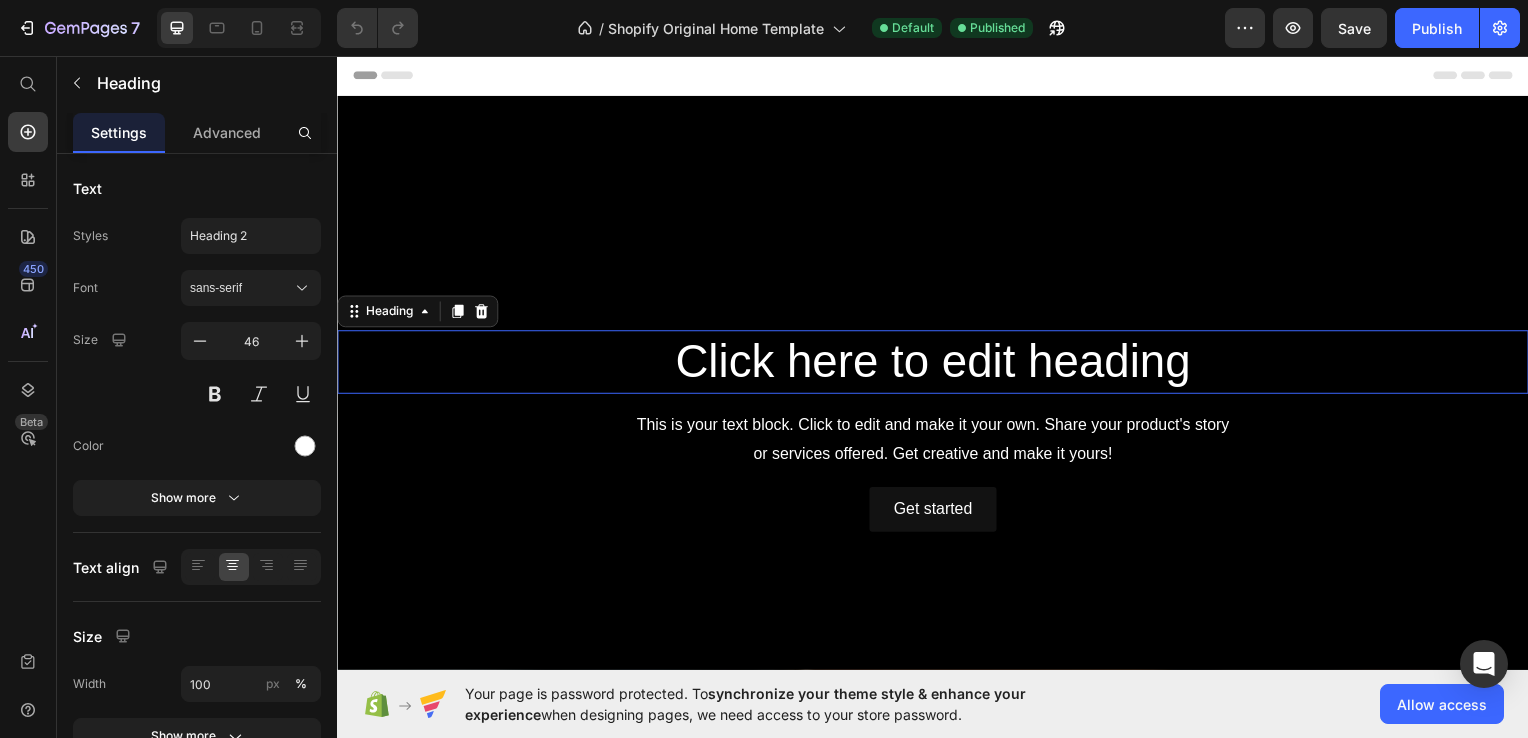 click on "Click here to edit heading" at bounding box center [937, 364] 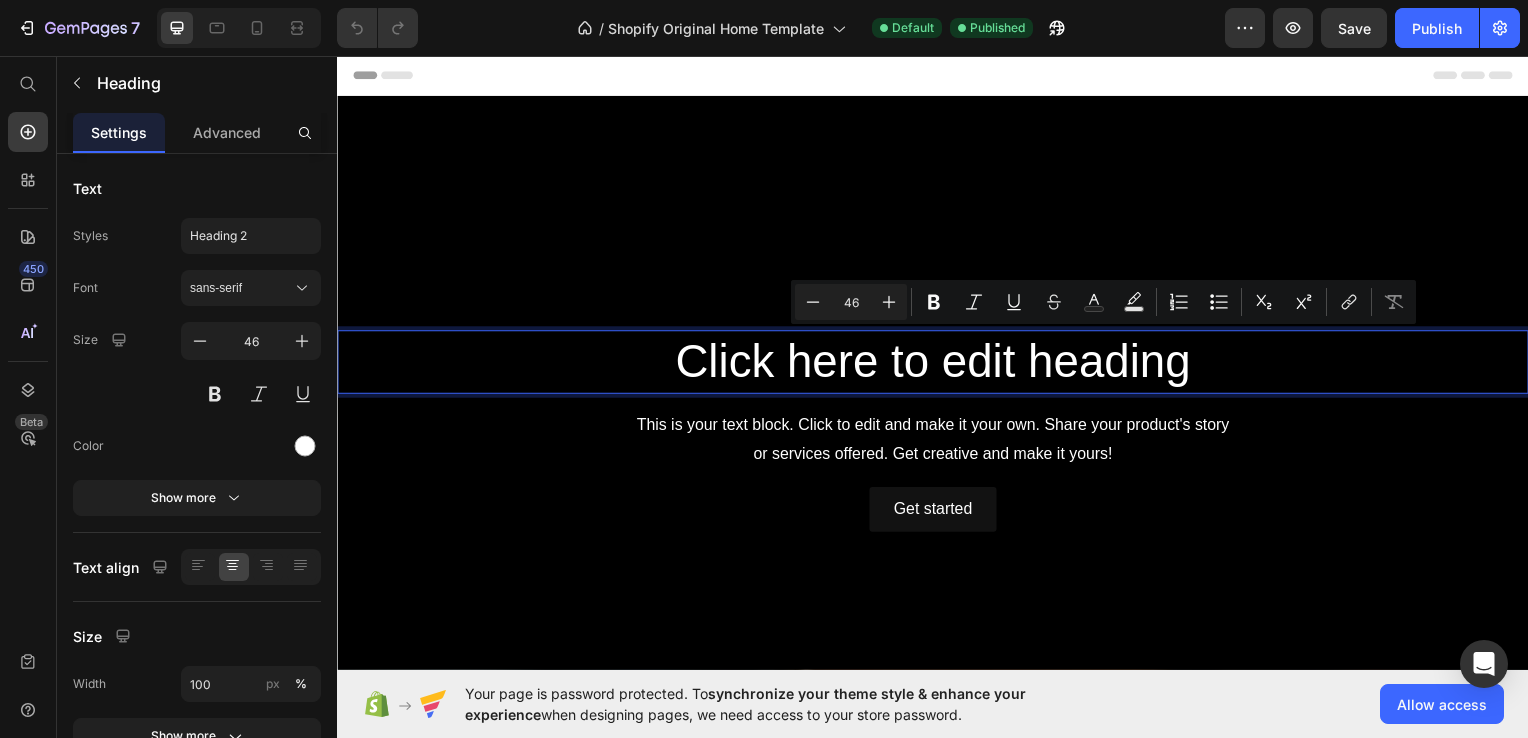 click on "Click here to edit heading" at bounding box center (937, 364) 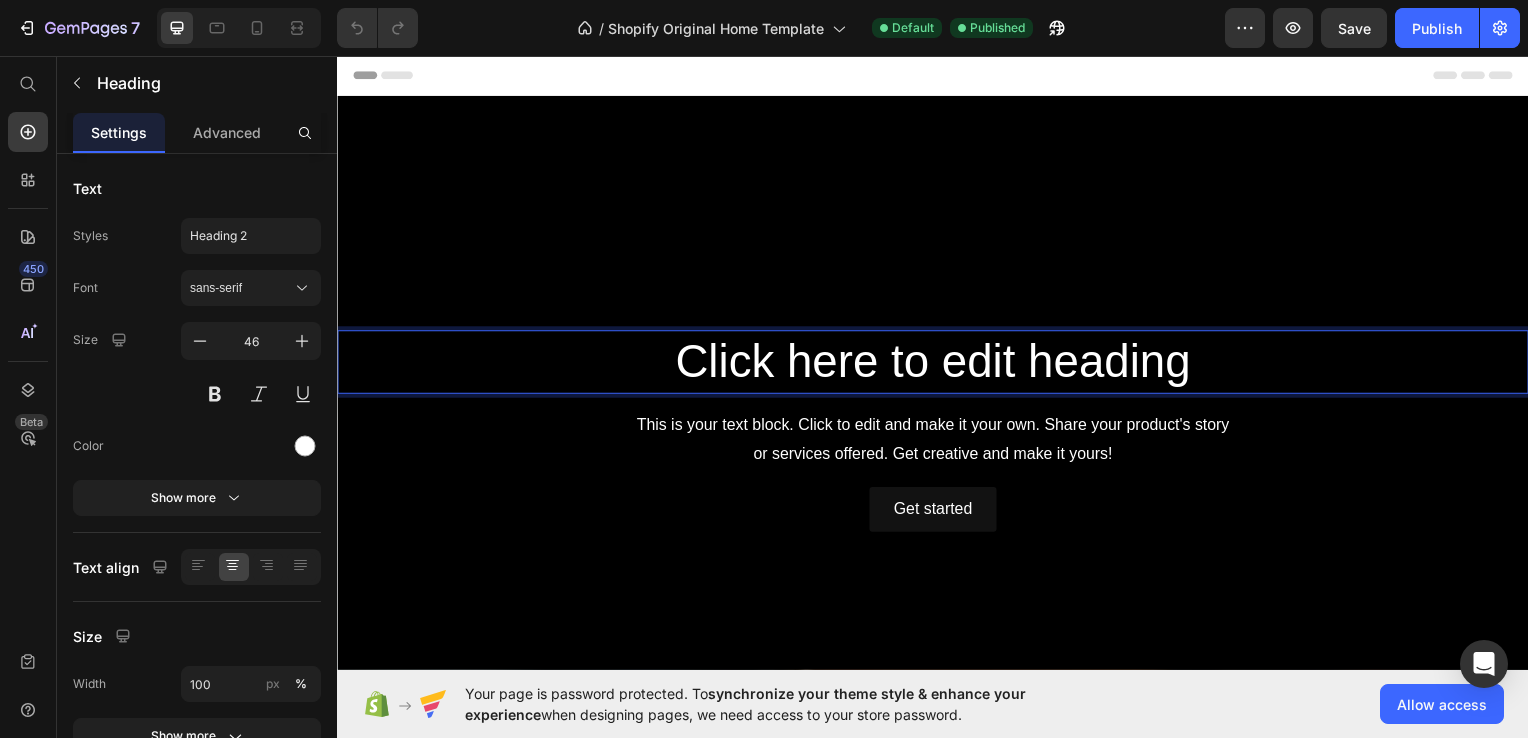click on "Click here to edit heading" at bounding box center [937, 364] 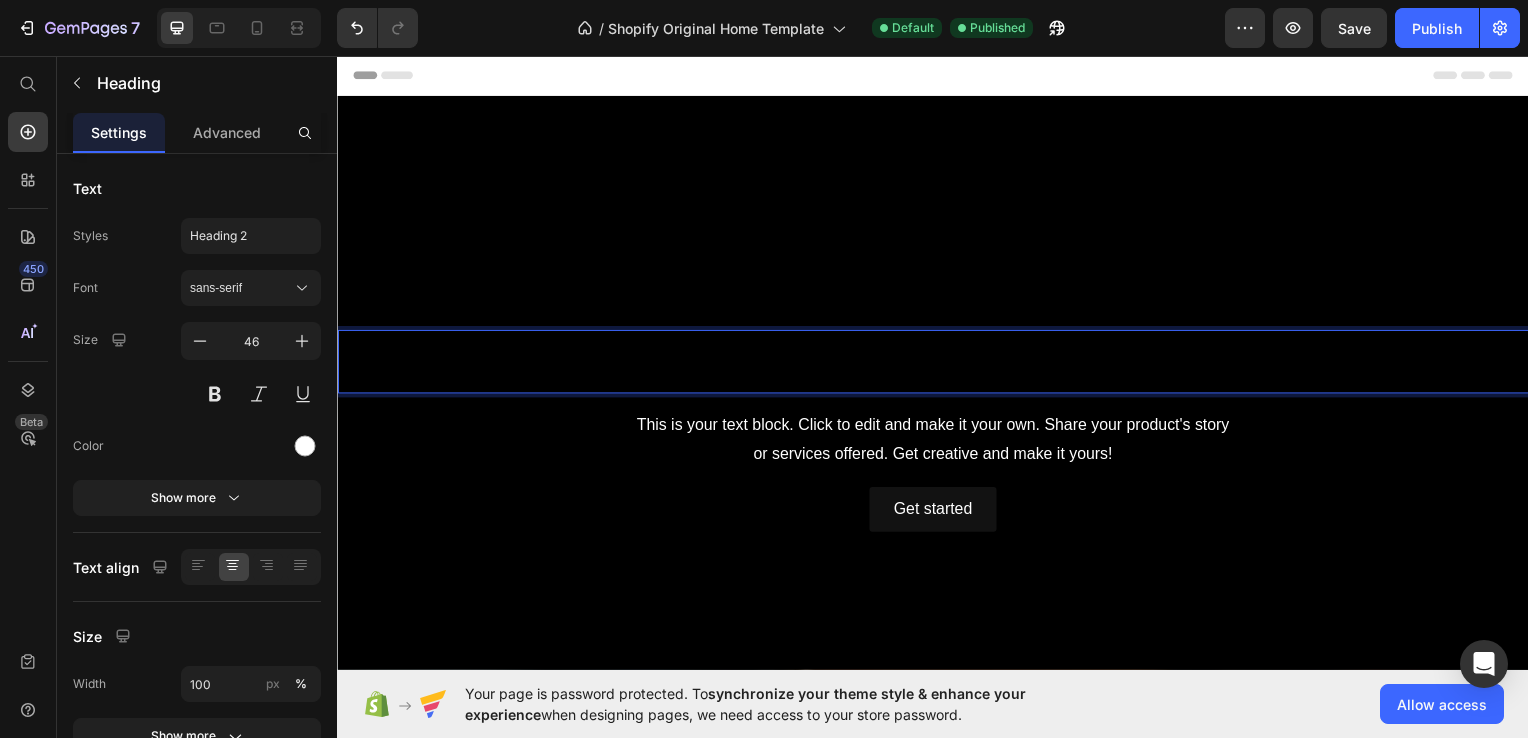 type 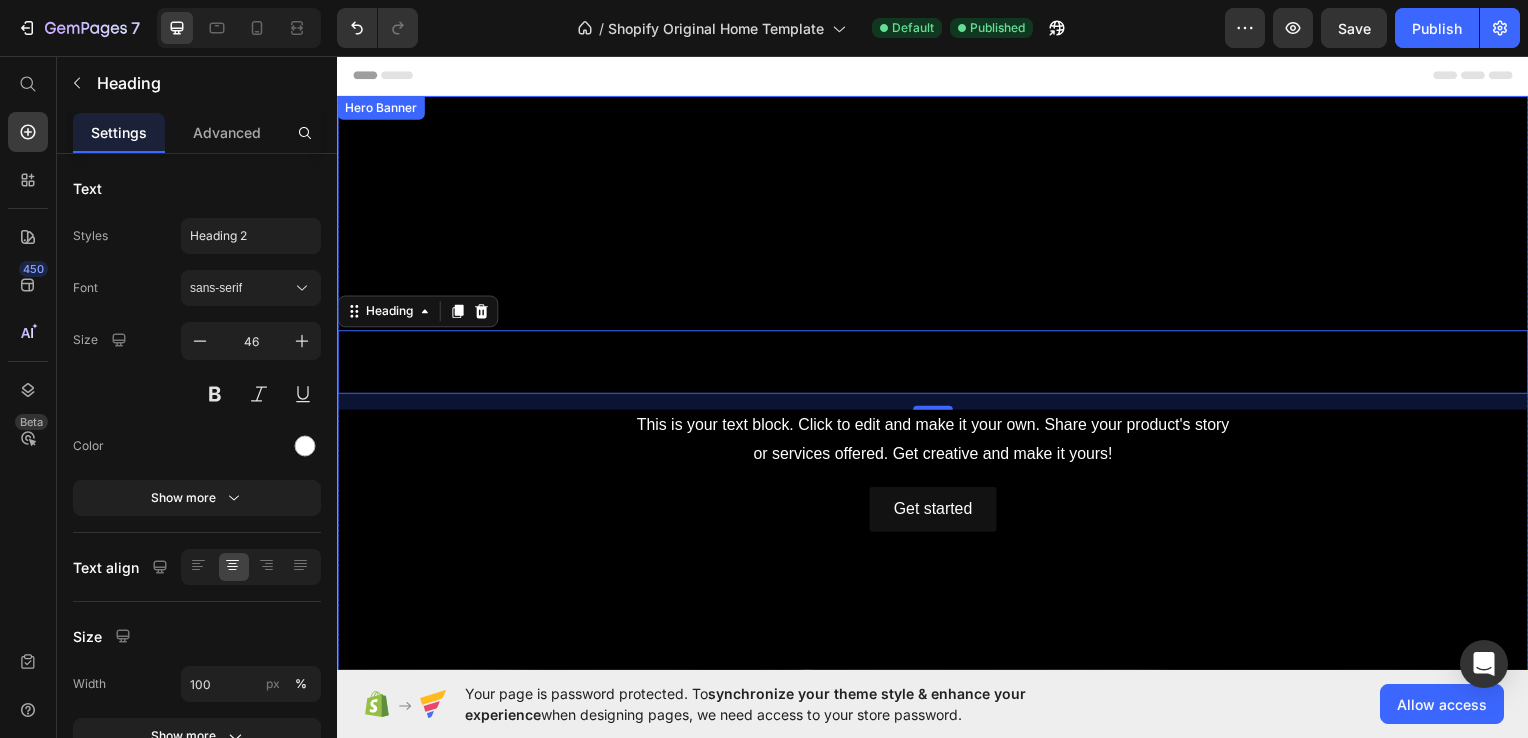 click on "Heading   16 This is your text block. Click to edit and make it your own. Share your product's story                   or services offered. Get creative and make it yours! Text Block Get started Button" at bounding box center [937, 433] 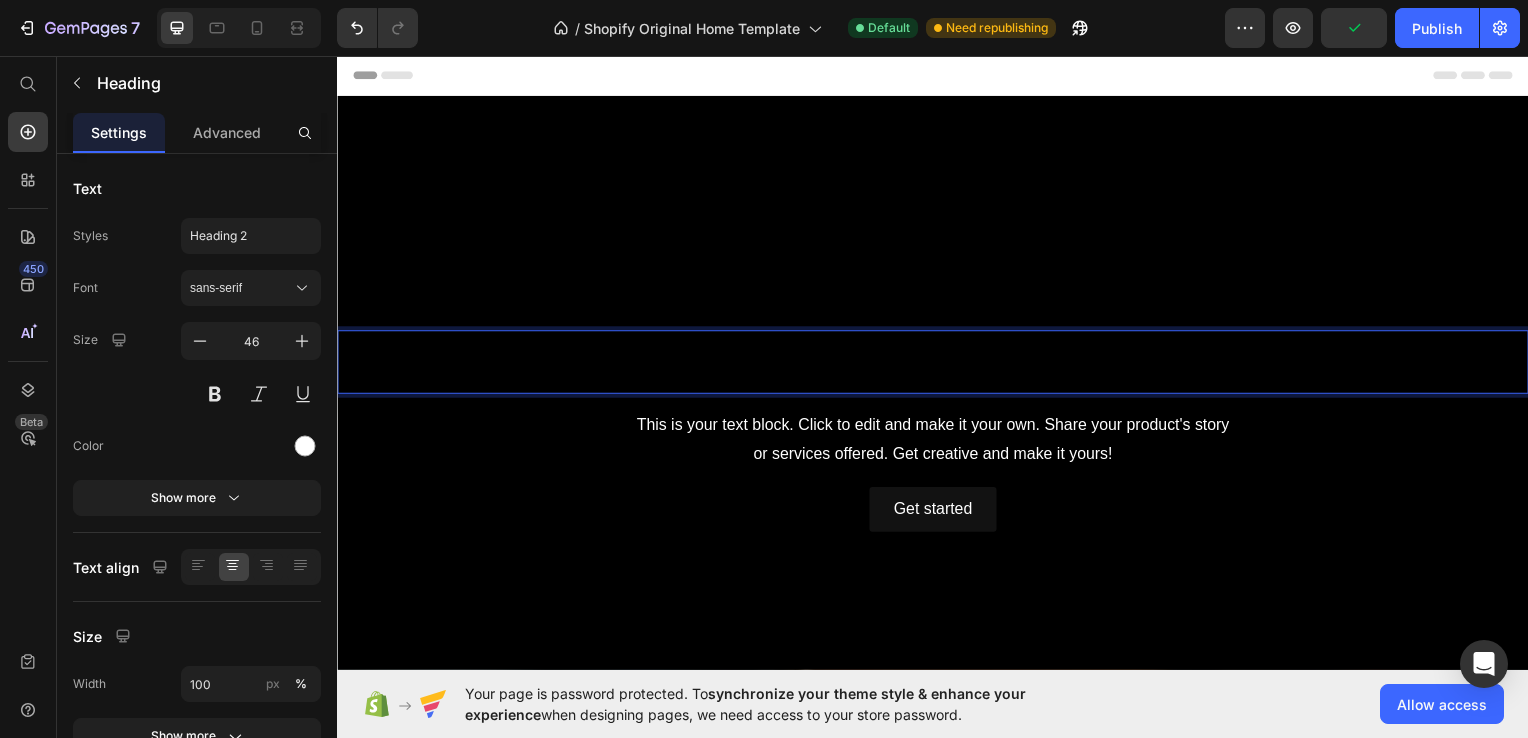 click at bounding box center (937, 364) 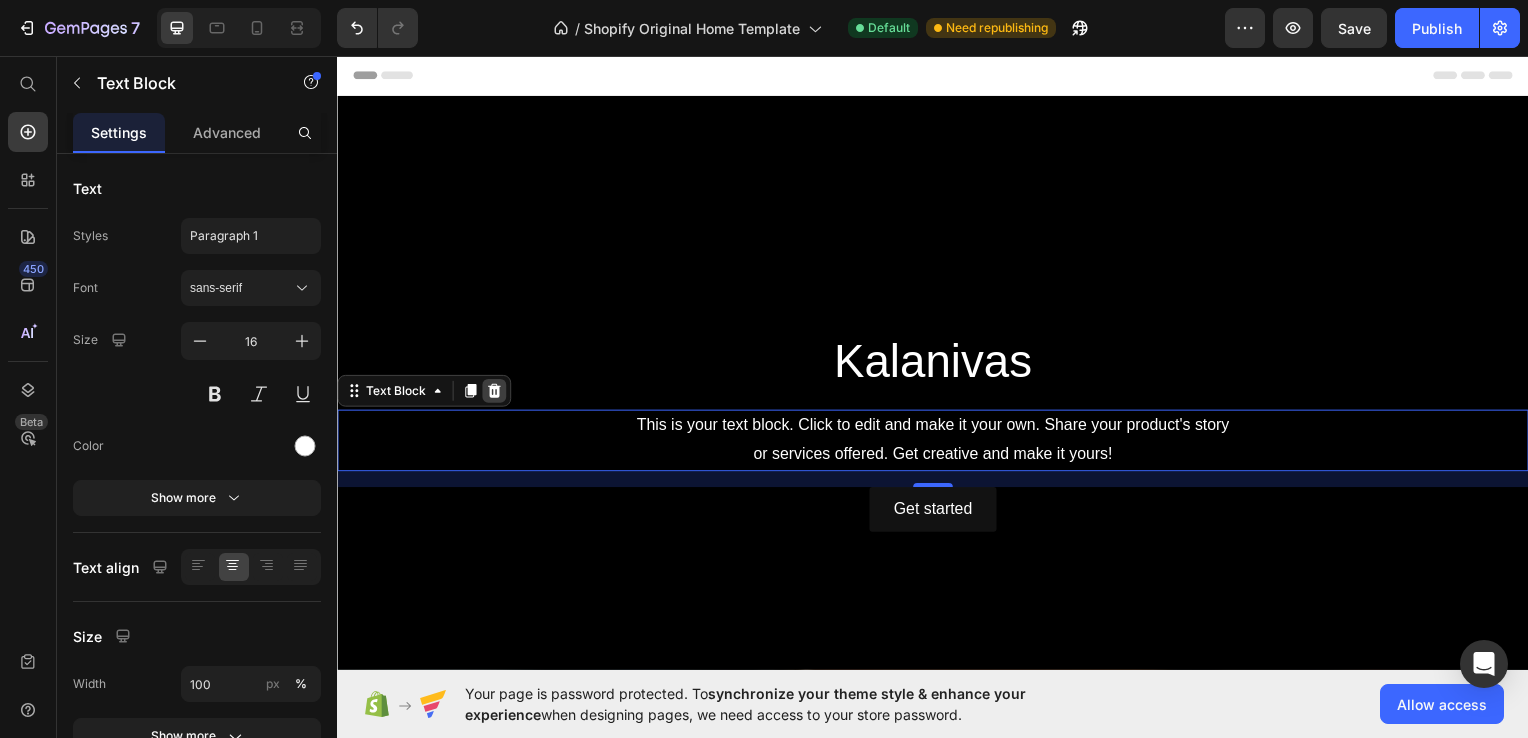 click 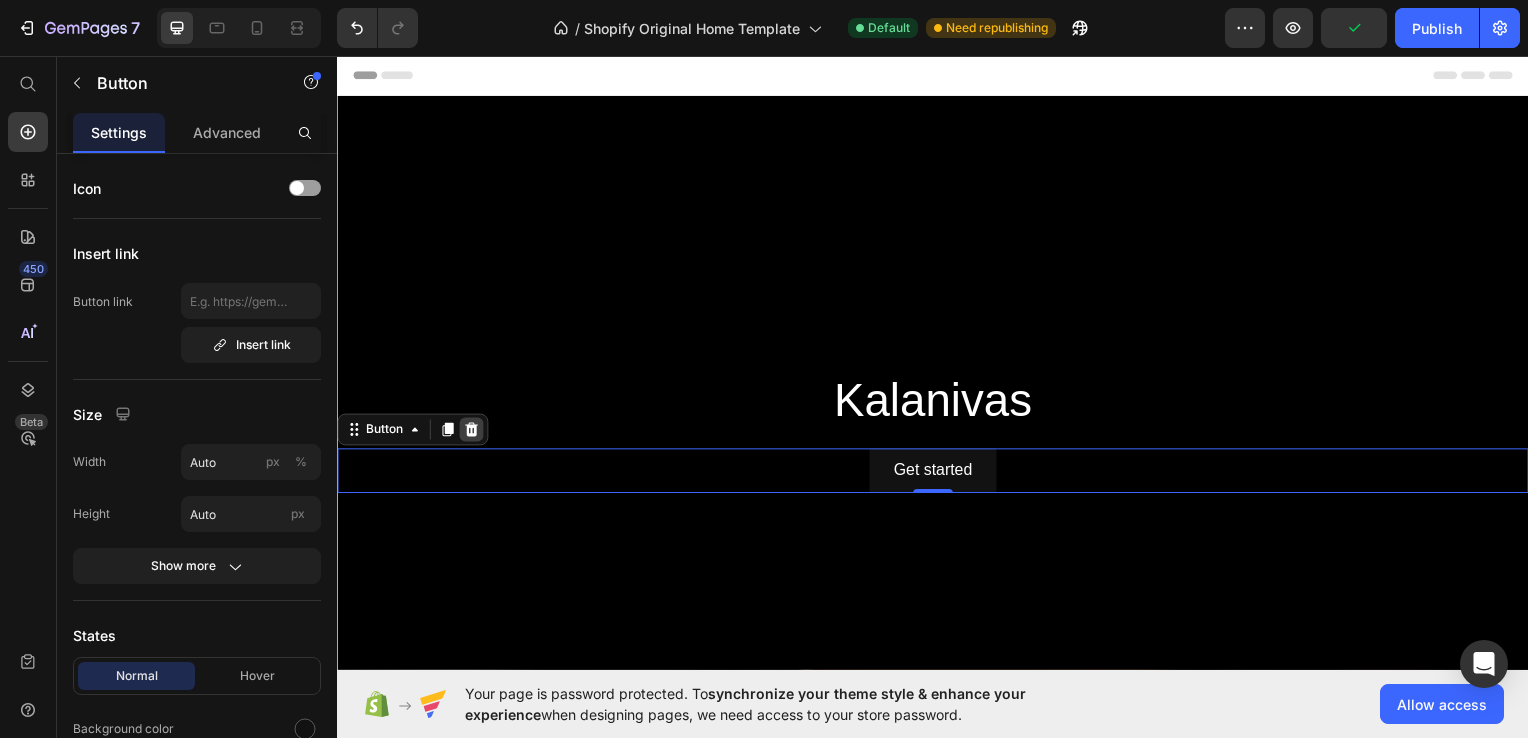 click 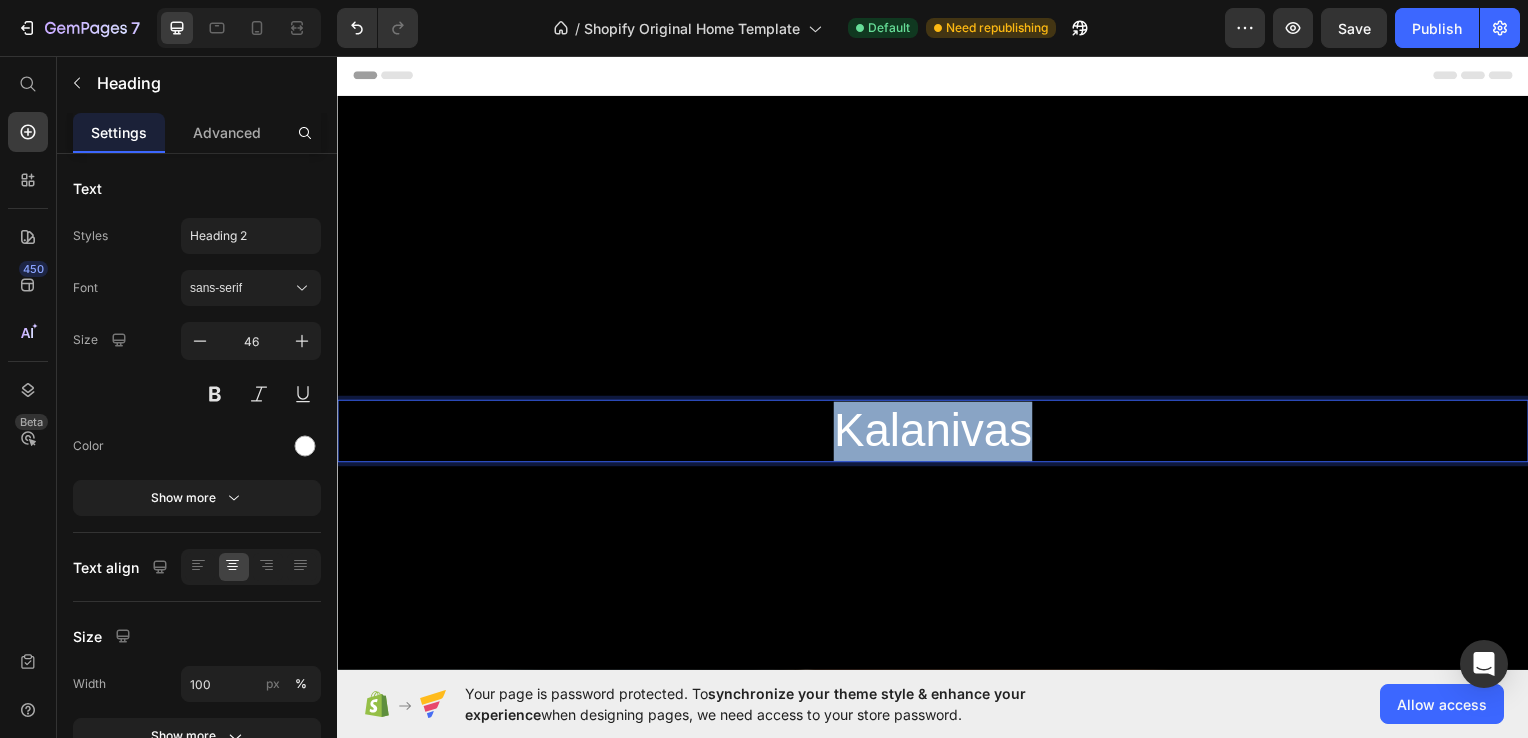 drag, startPoint x: 1059, startPoint y: 423, endPoint x: 798, endPoint y: 449, distance: 262.2918 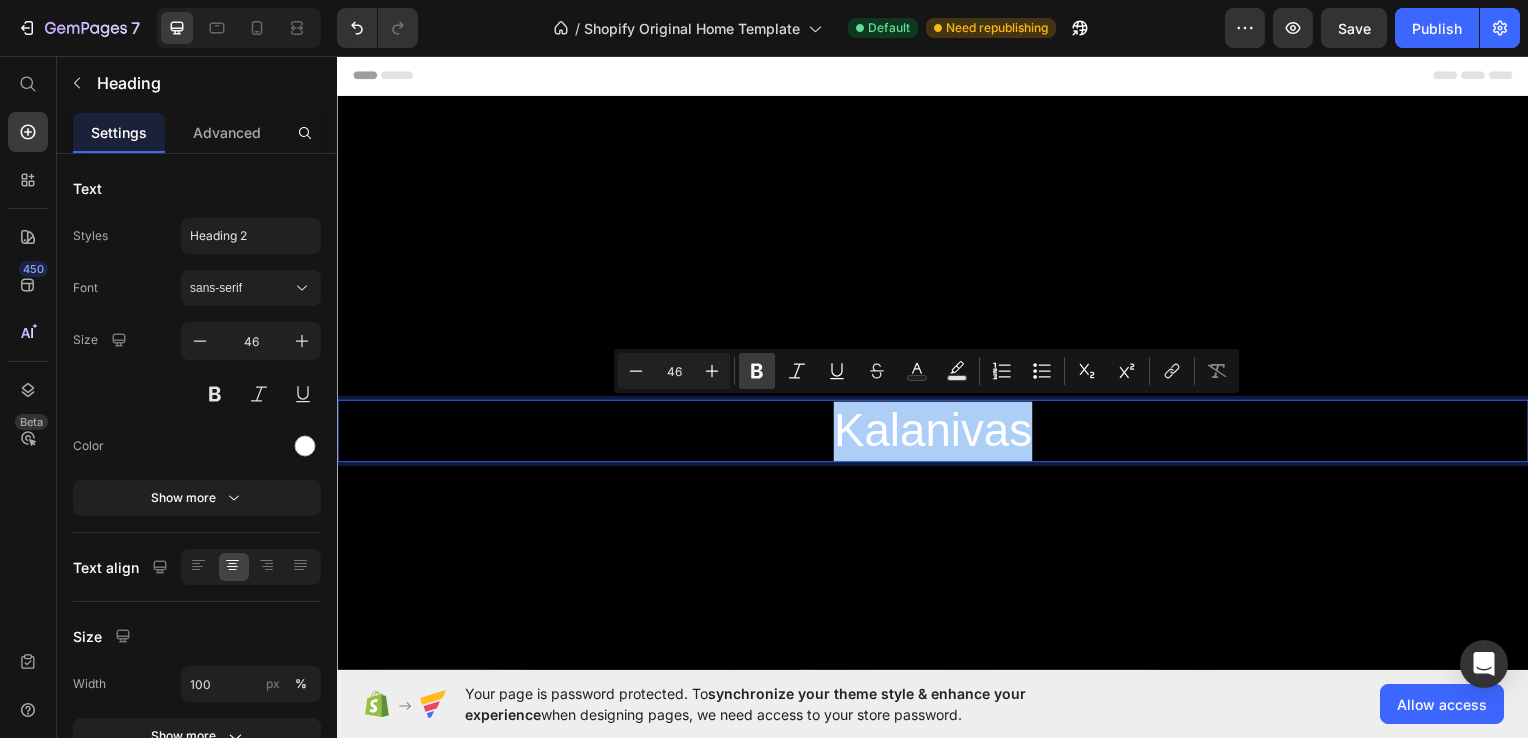 click 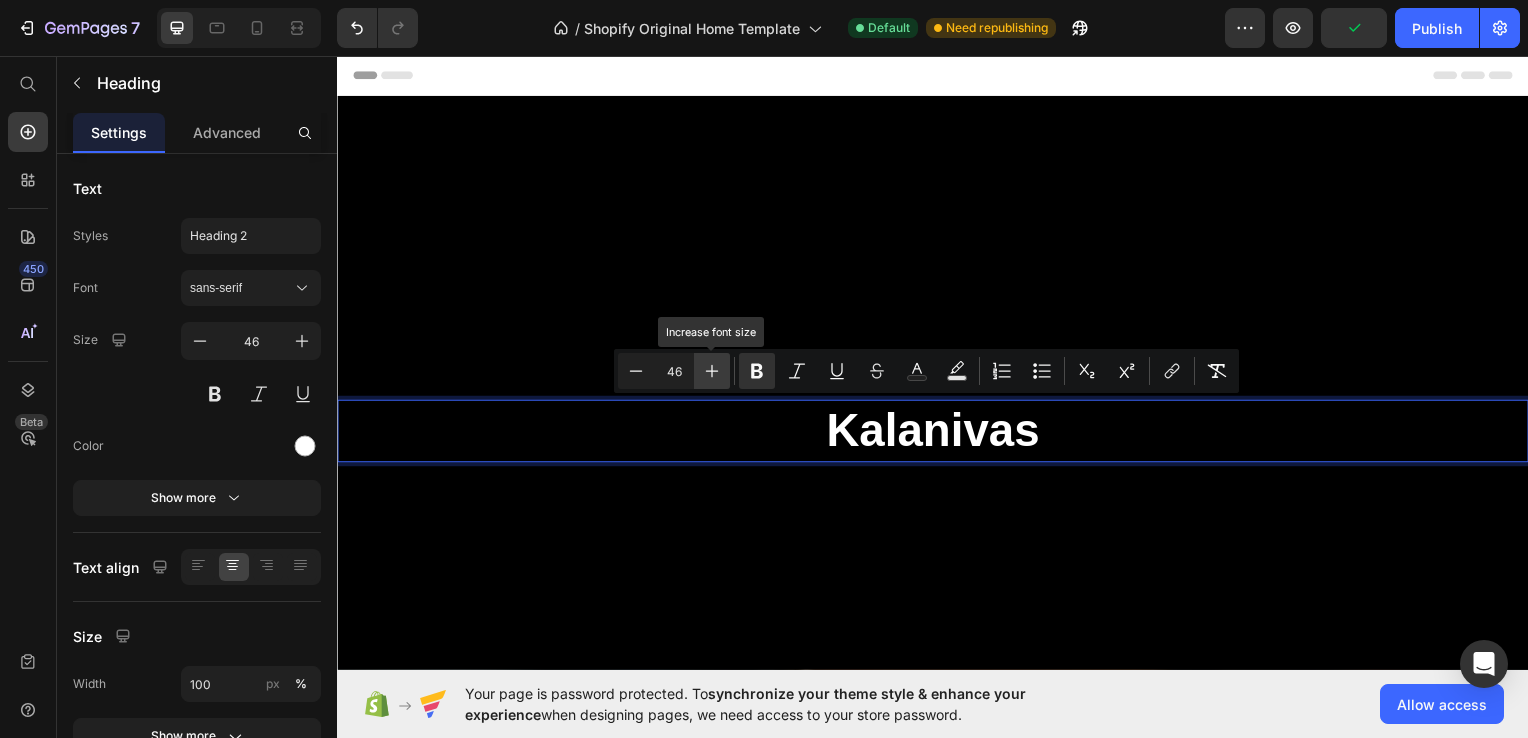 click 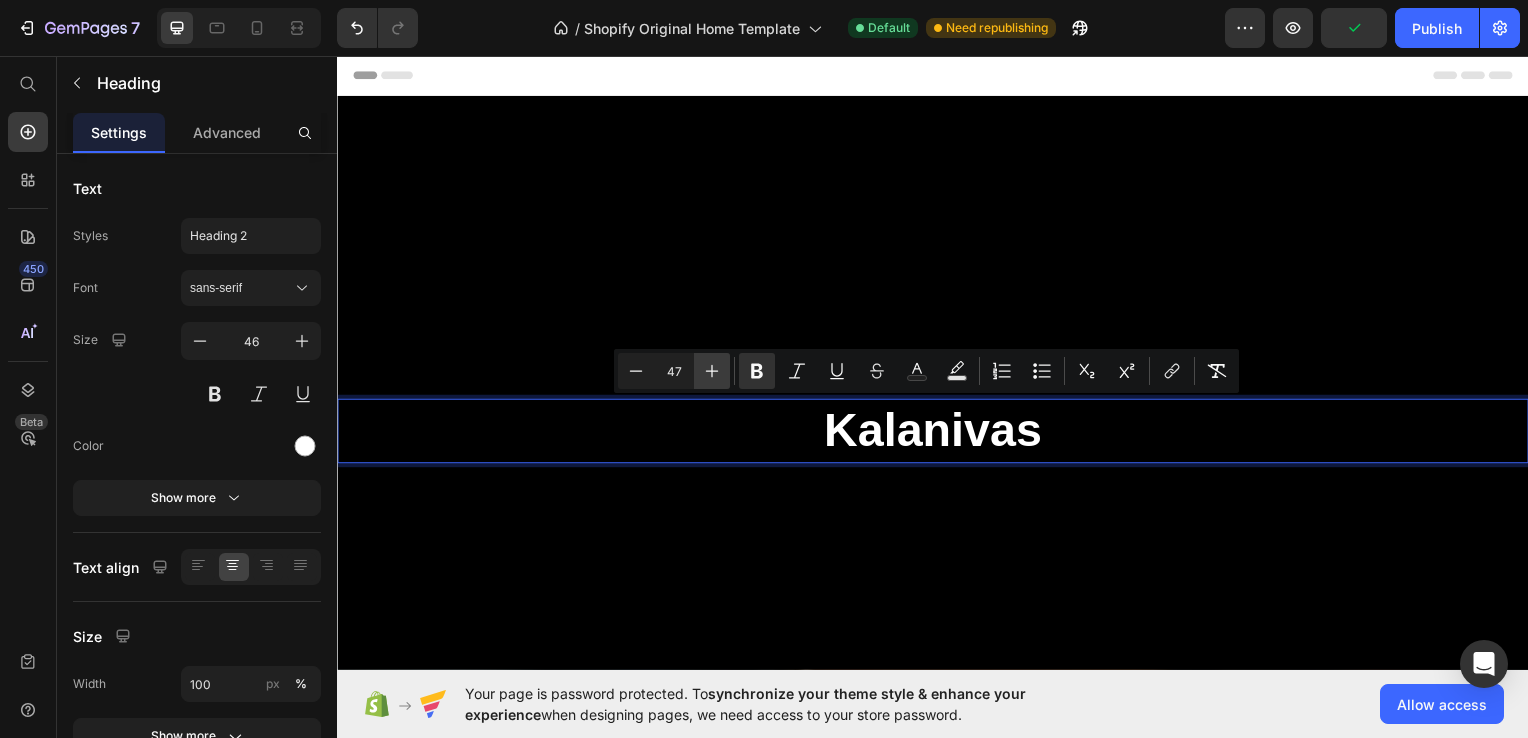 click 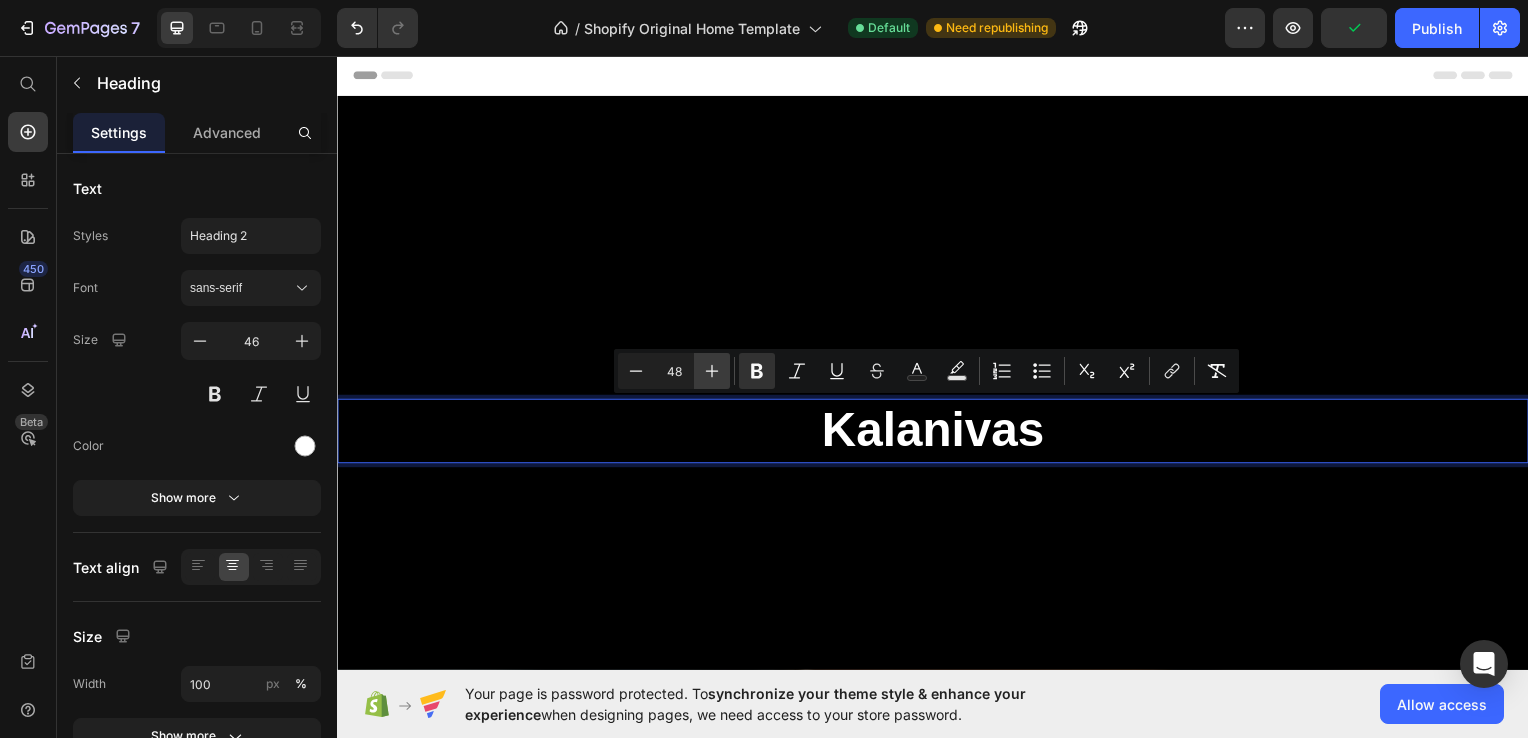 click 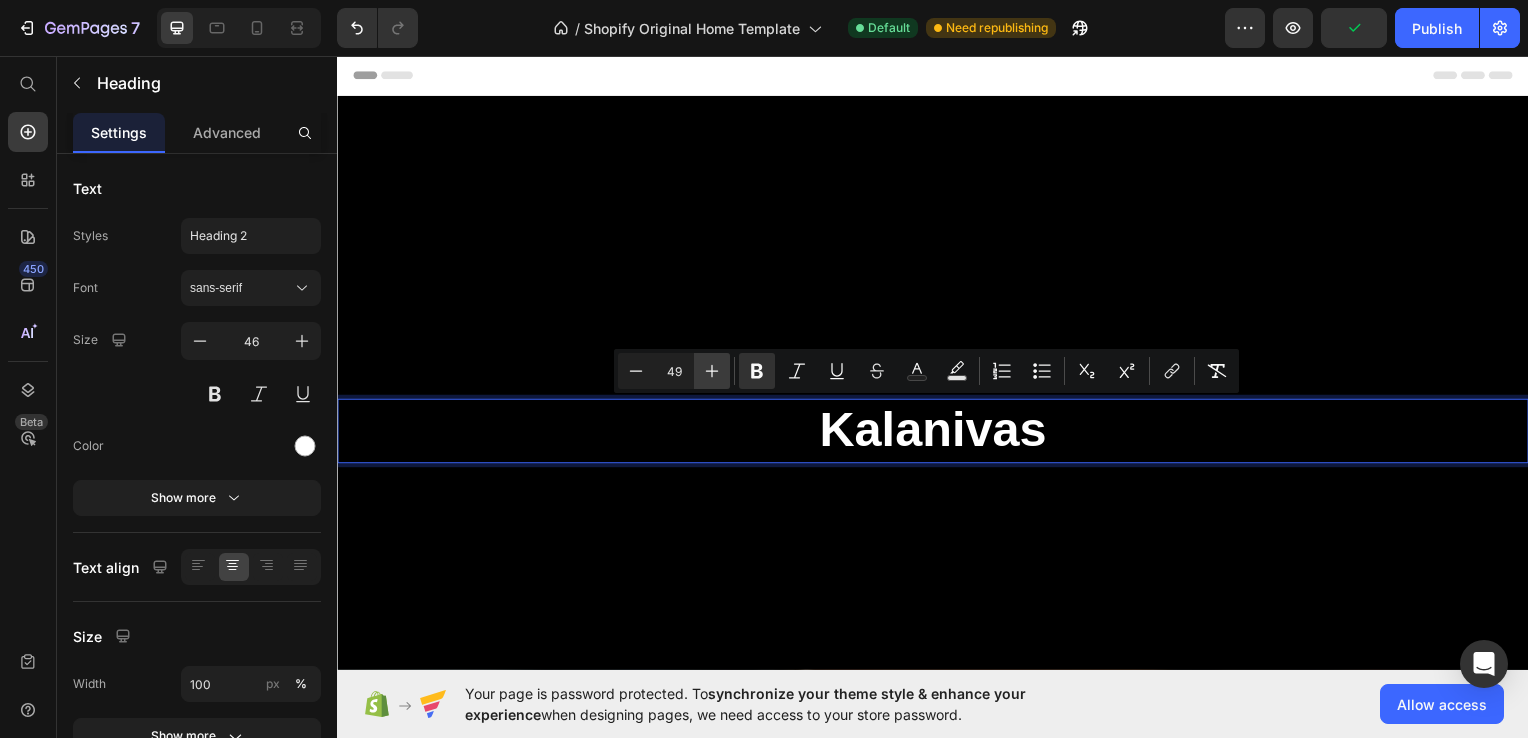 click 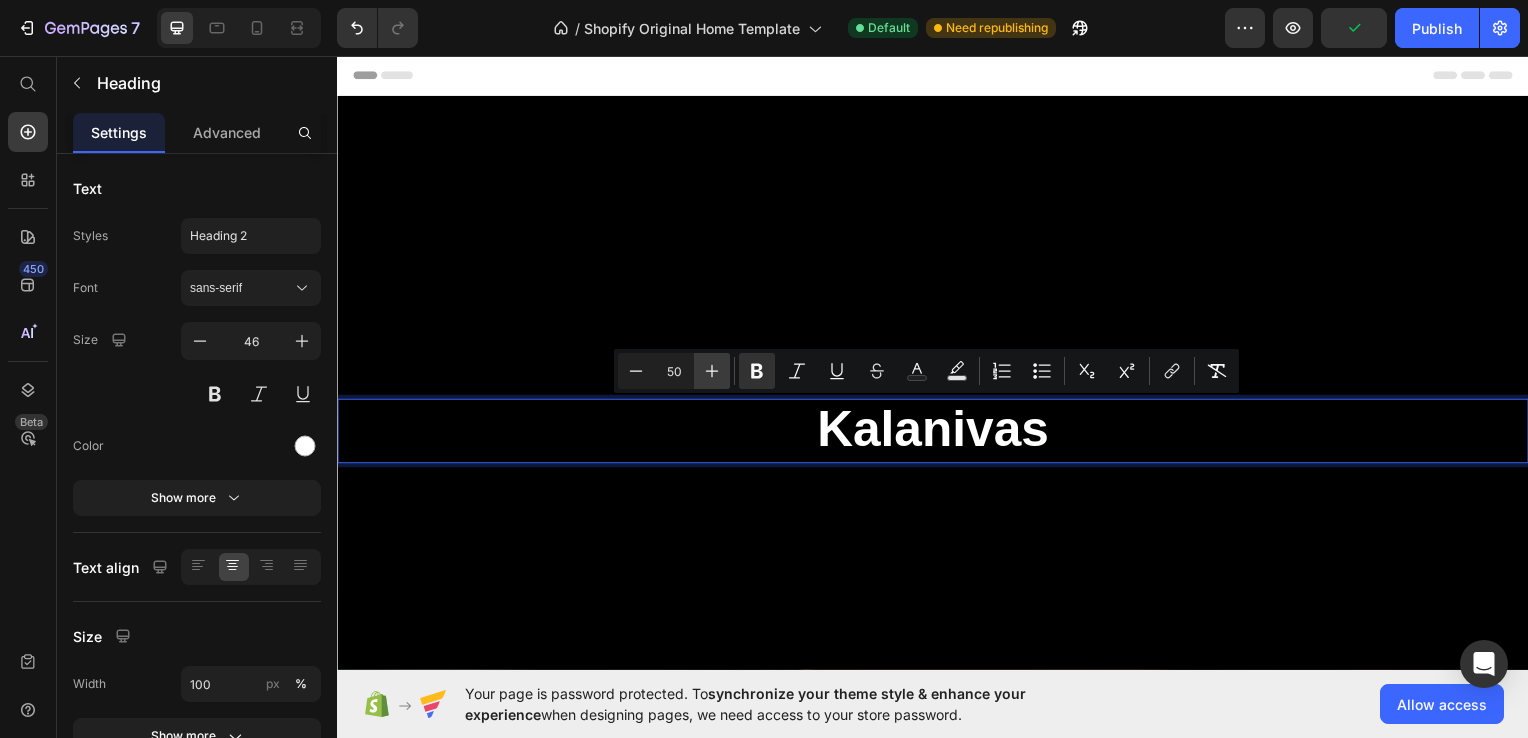 click 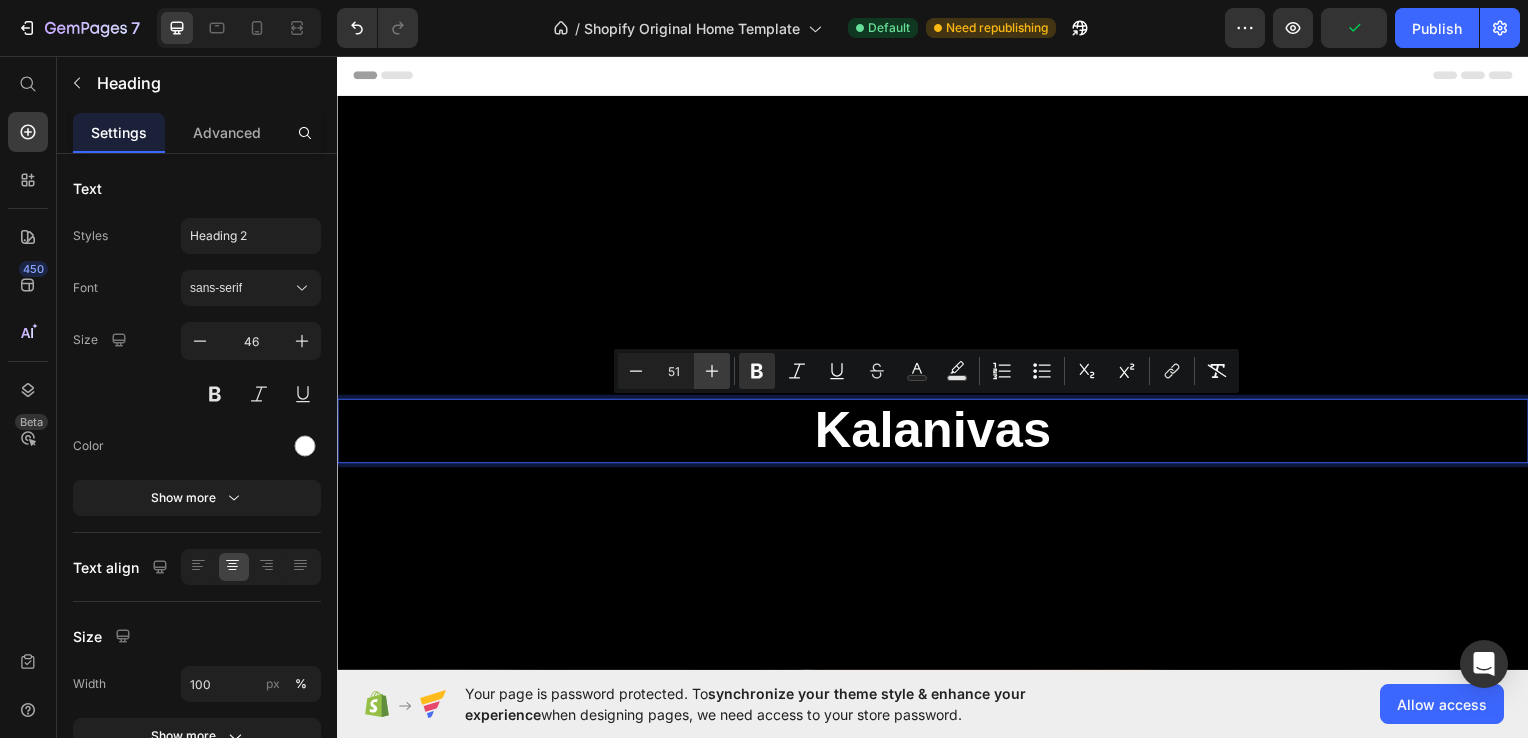 click 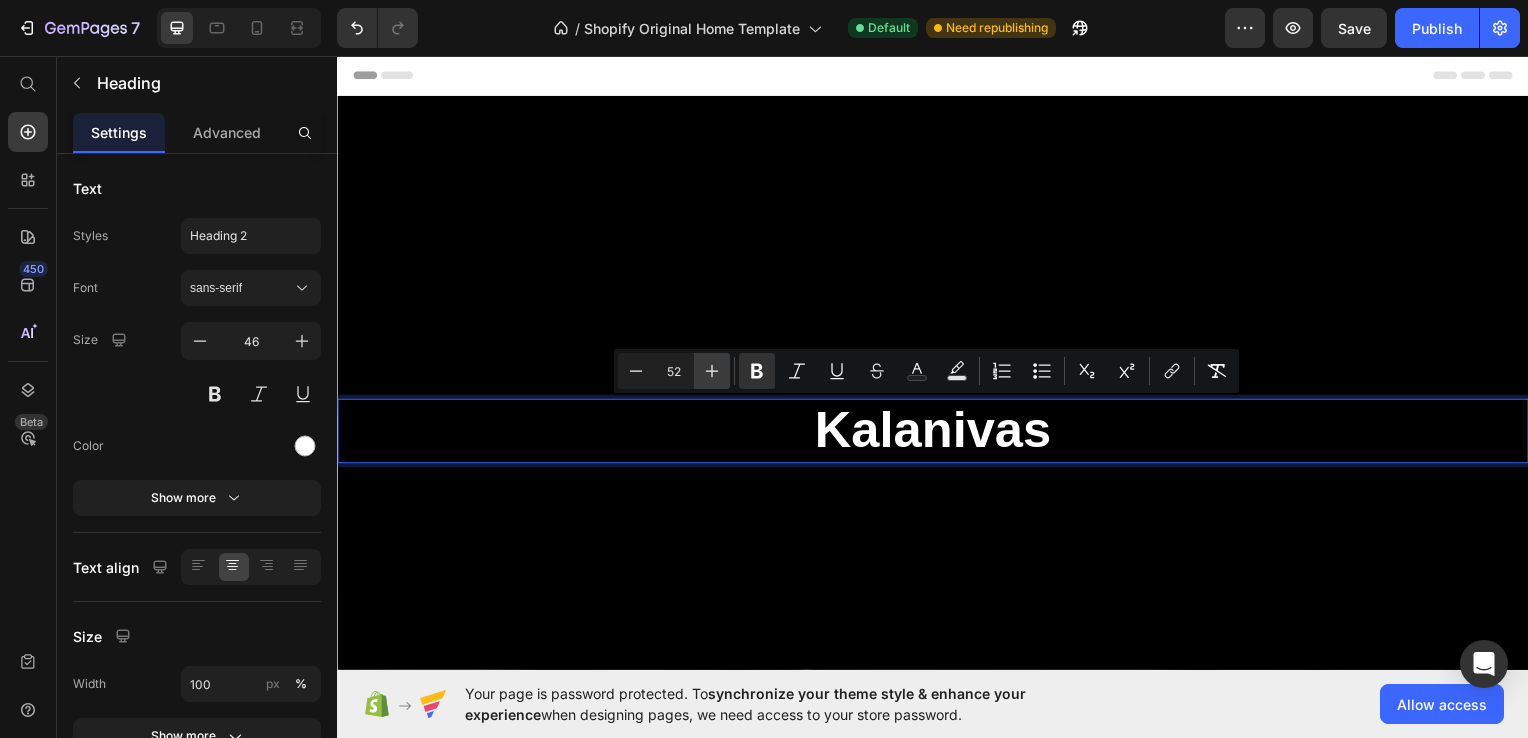 click 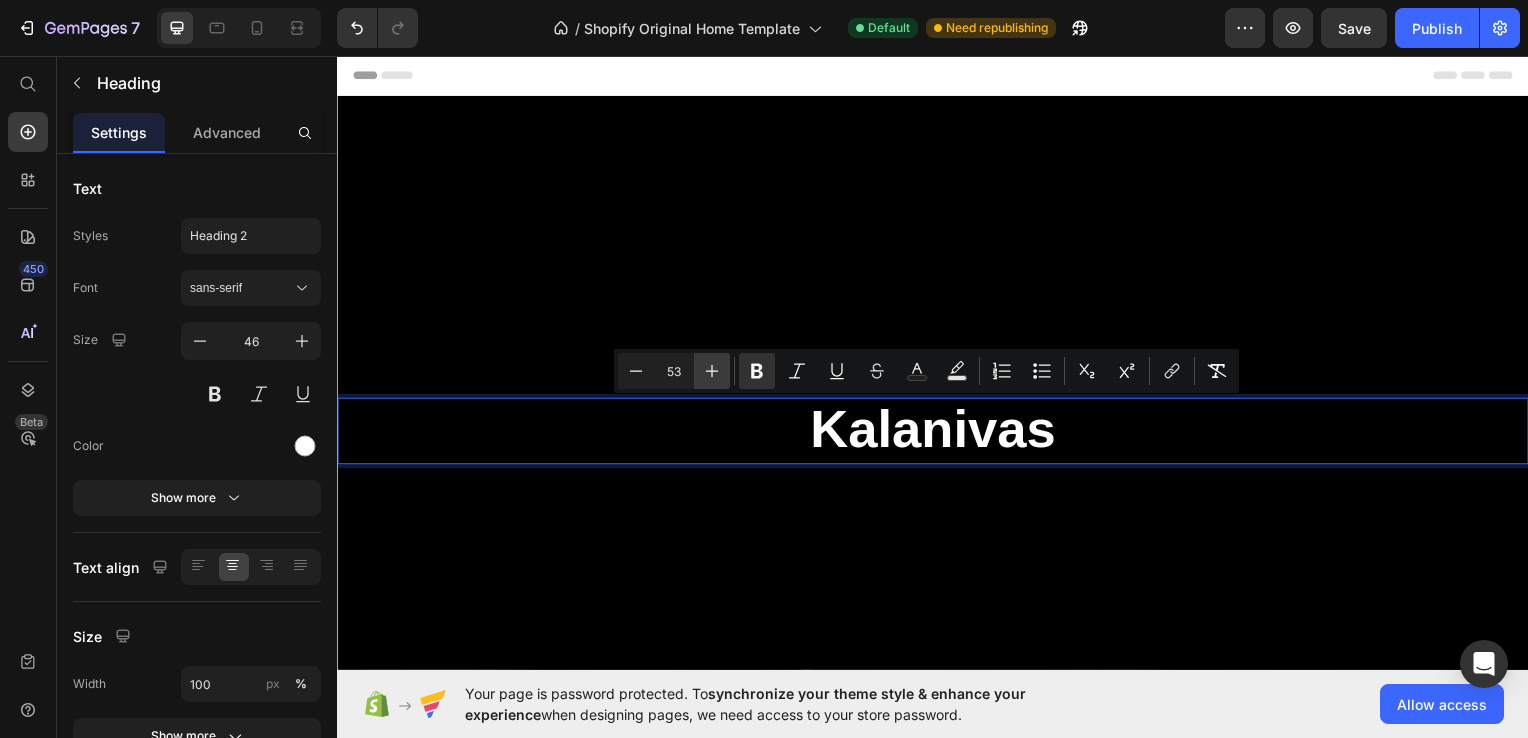 click 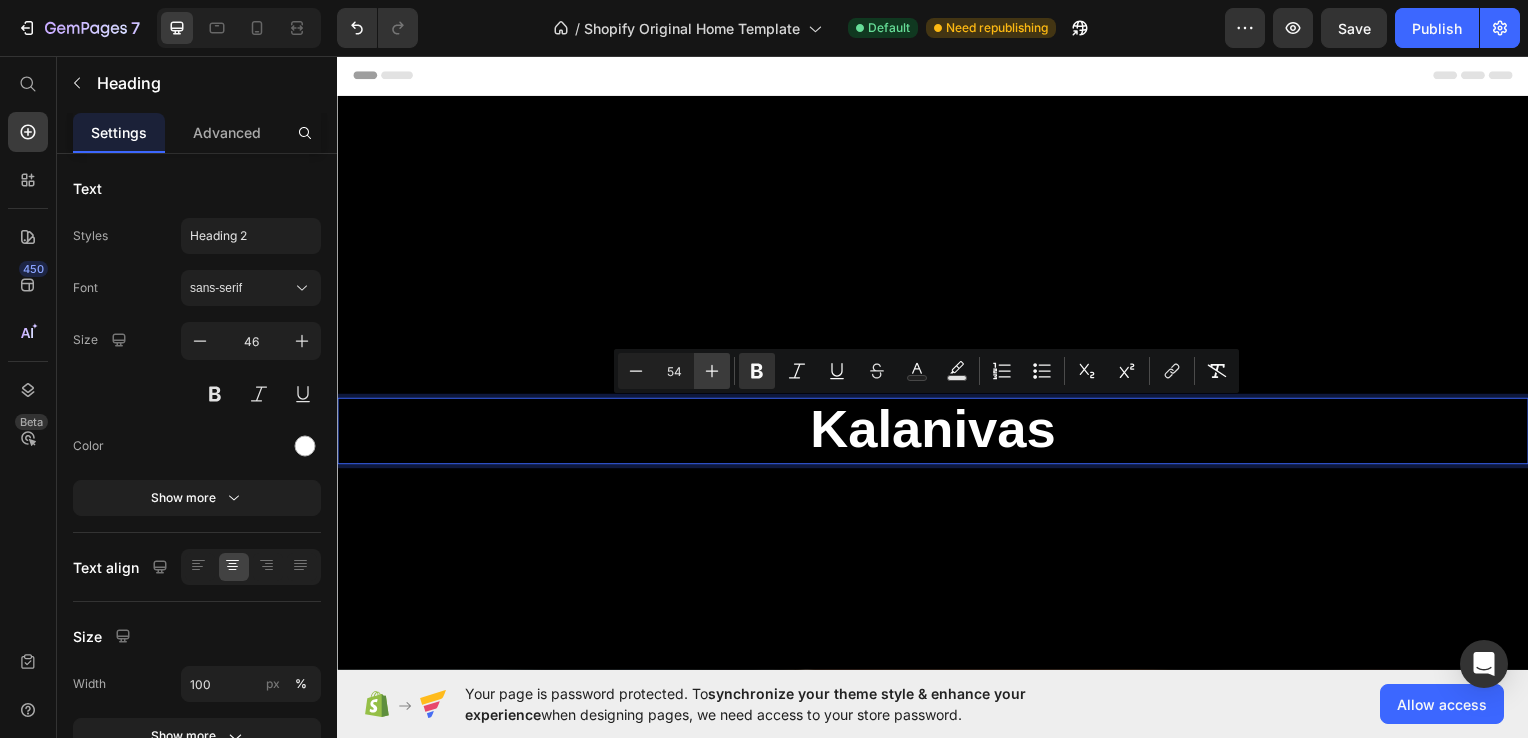 click 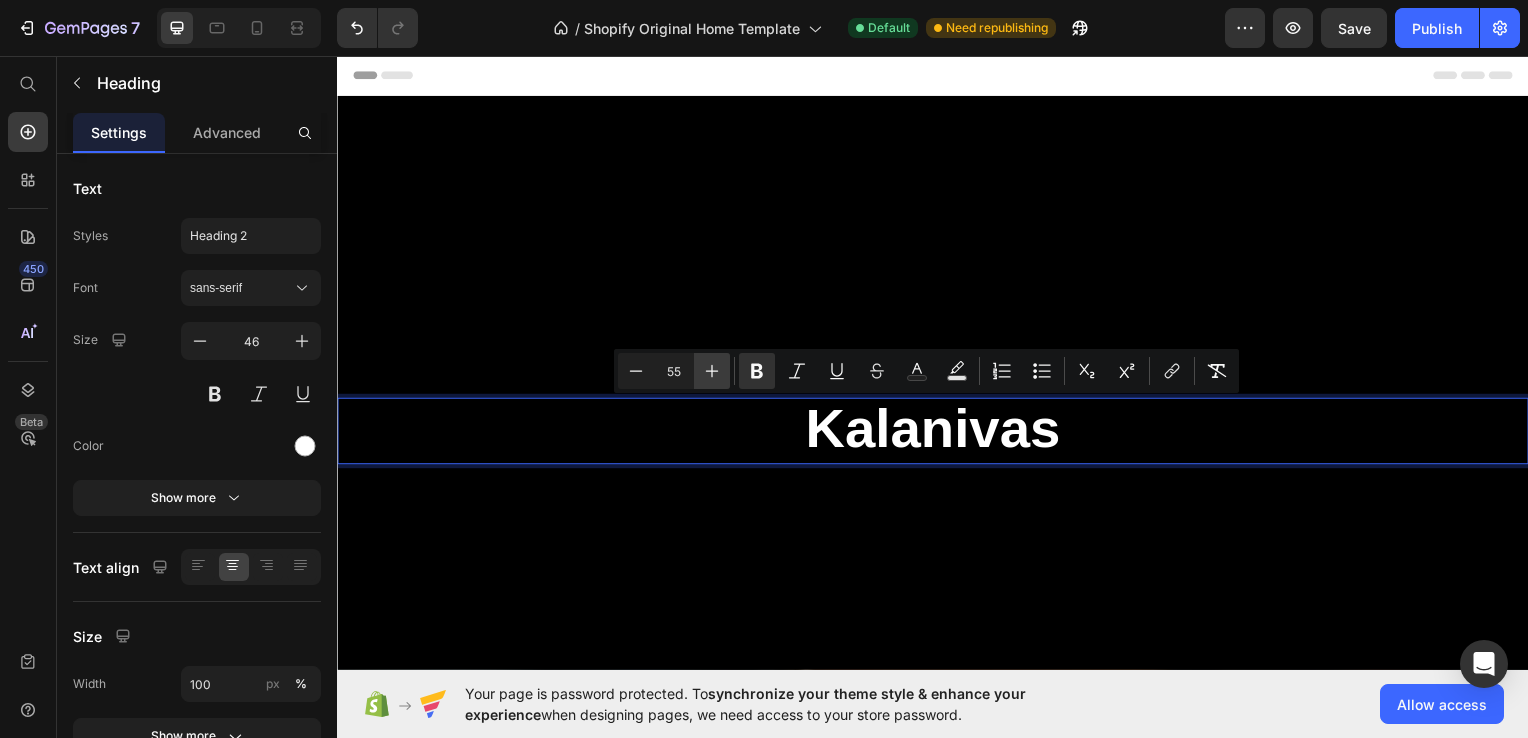 click 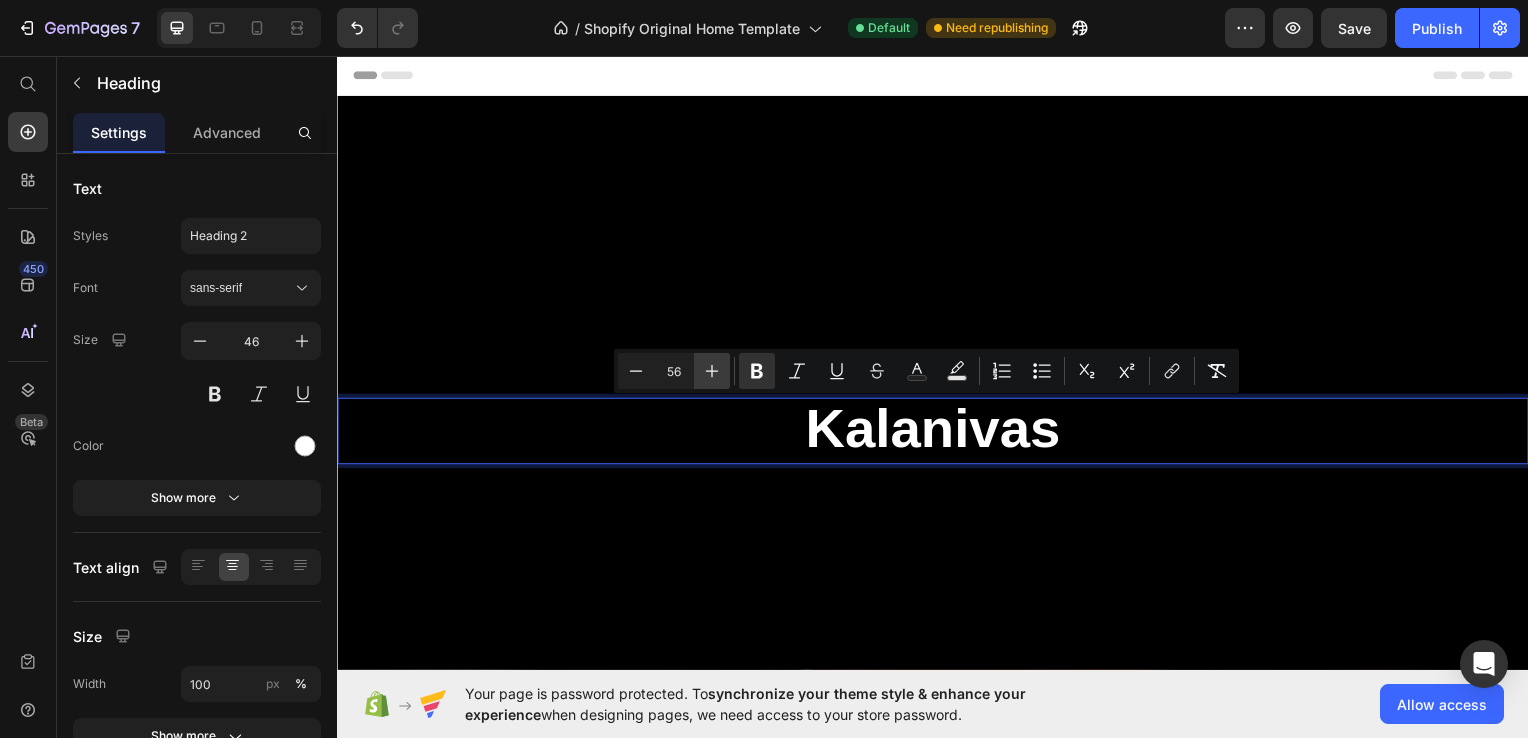 click 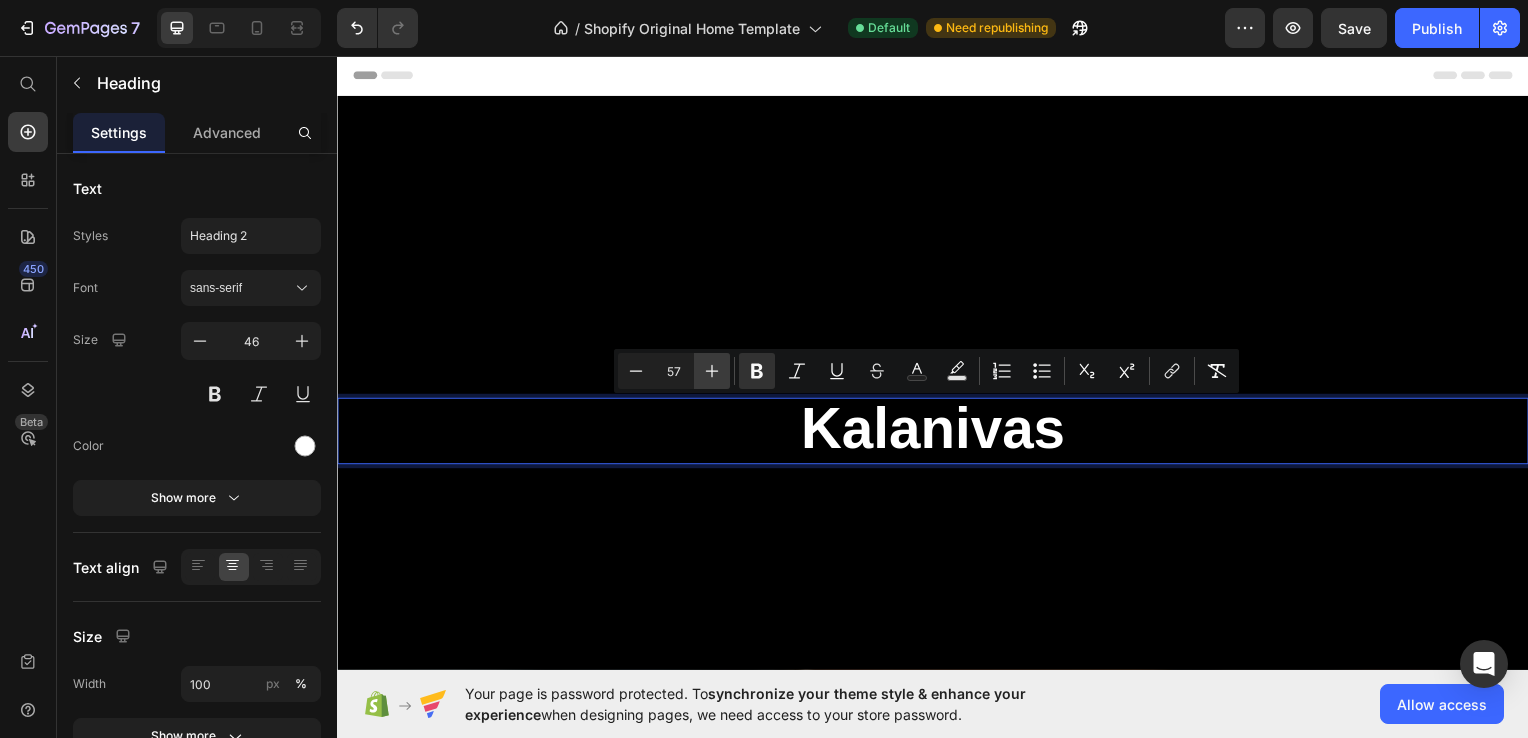 click 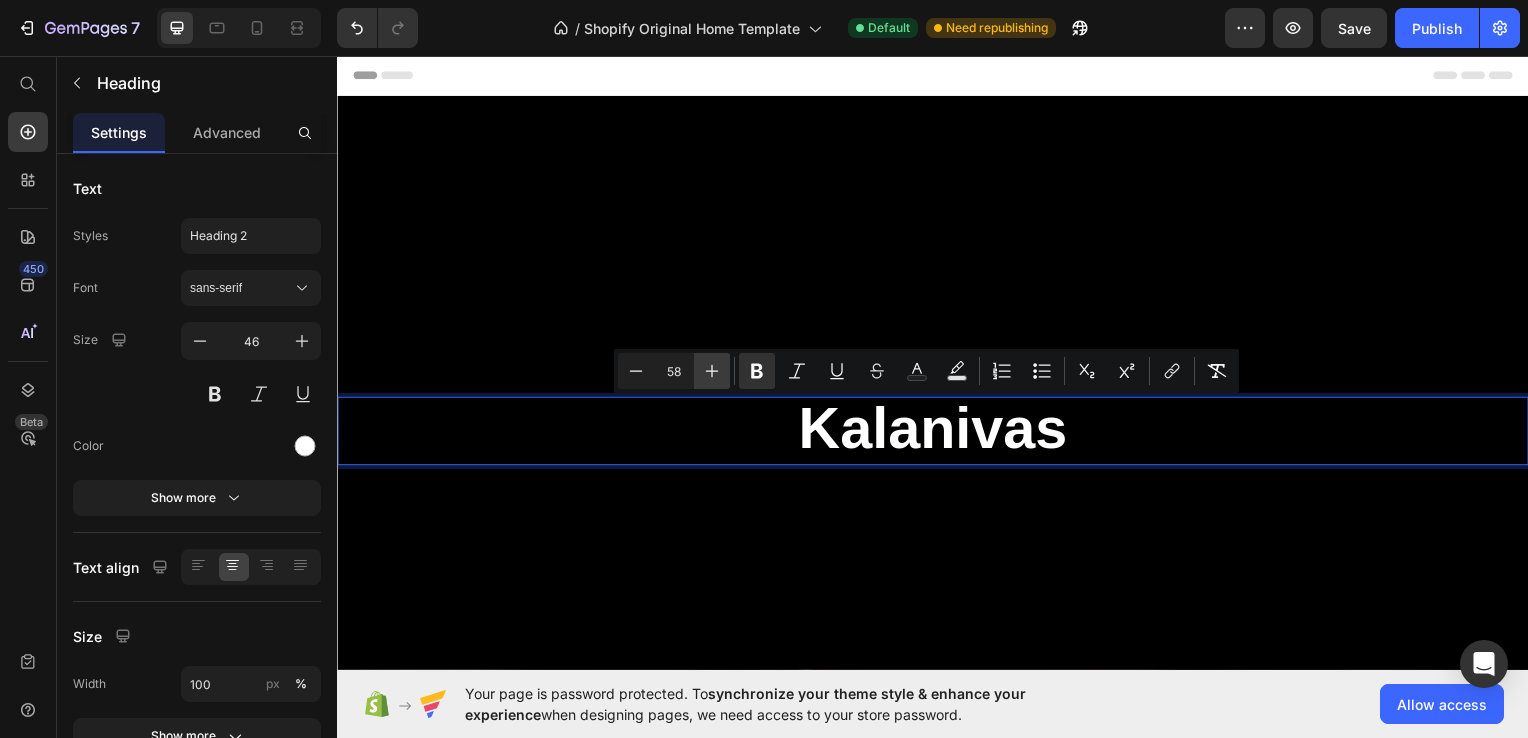 click 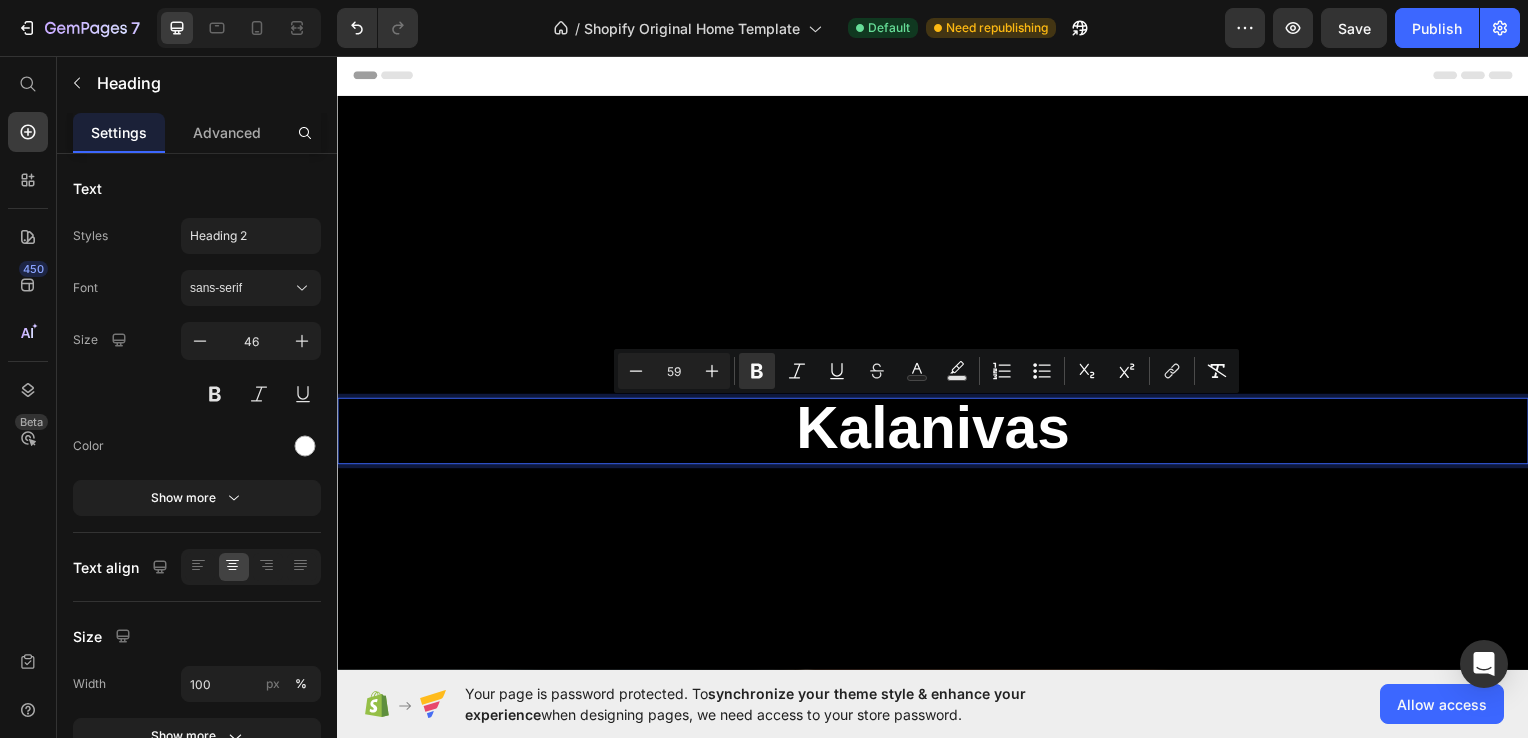 drag, startPoint x: 684, startPoint y: 369, endPoint x: 669, endPoint y: 369, distance: 15 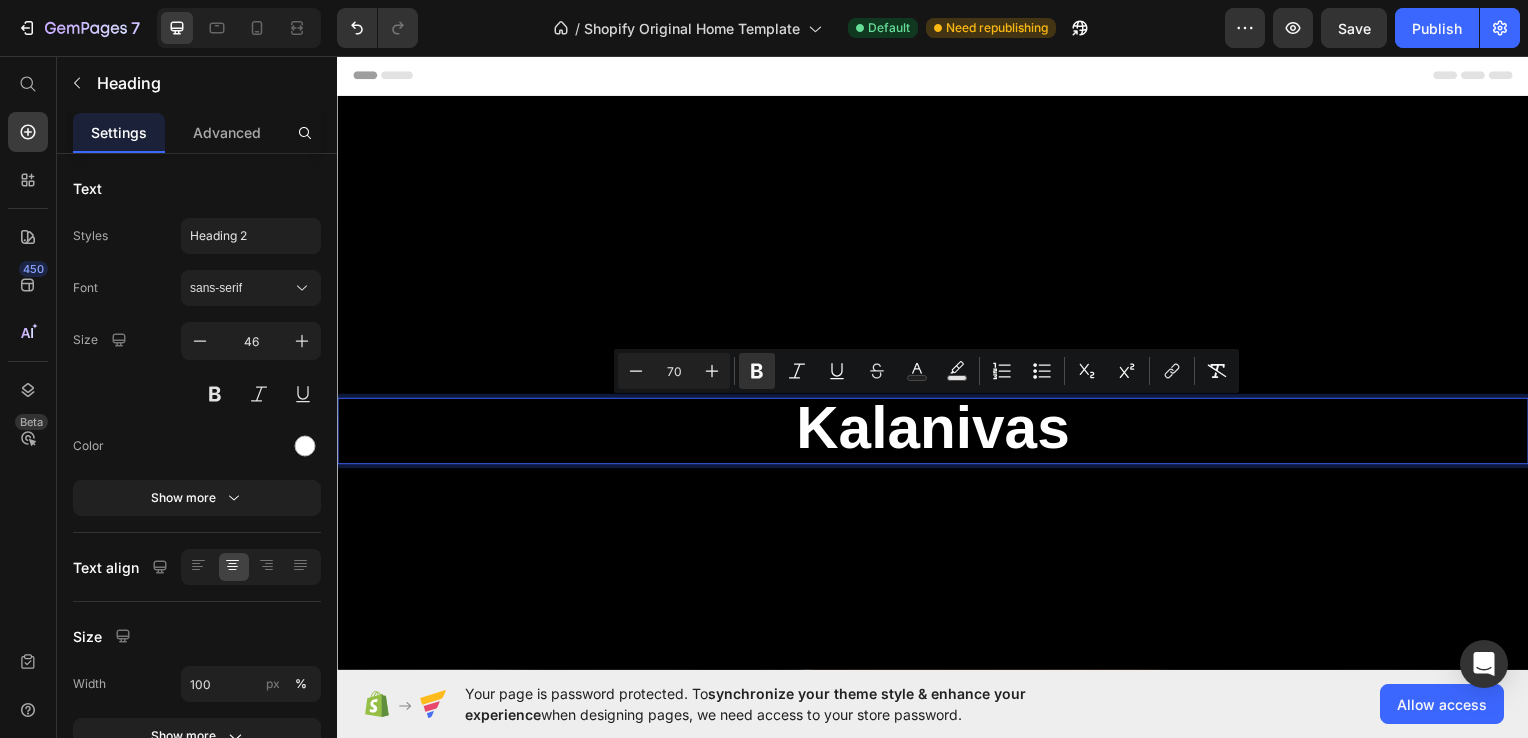 type on "70" 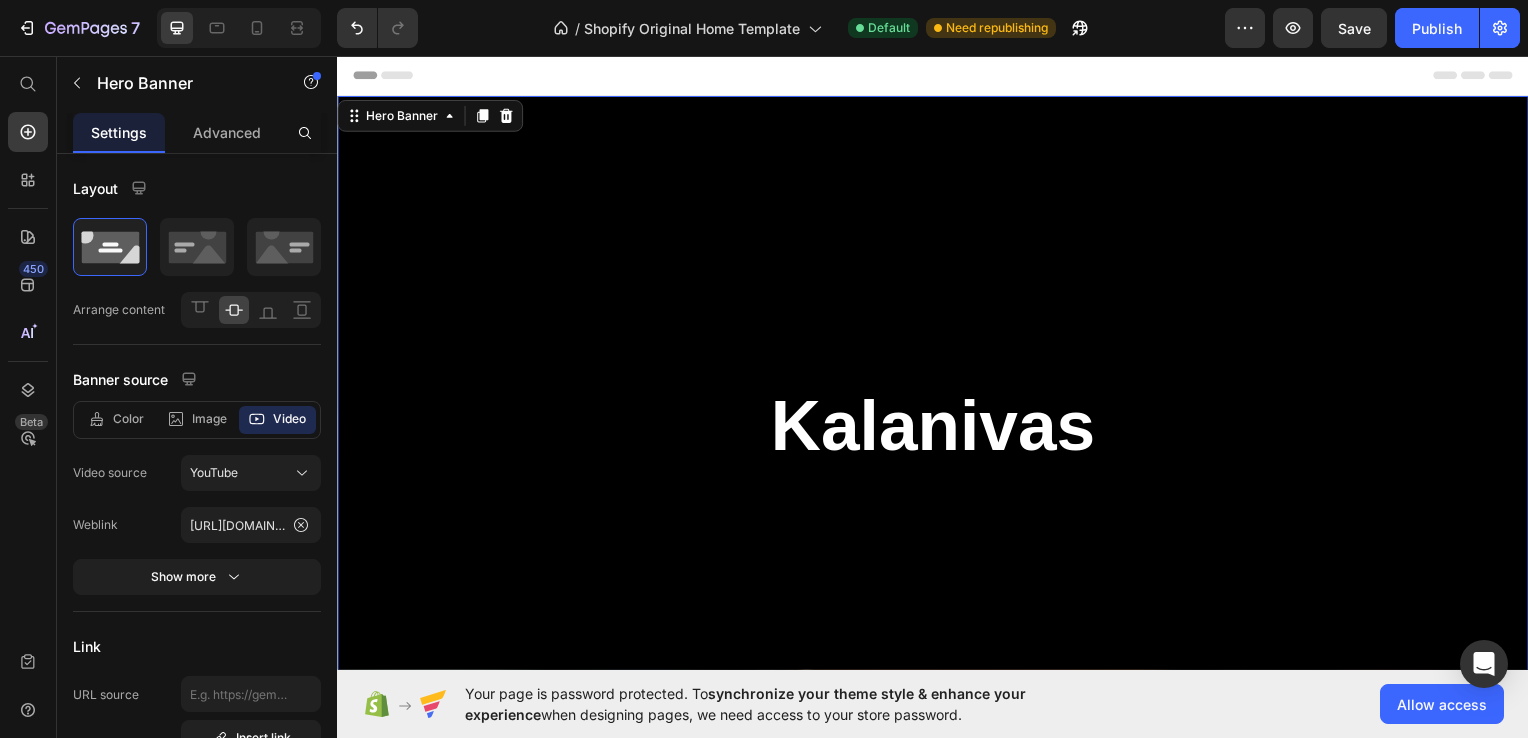 click at bounding box center [937, 433] 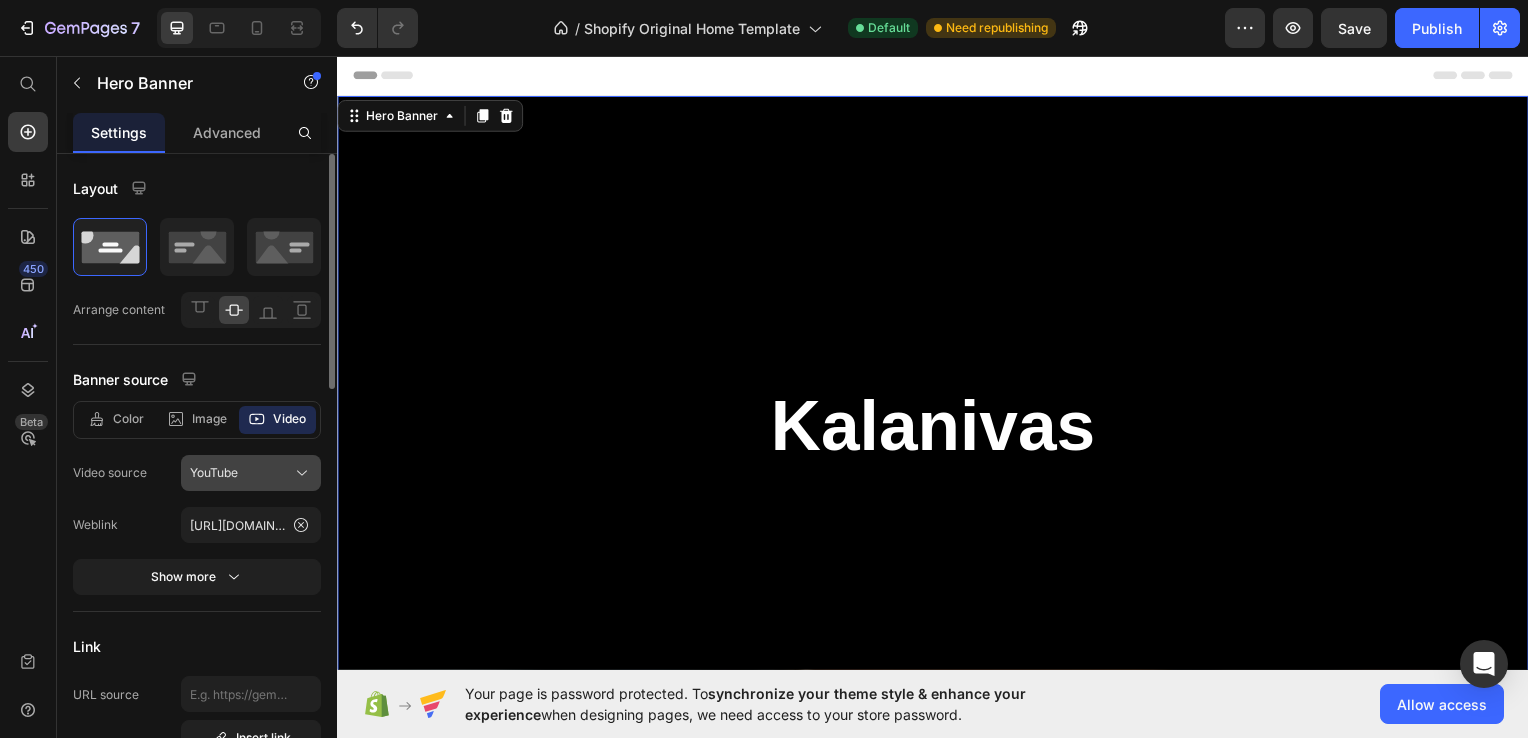 click on "YouTube" at bounding box center [251, 473] 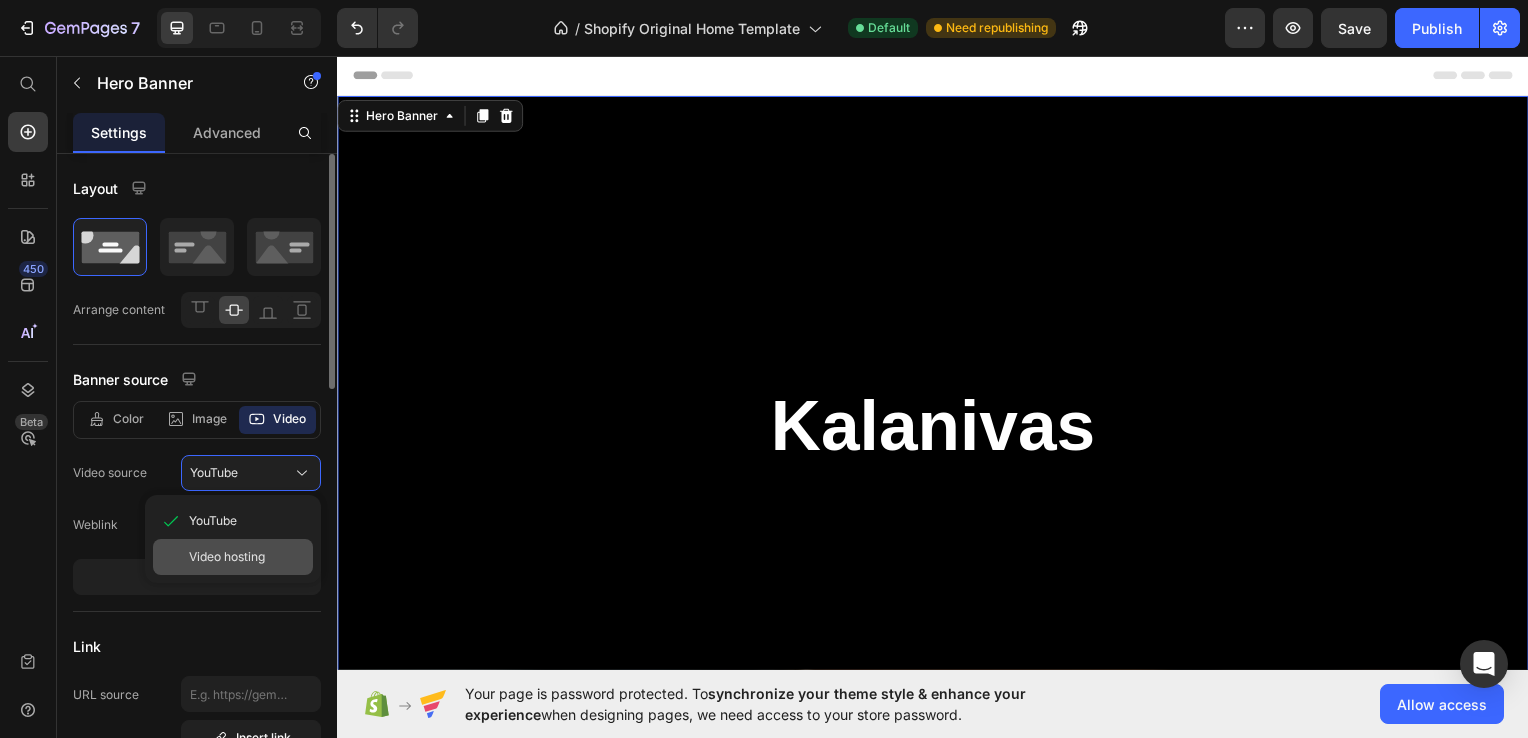 click on "Video hosting" at bounding box center (247, 557) 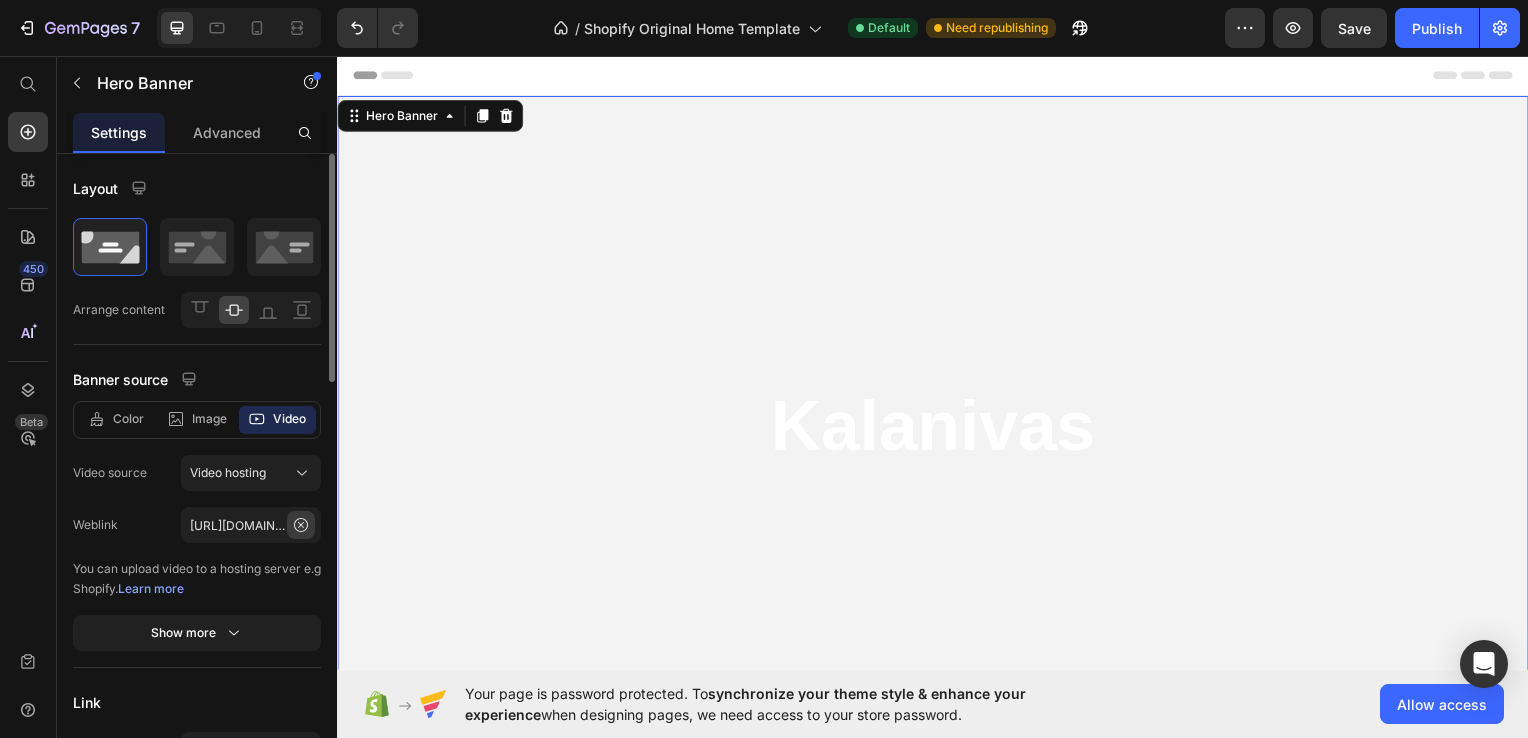 click 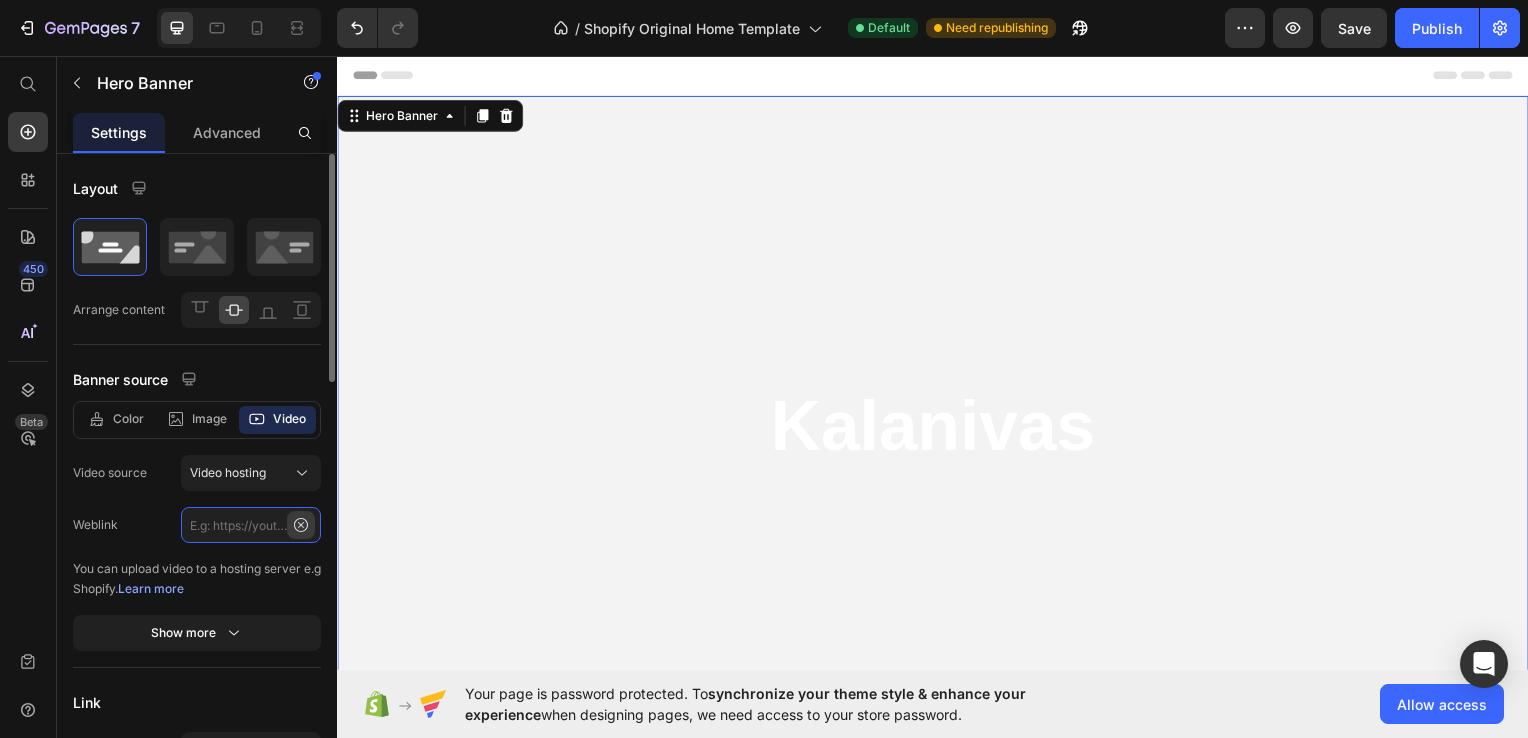 scroll, scrollTop: 0, scrollLeft: 0, axis: both 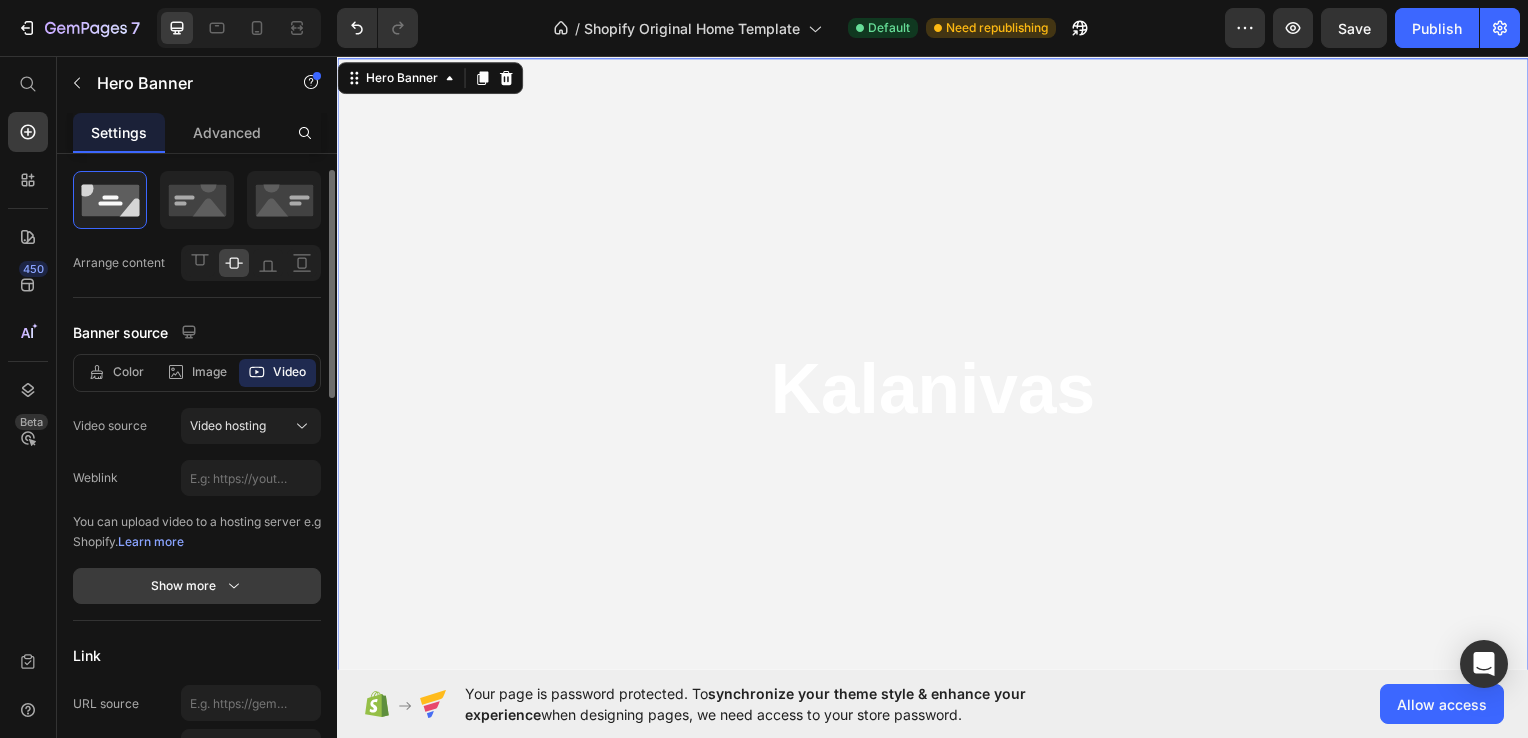 click on "Show more" at bounding box center [197, 586] 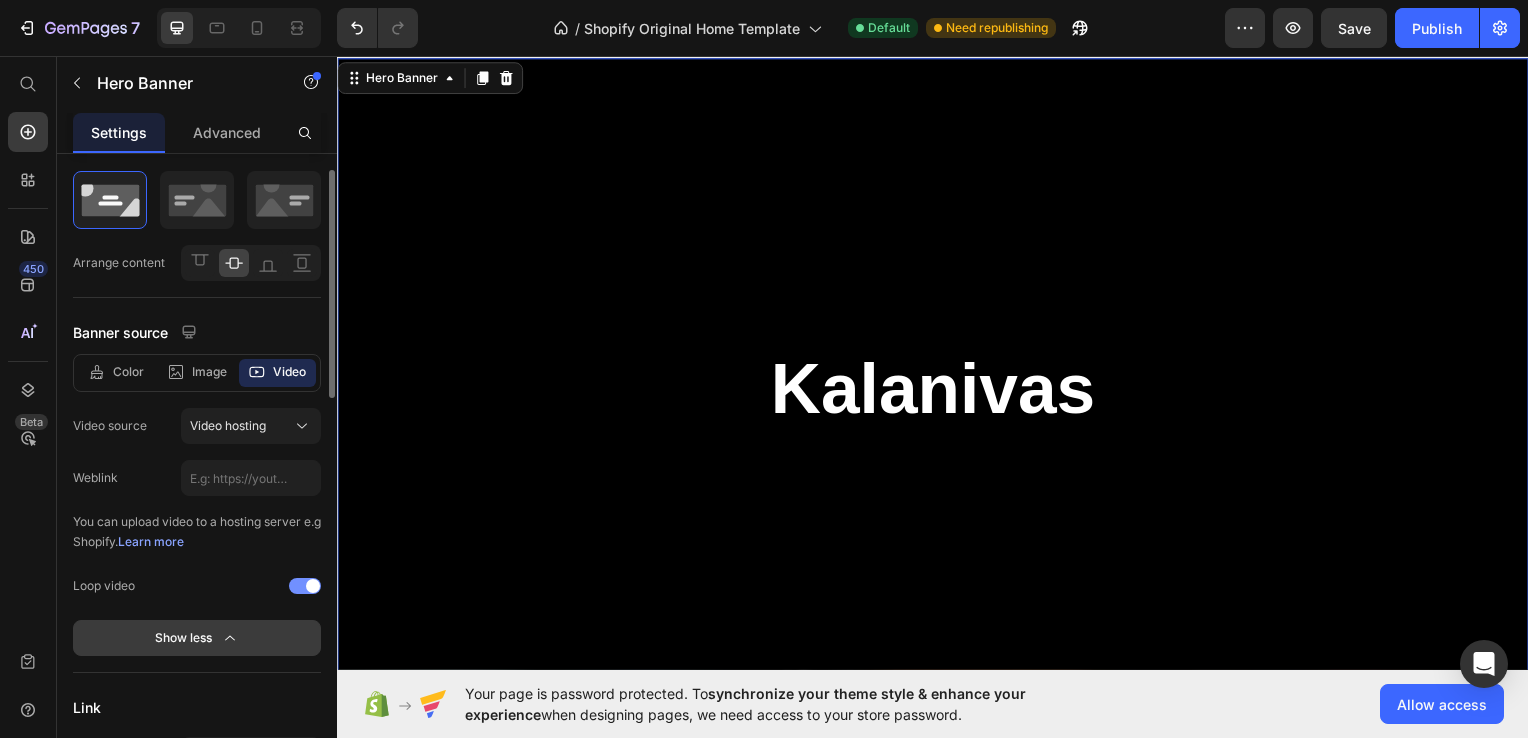 click on "Show less" at bounding box center (197, 638) 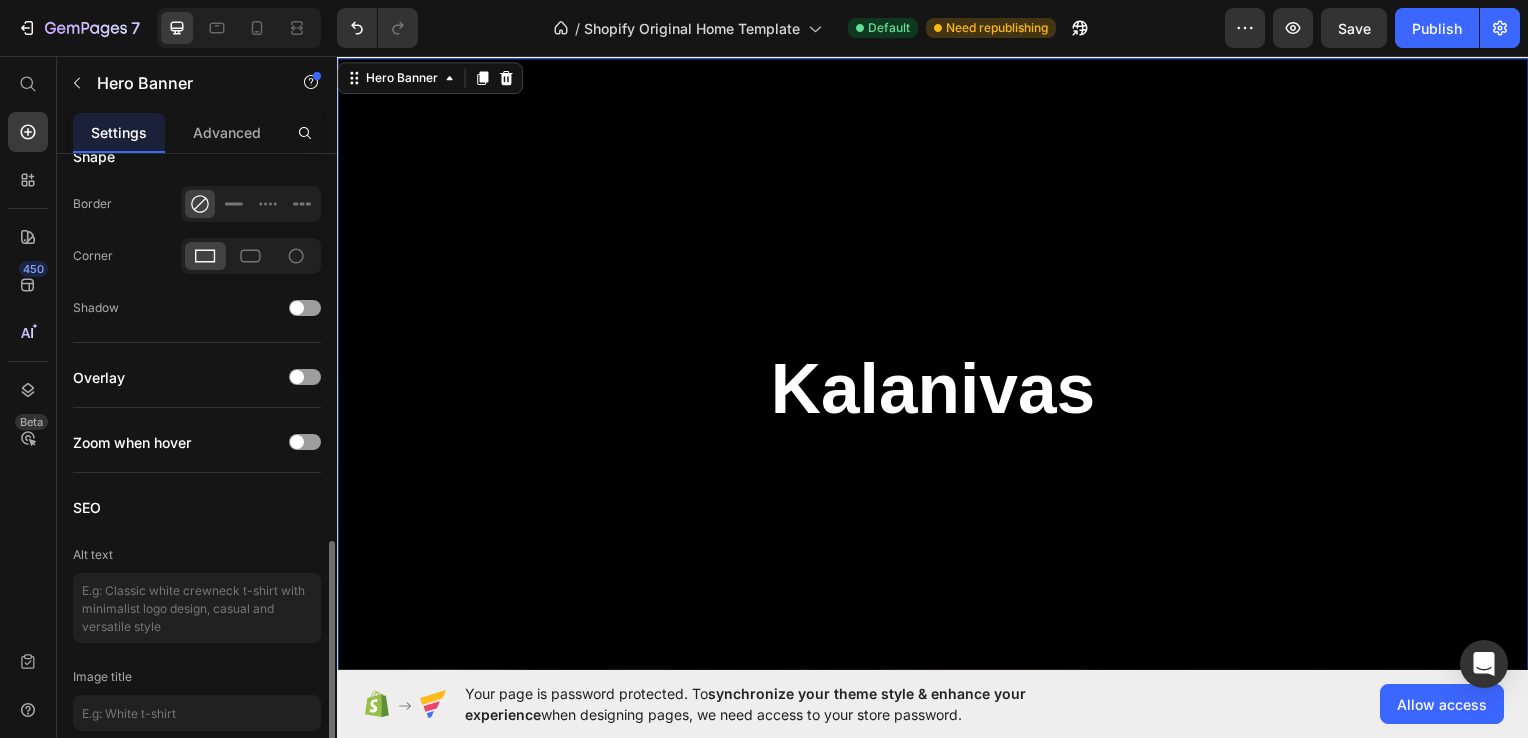 scroll, scrollTop: 1086, scrollLeft: 0, axis: vertical 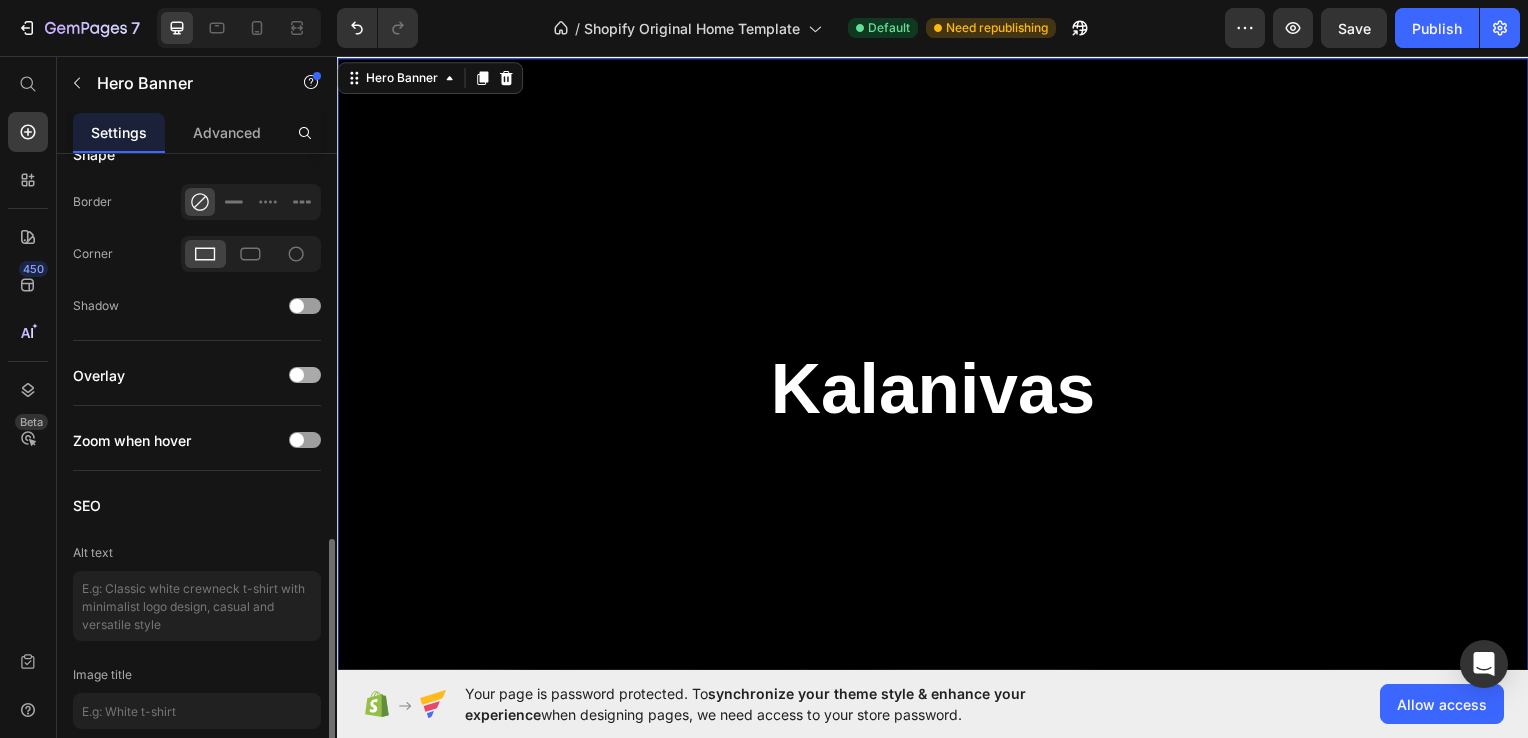 click at bounding box center (305, 375) 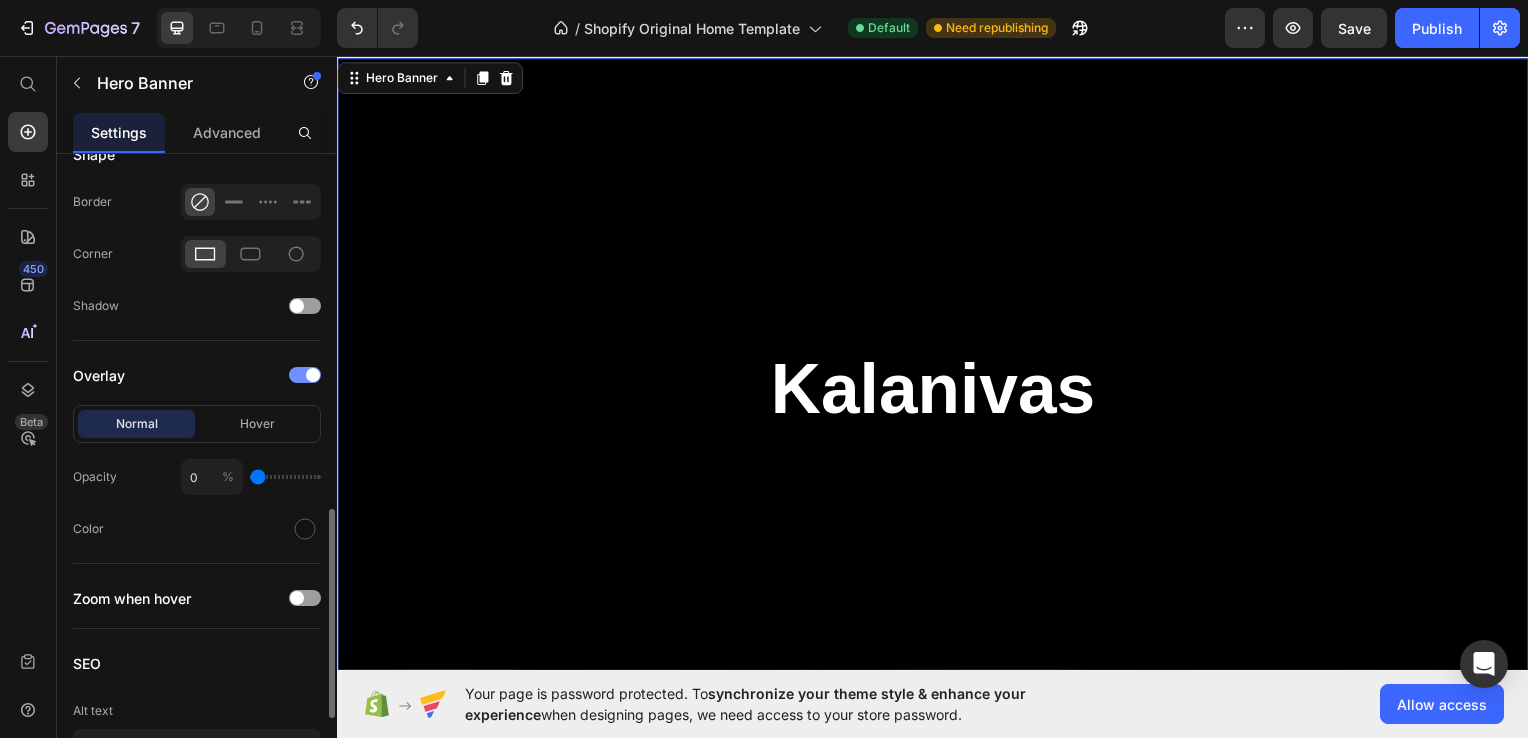 click at bounding box center (305, 375) 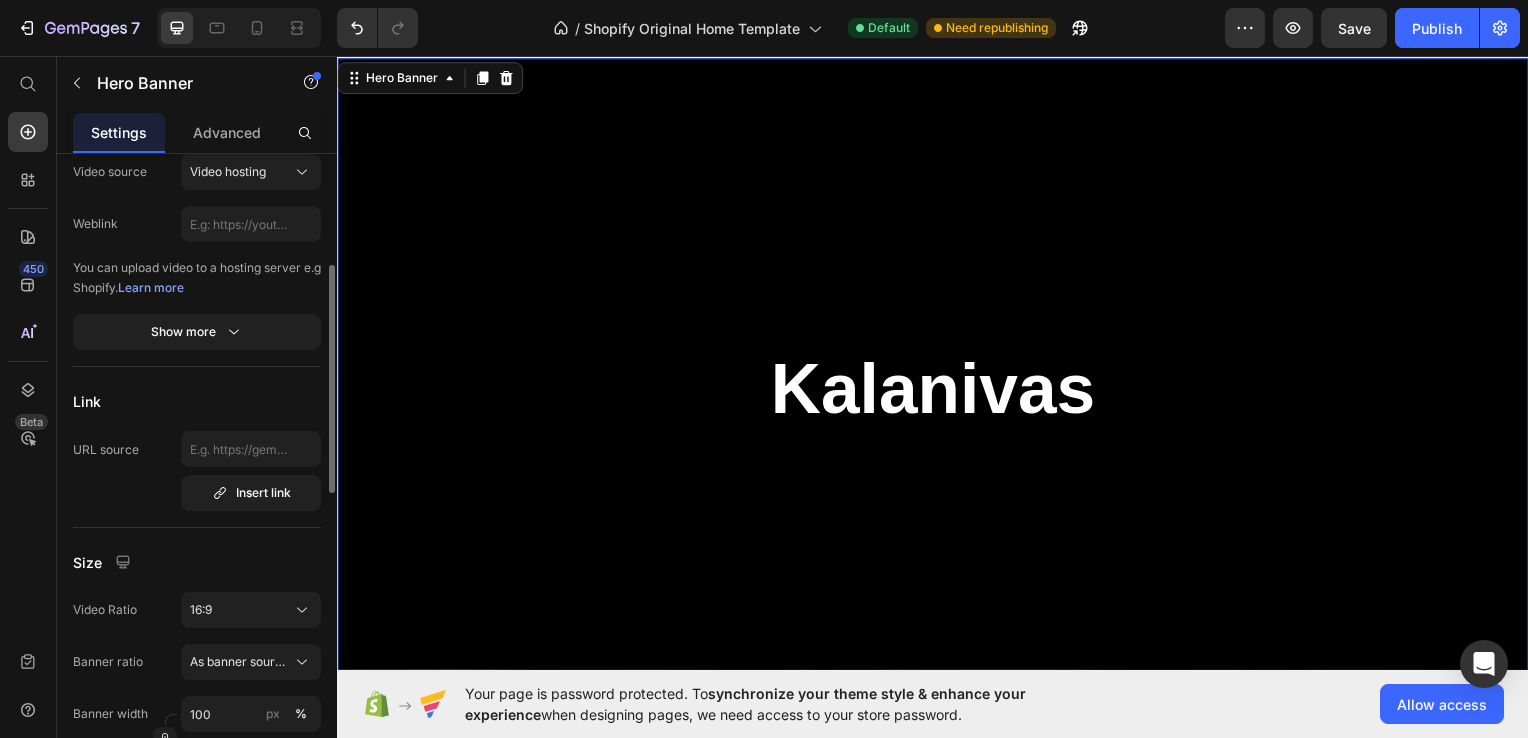 scroll, scrollTop: 300, scrollLeft: 0, axis: vertical 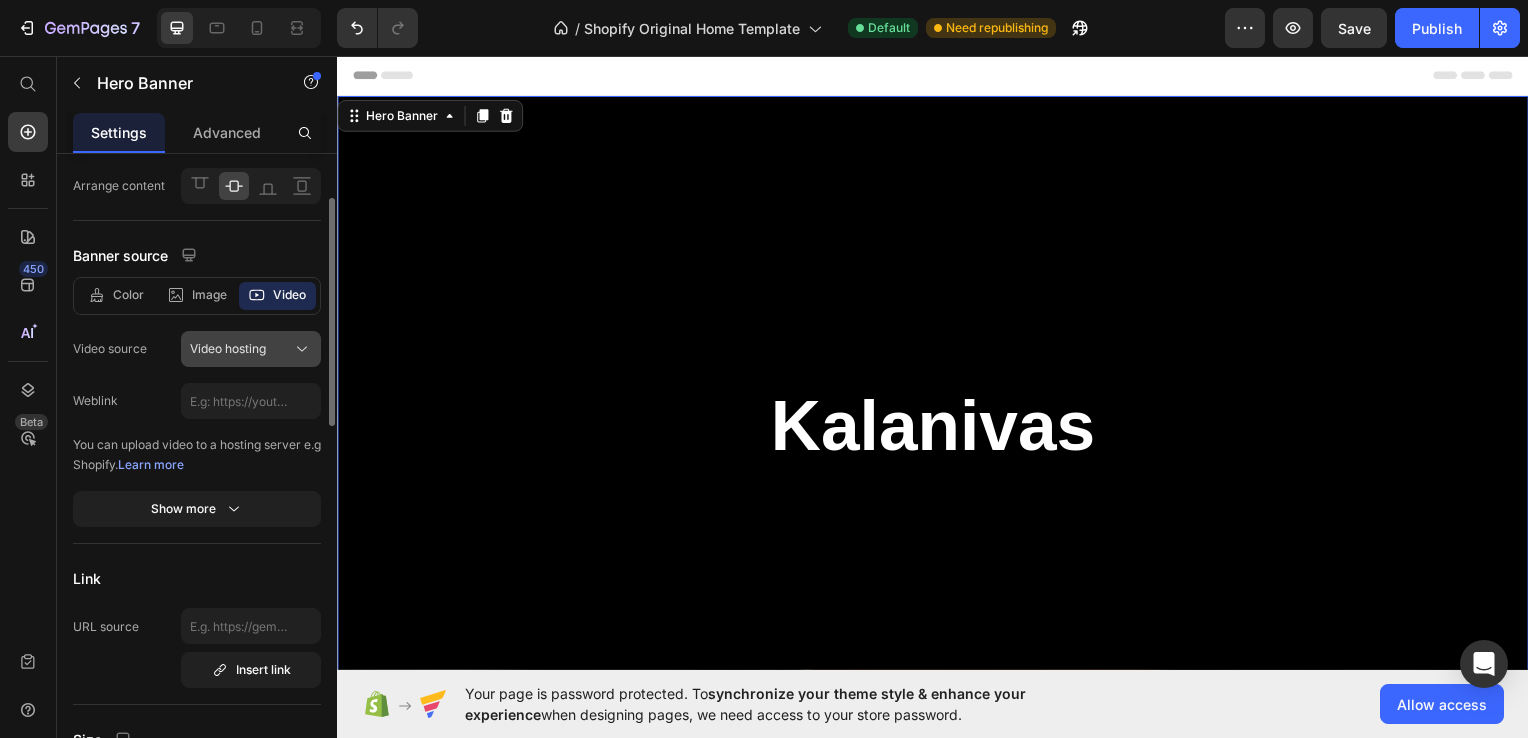 click 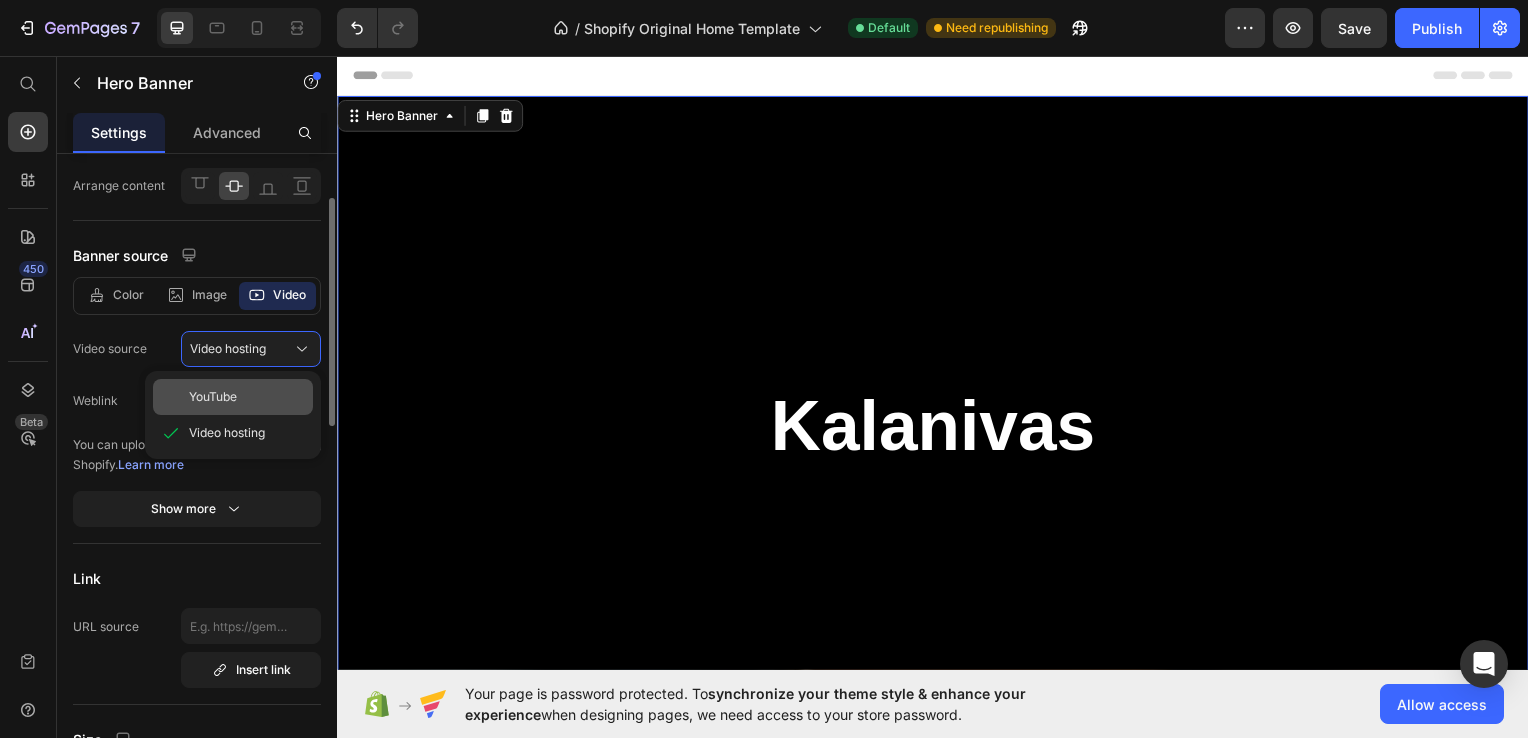 click on "YouTube" at bounding box center [247, 397] 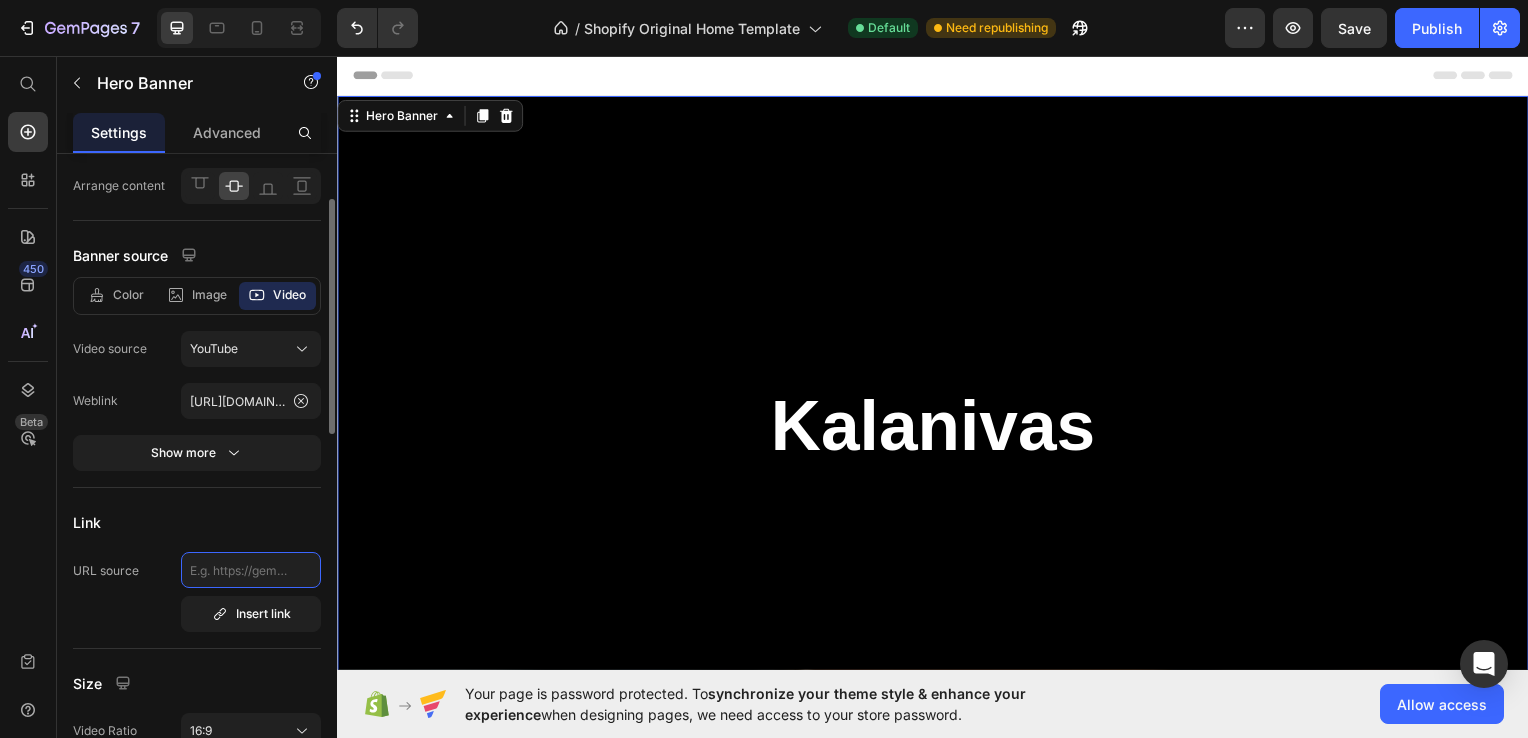 click 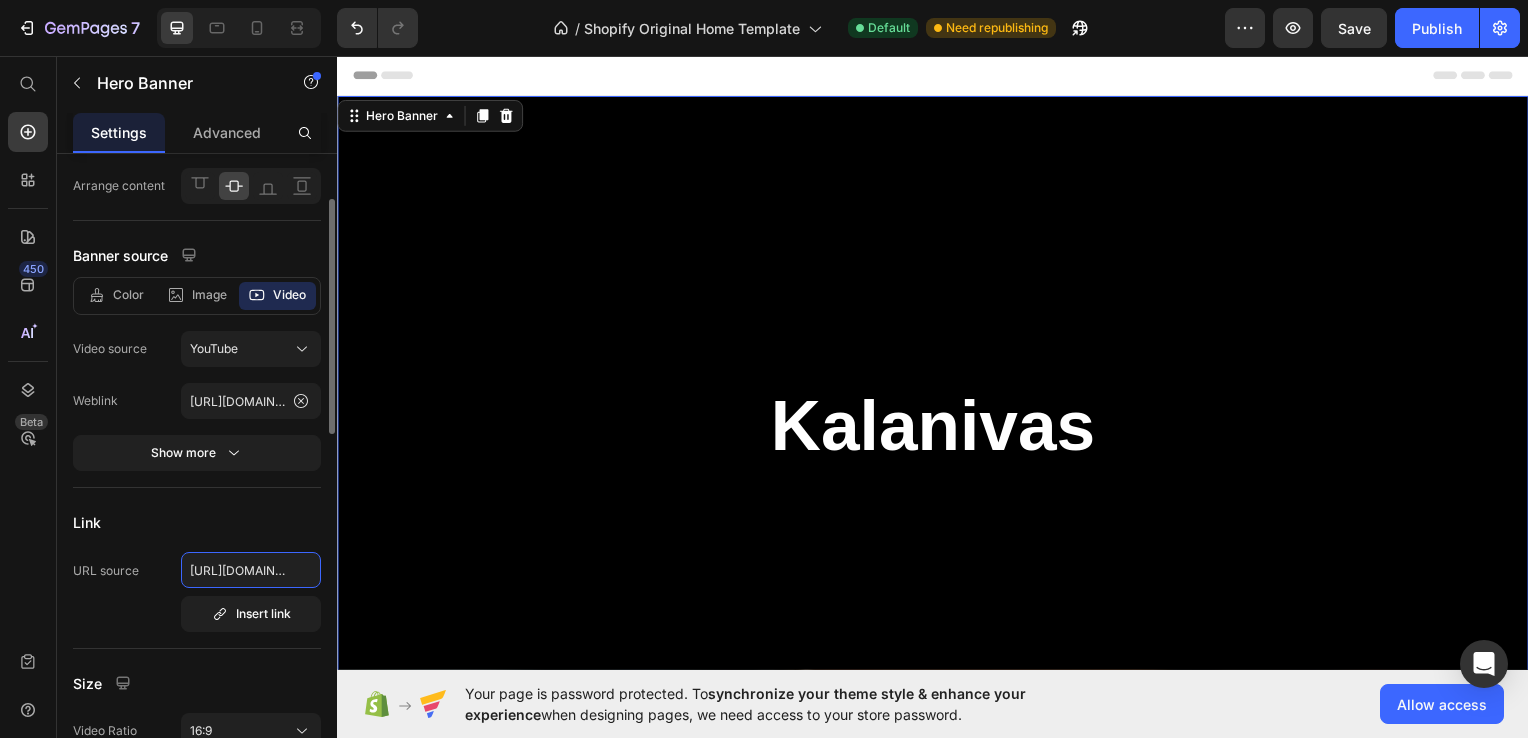 scroll, scrollTop: 0, scrollLeft: 76, axis: horizontal 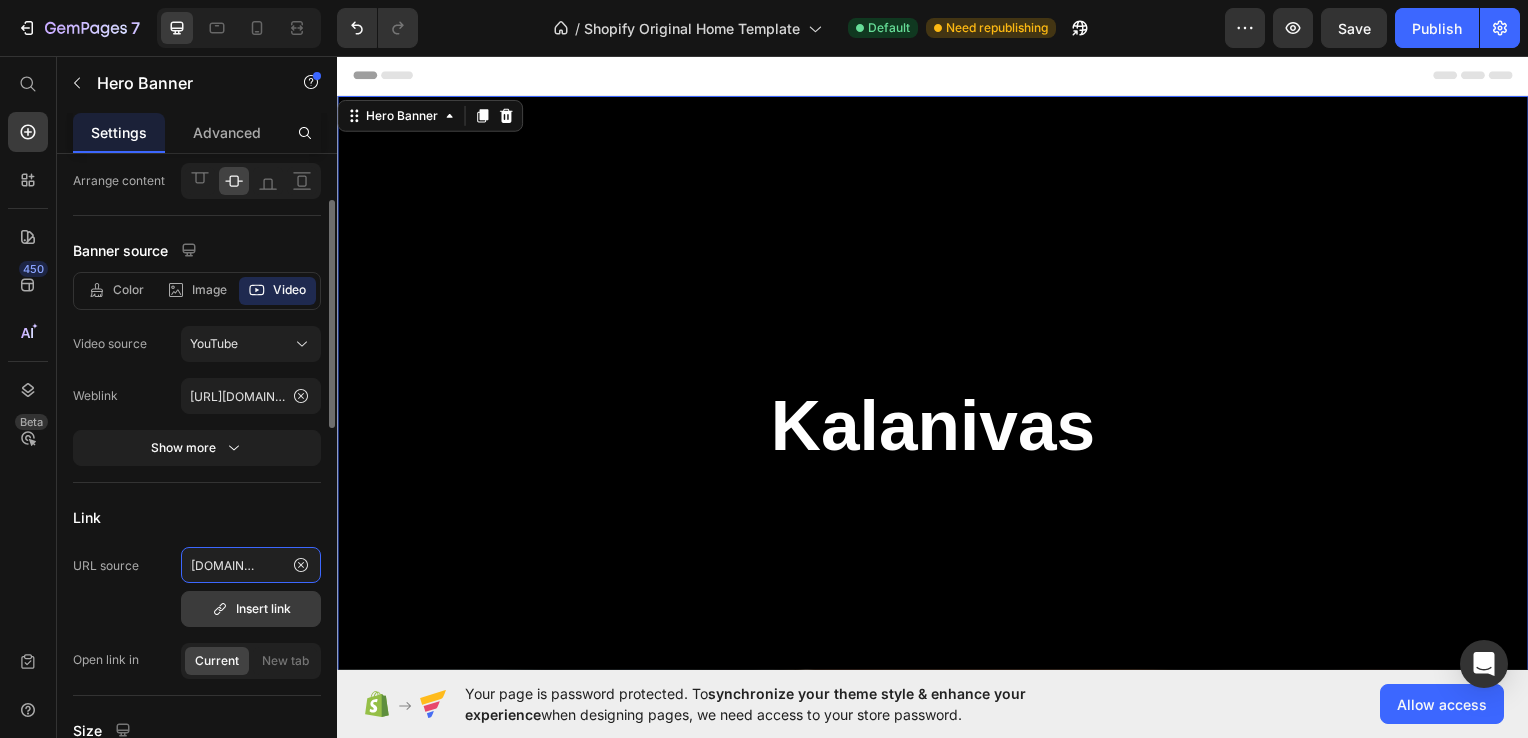 type on "[URL][DOMAIN_NAME]" 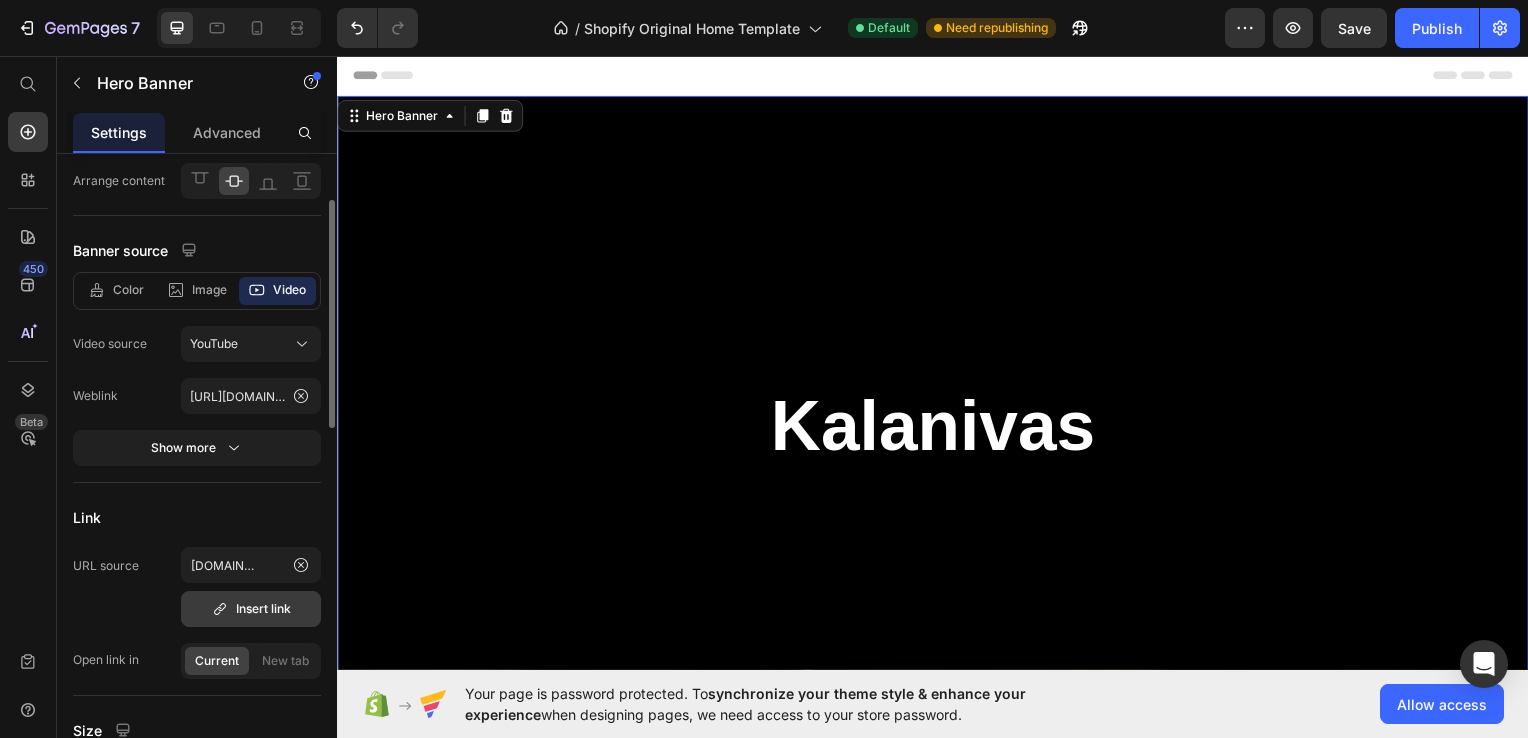 scroll, scrollTop: 0, scrollLeft: 0, axis: both 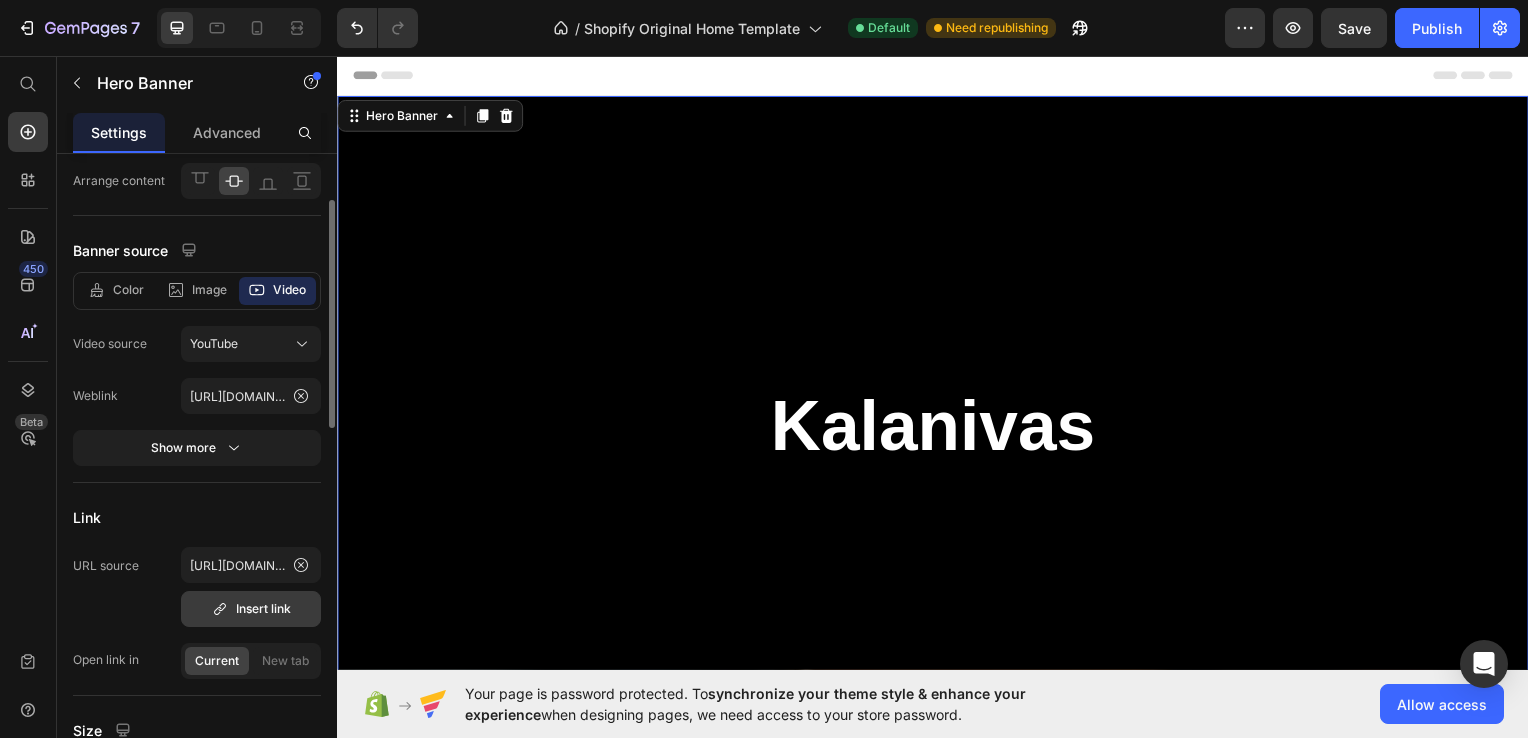 click on "Insert link" at bounding box center [251, 609] 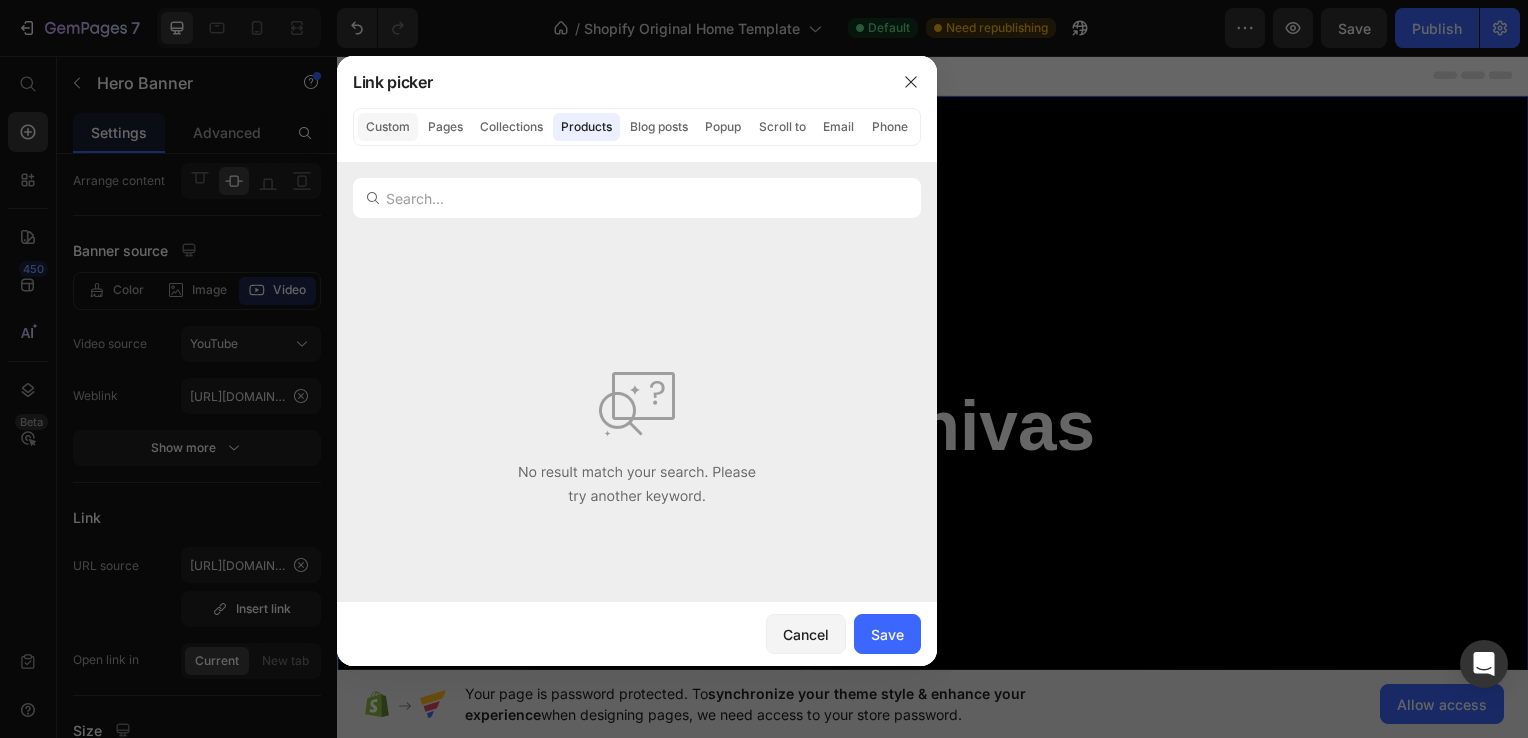 click on "Custom" 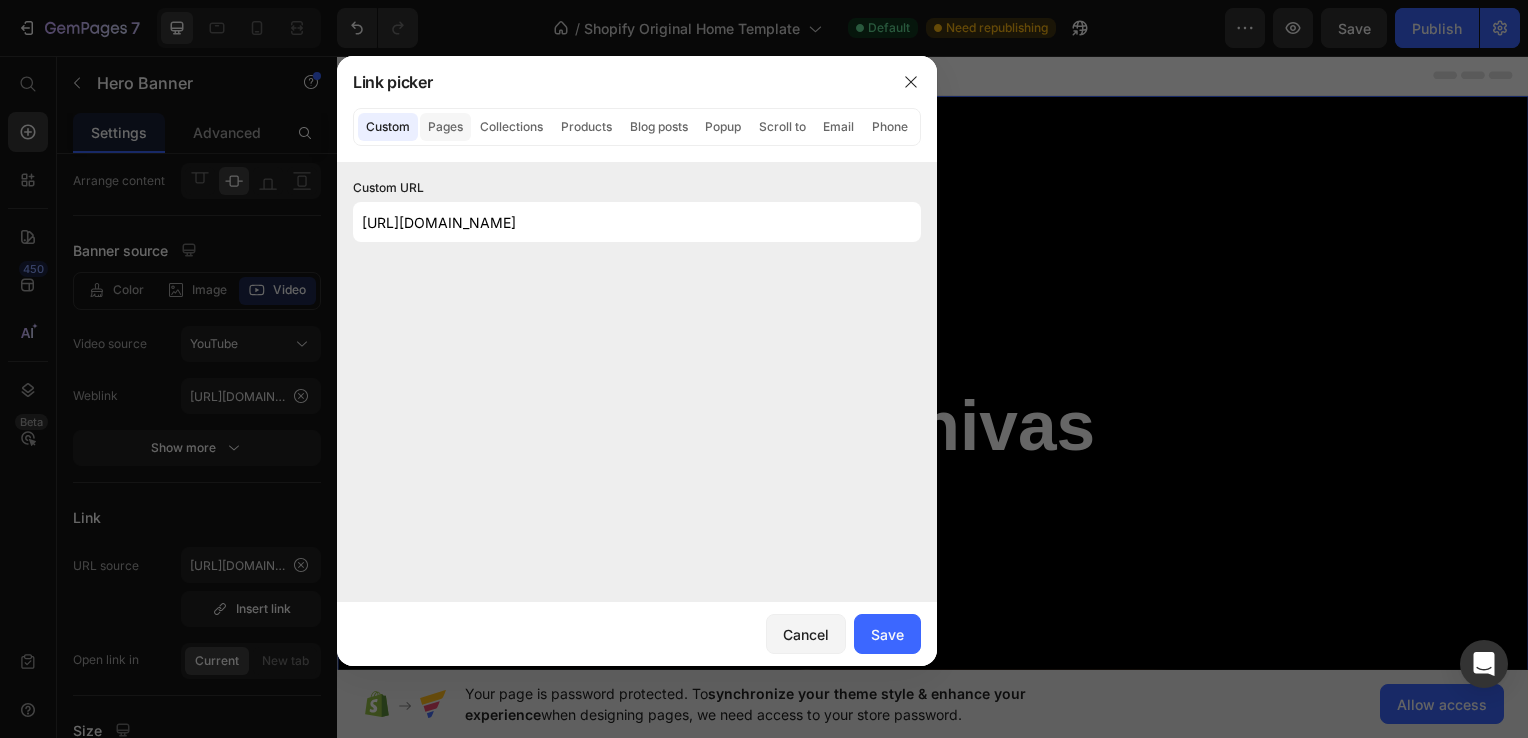 click on "Pages" 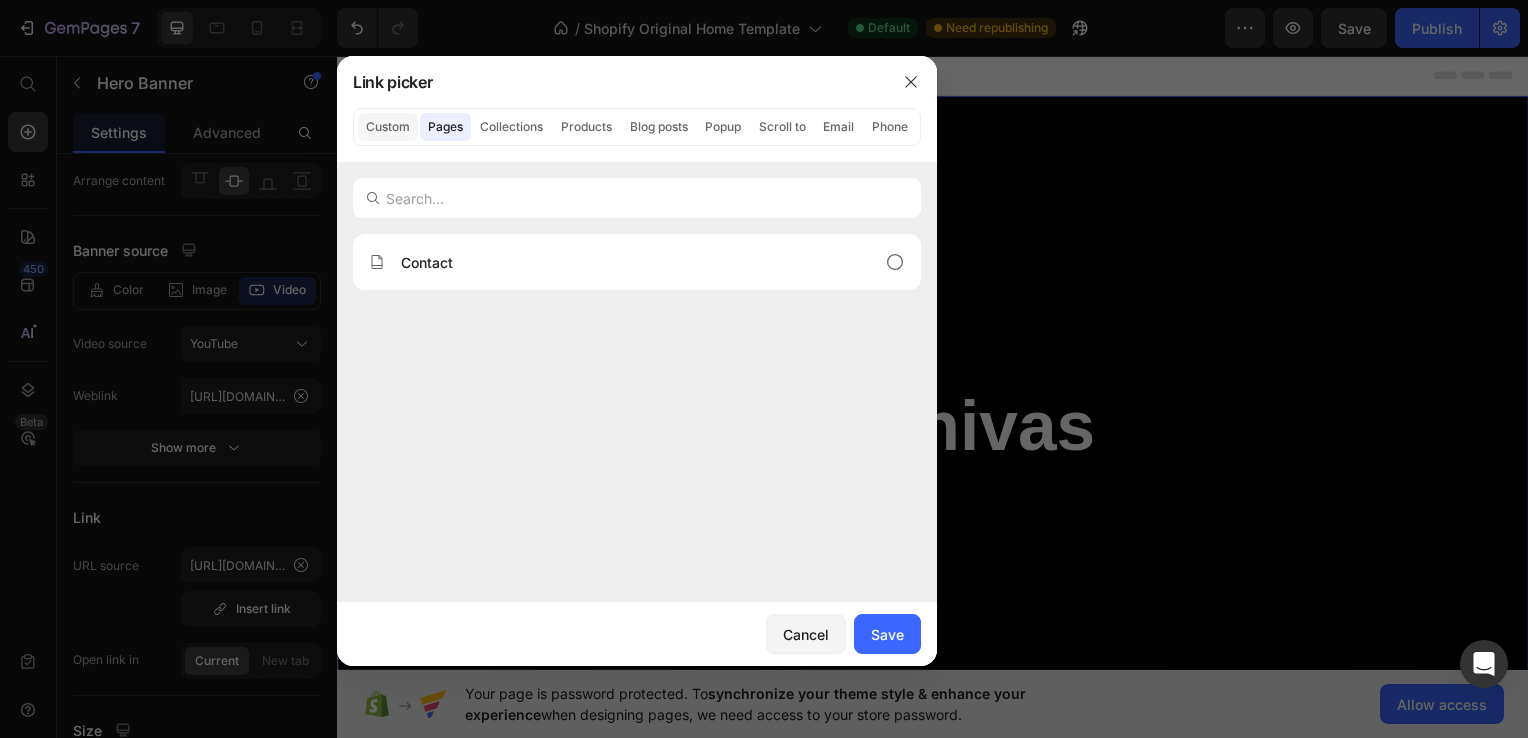 click on "Custom" 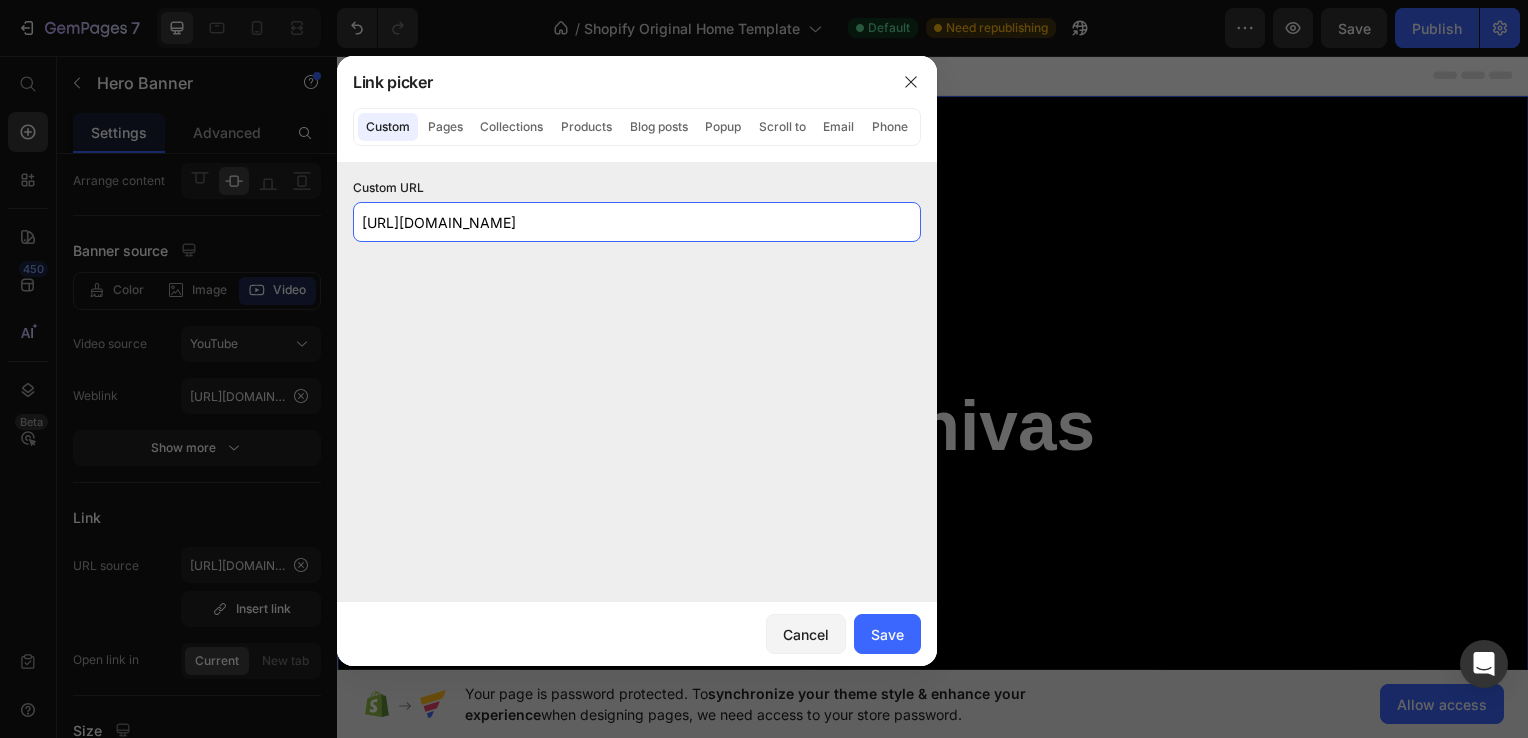 click on "[URL][DOMAIN_NAME]" 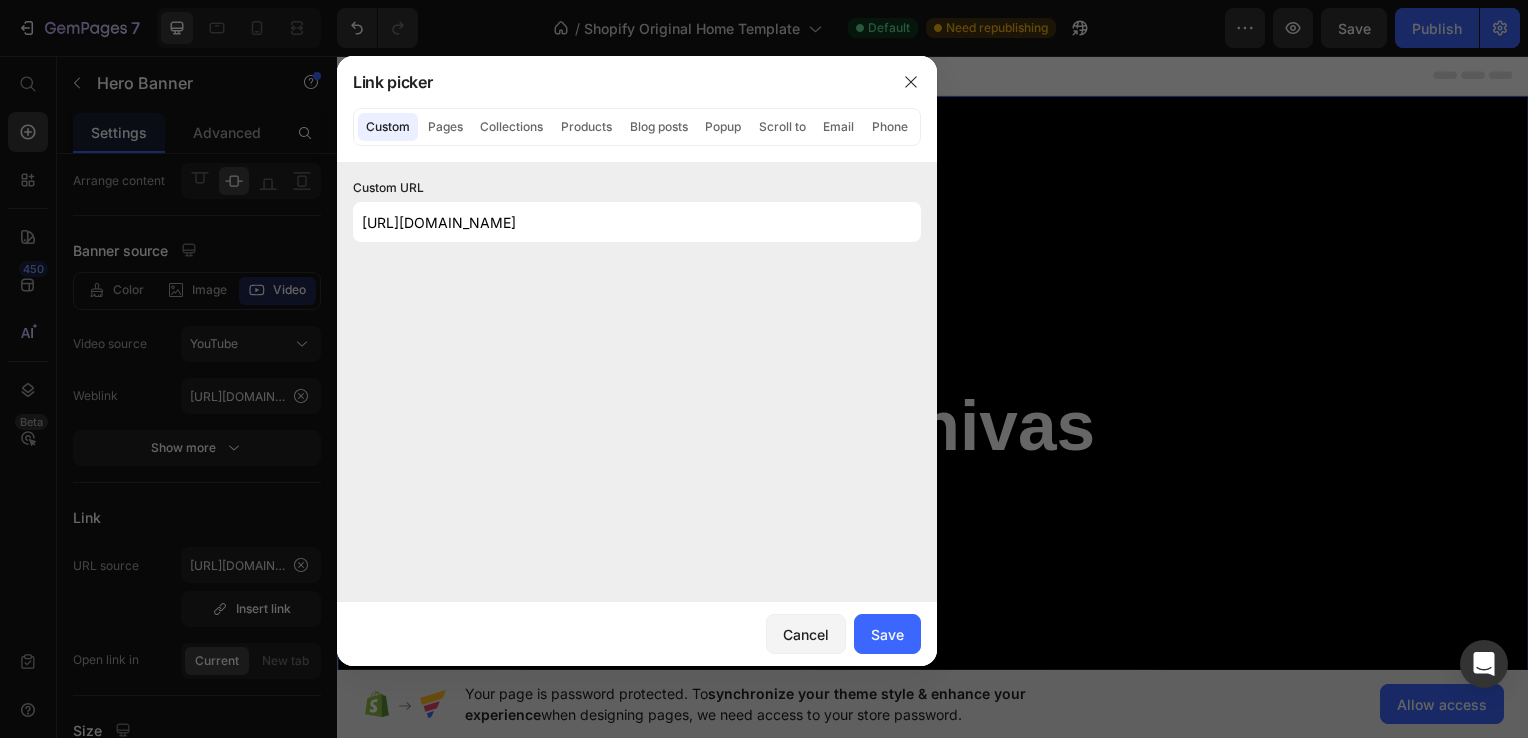 click on "Custom URL https://youtu.be/bxLFyOXekG0" at bounding box center (637, 382) 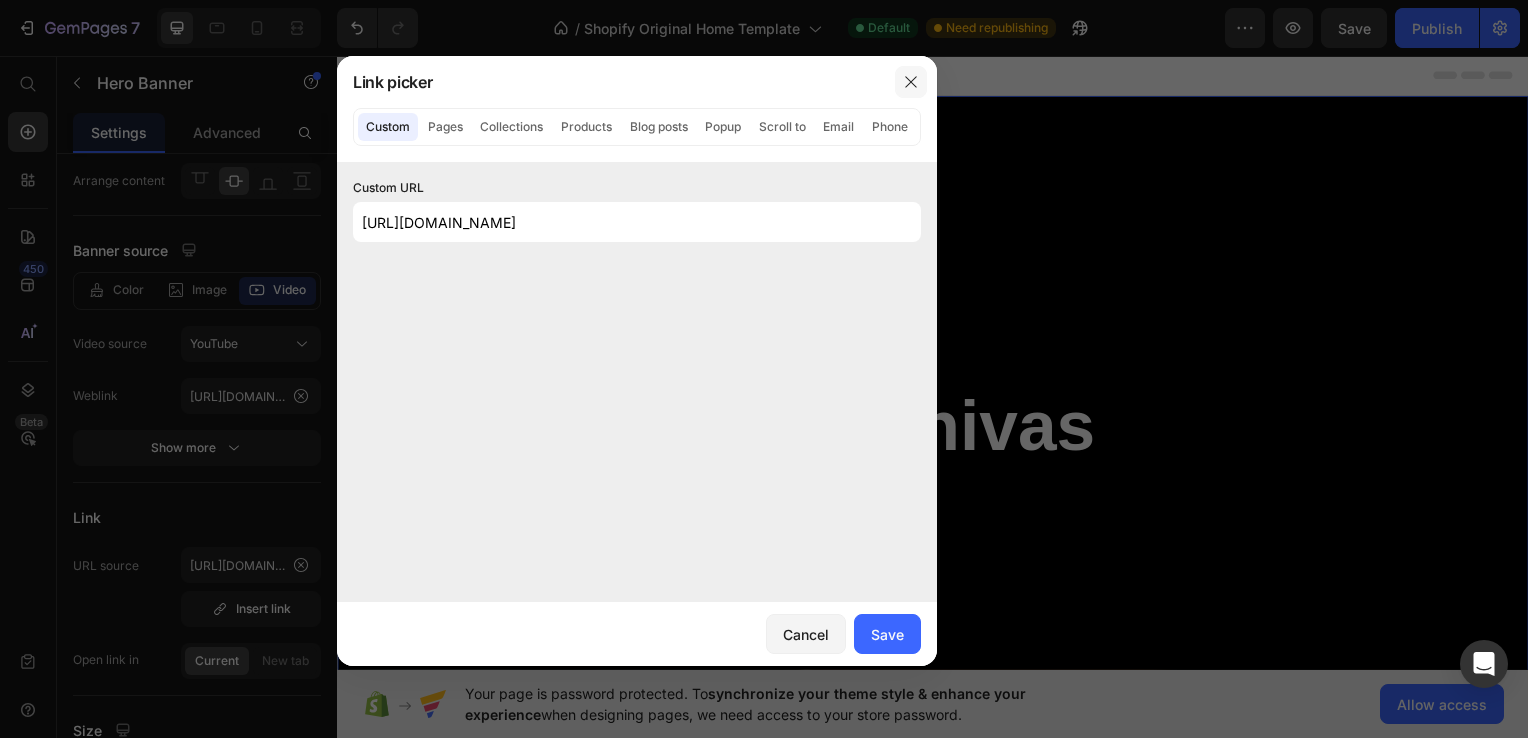 click at bounding box center [911, 82] 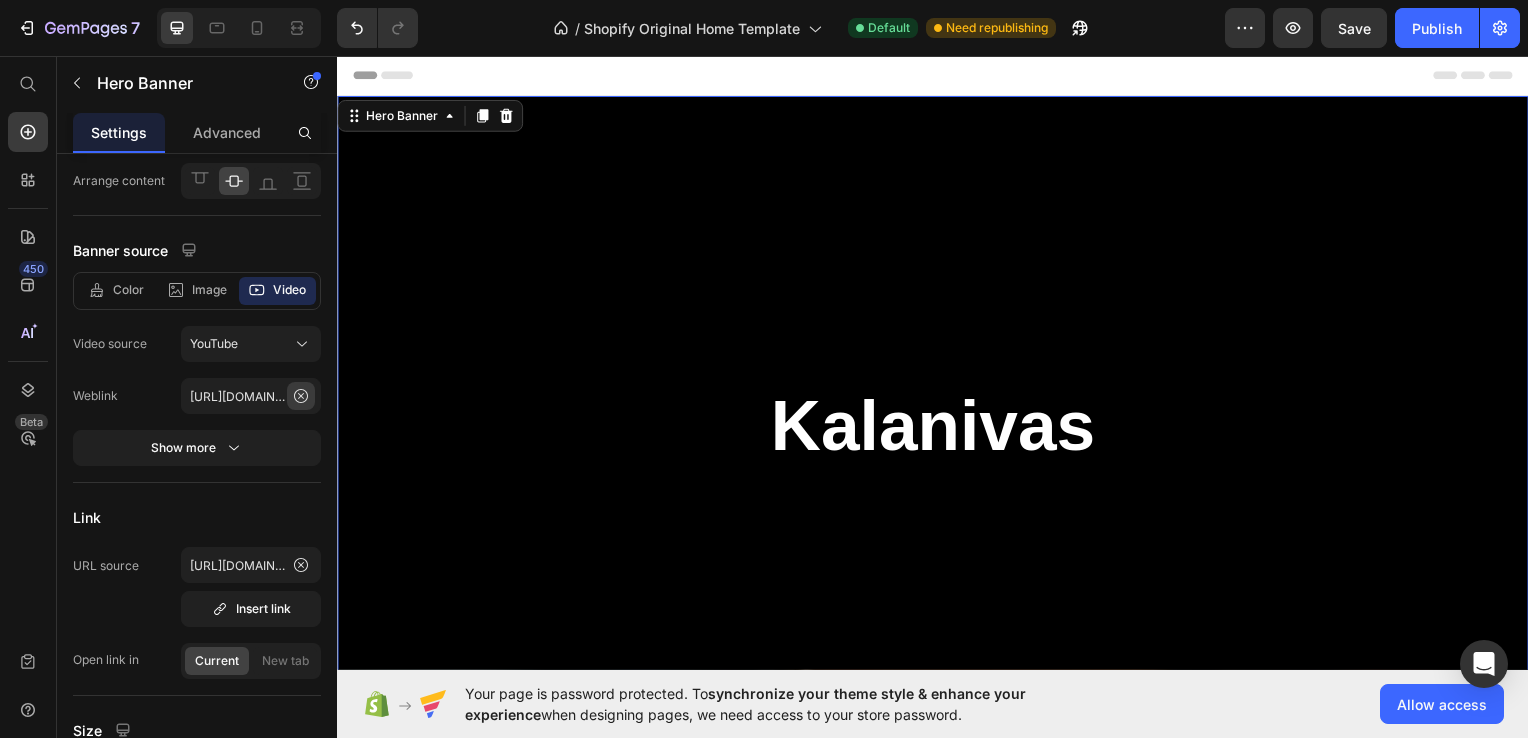 click 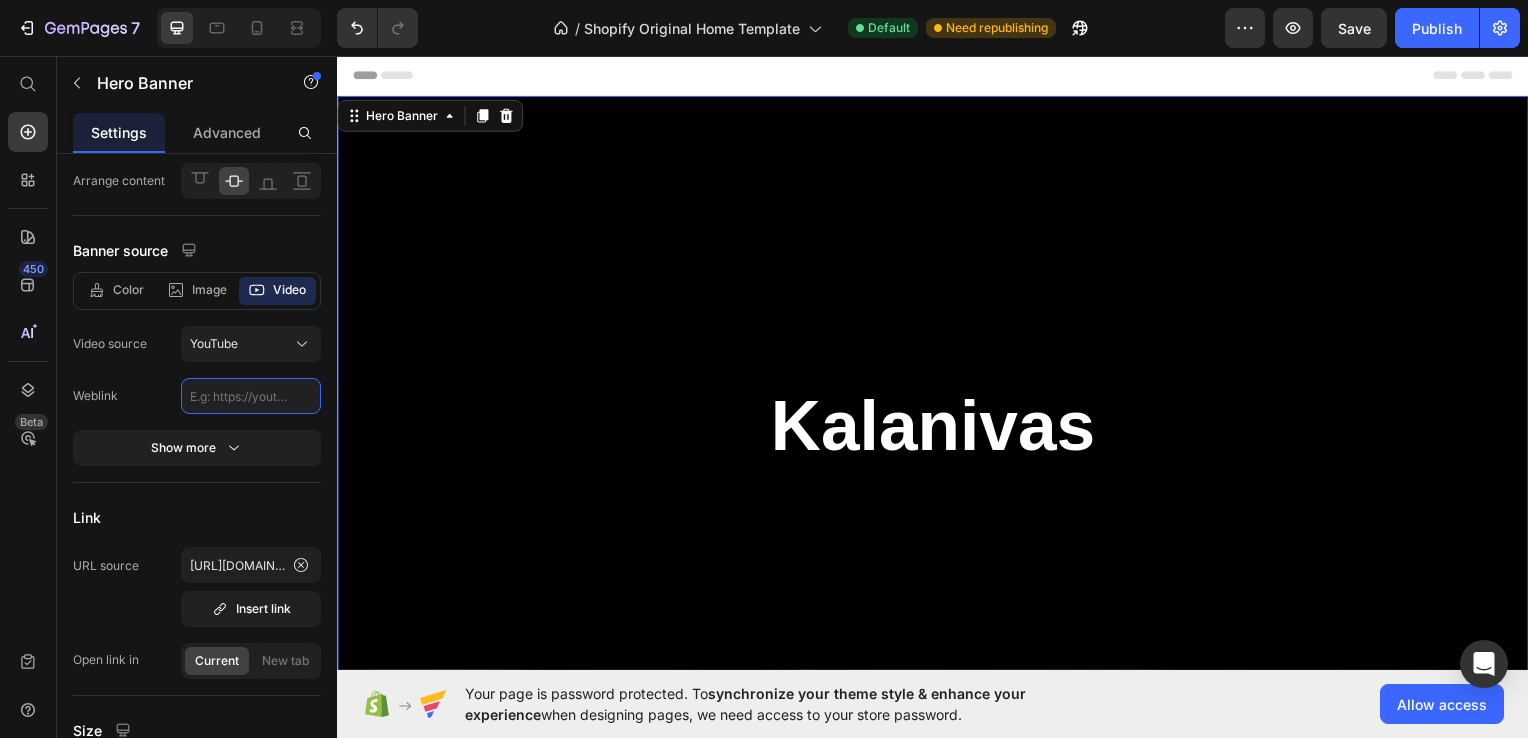 paste on "[URL][DOMAIN_NAME]" 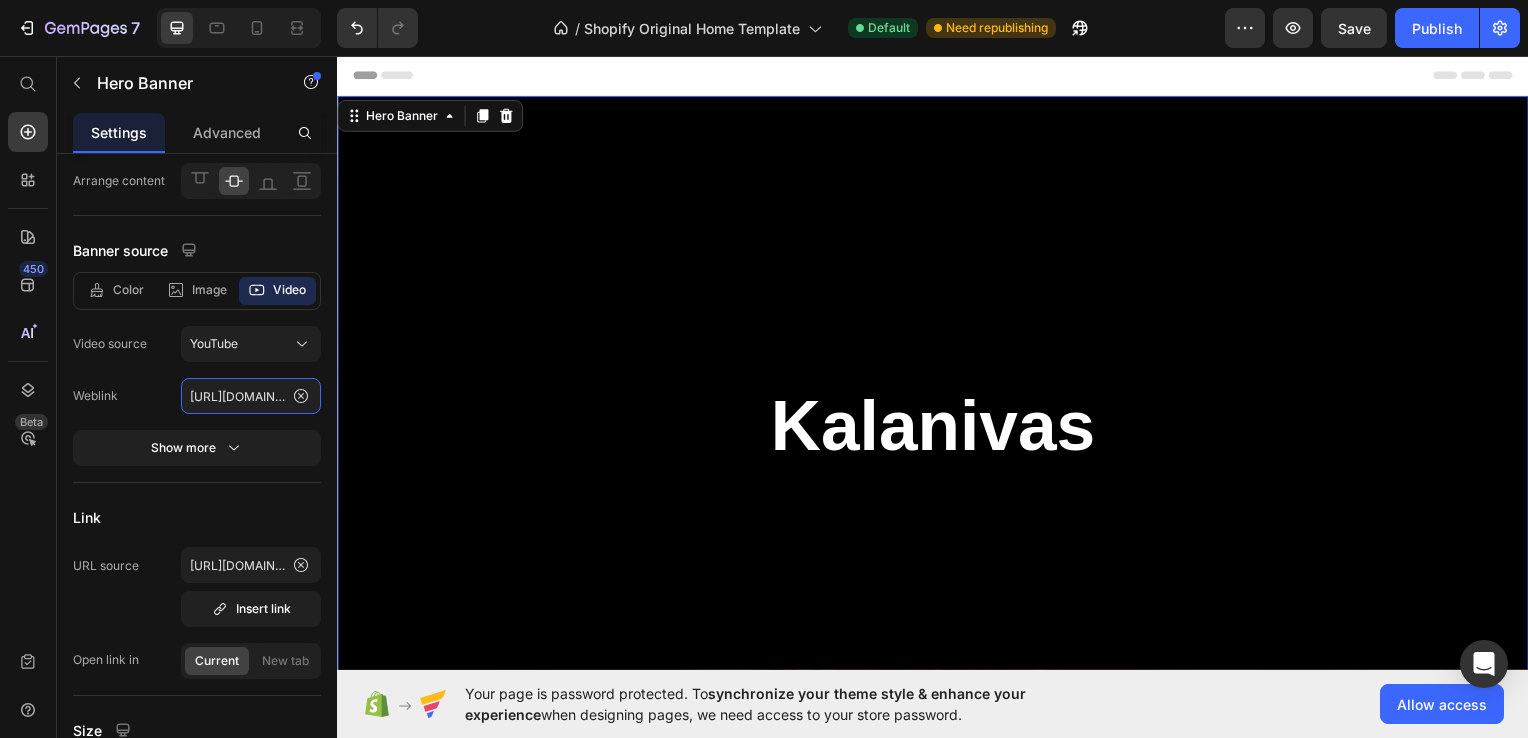 scroll, scrollTop: 0, scrollLeft: 76, axis: horizontal 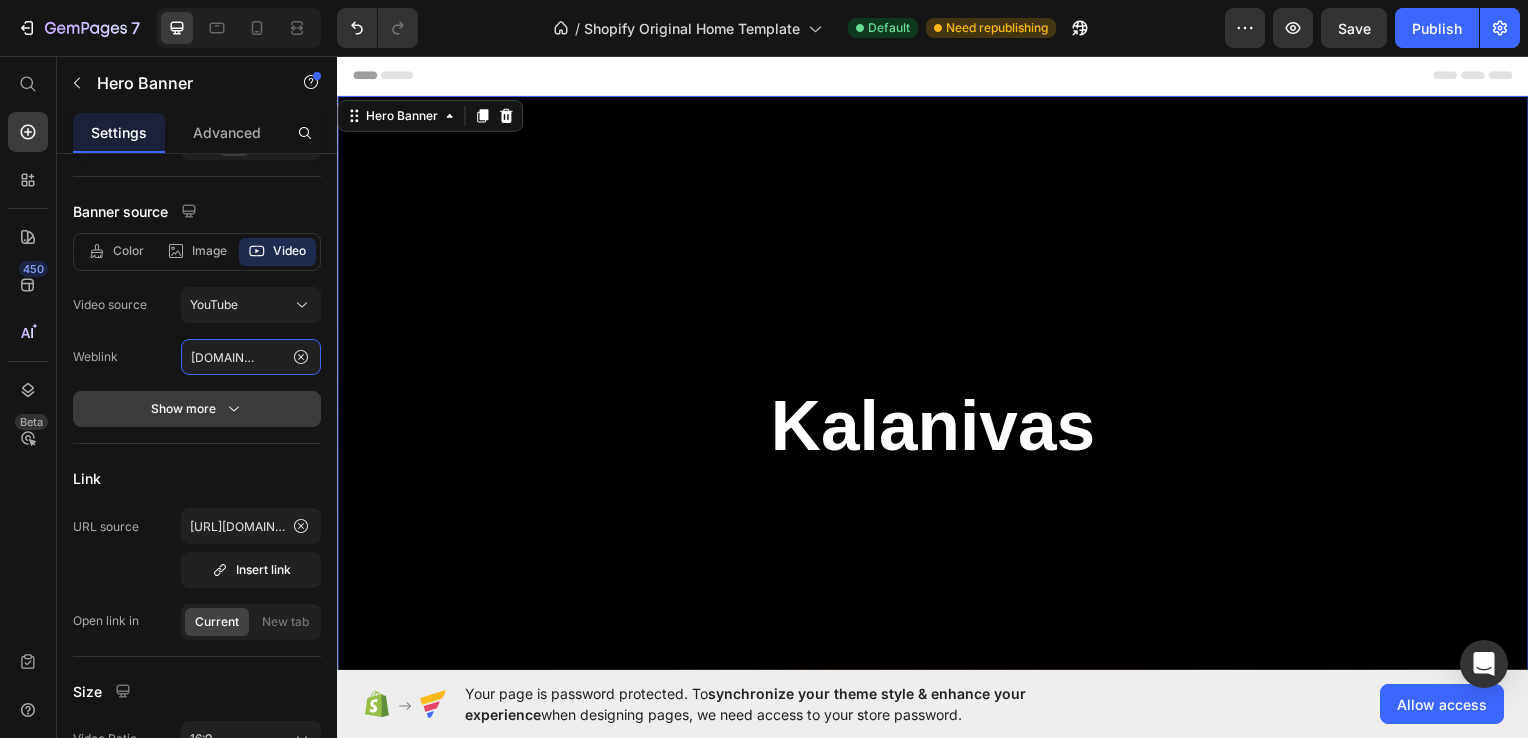 type on "[URL][DOMAIN_NAME]" 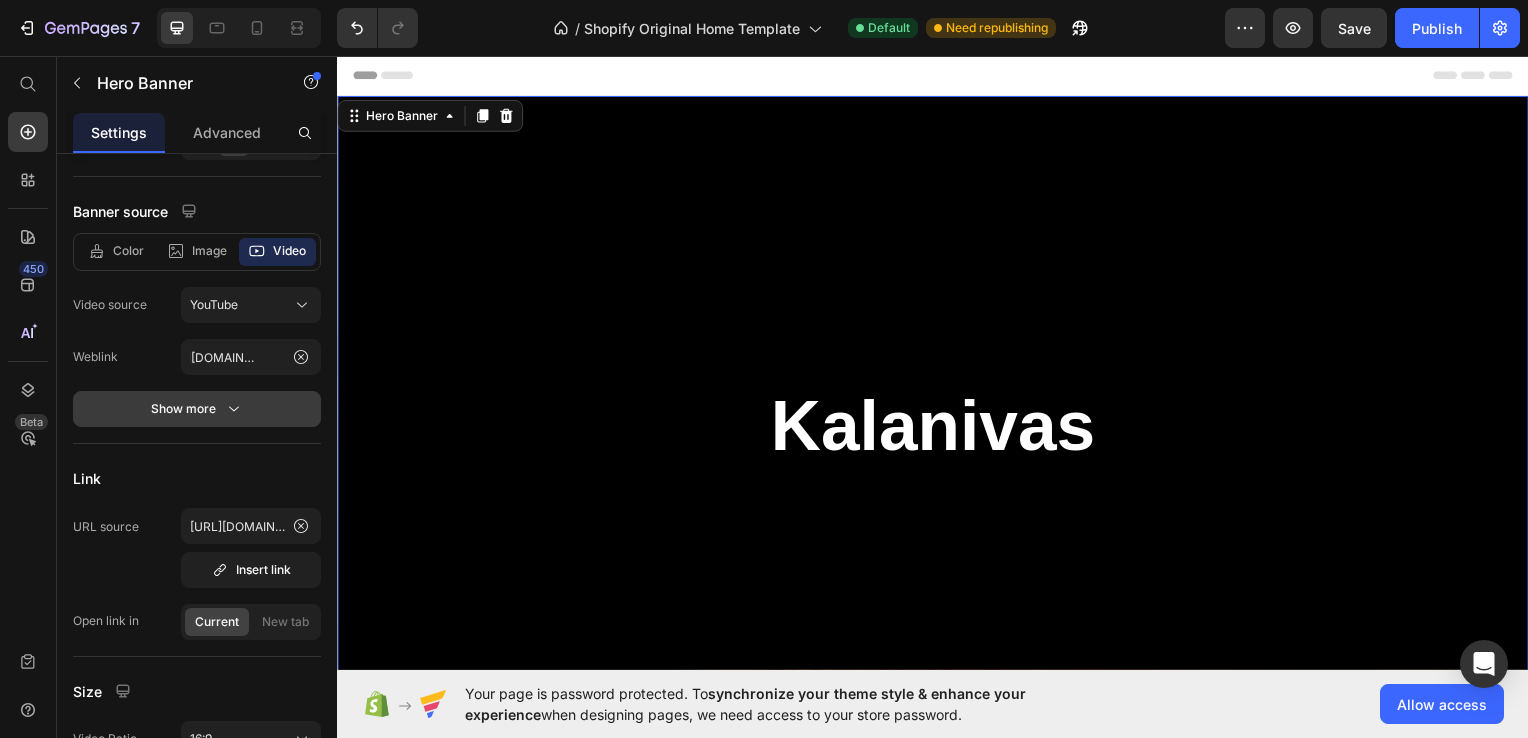 scroll, scrollTop: 0, scrollLeft: 0, axis: both 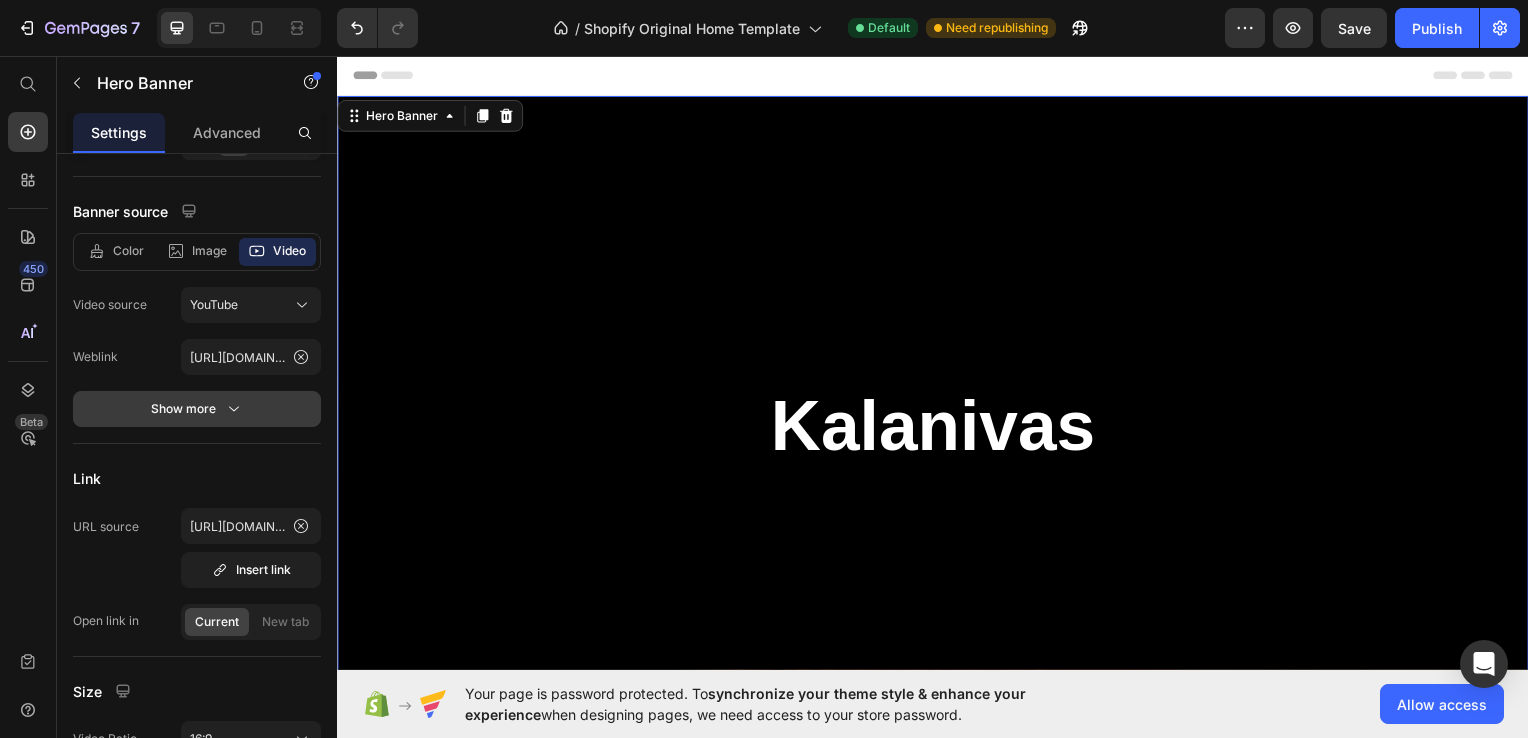click on "Show more" at bounding box center (197, 409) 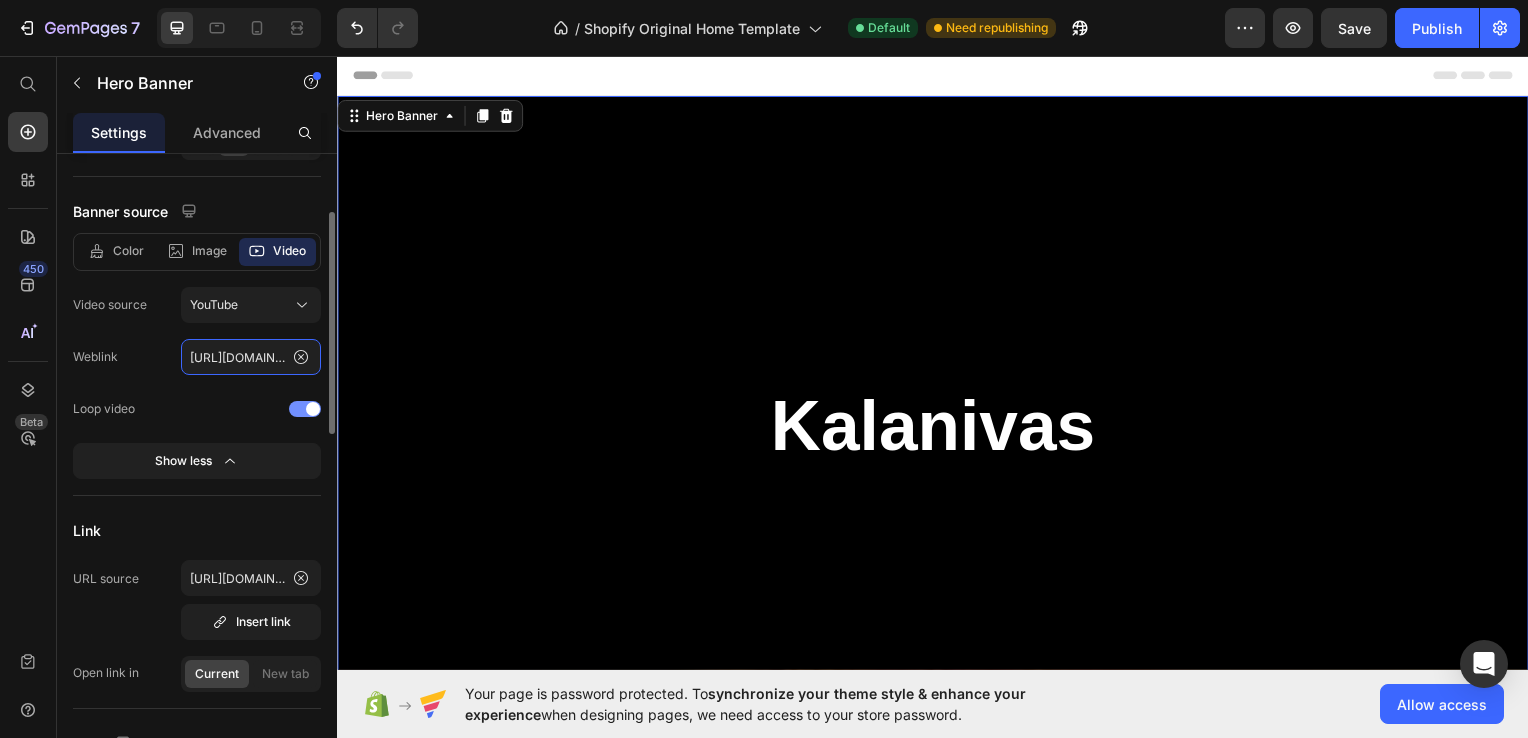 click on "[URL][DOMAIN_NAME]" 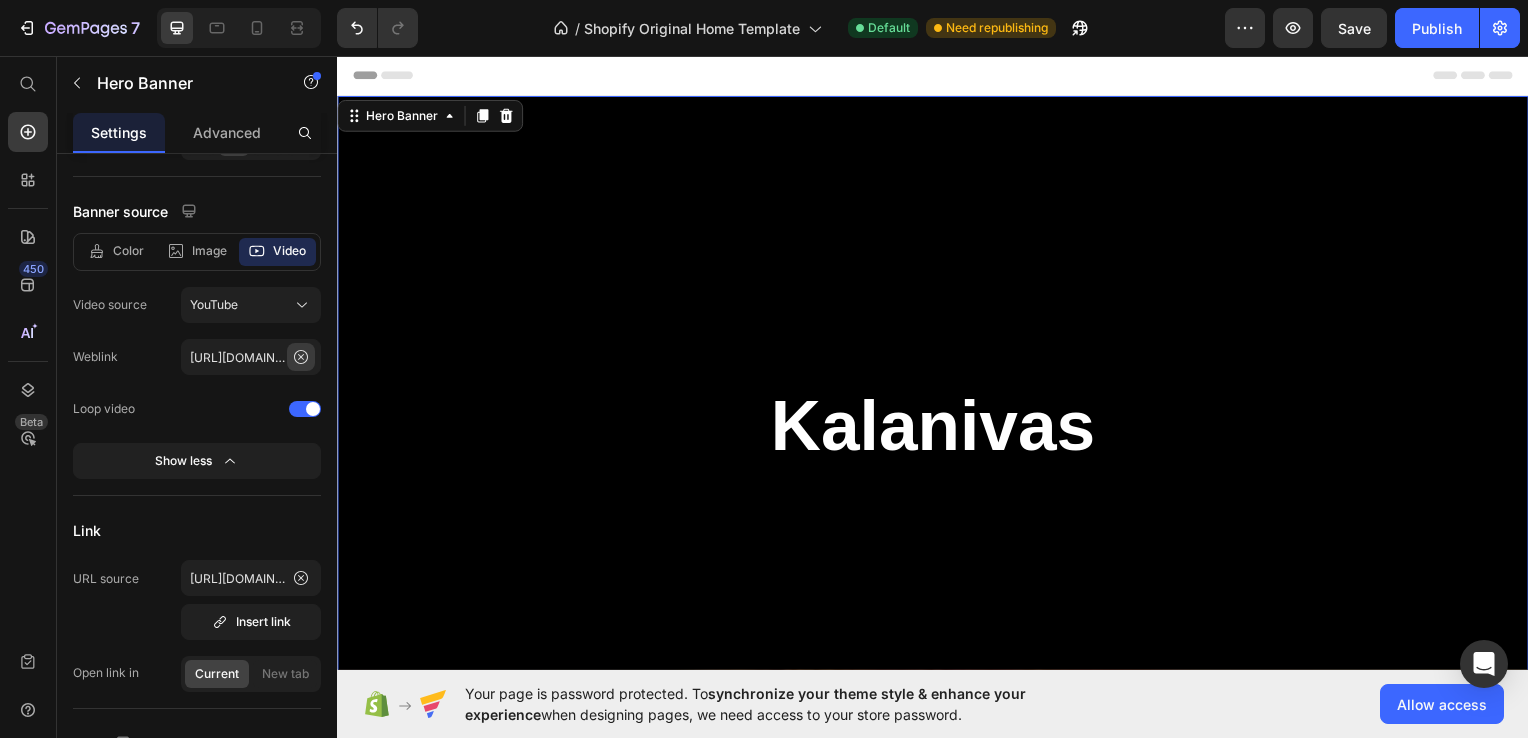 click 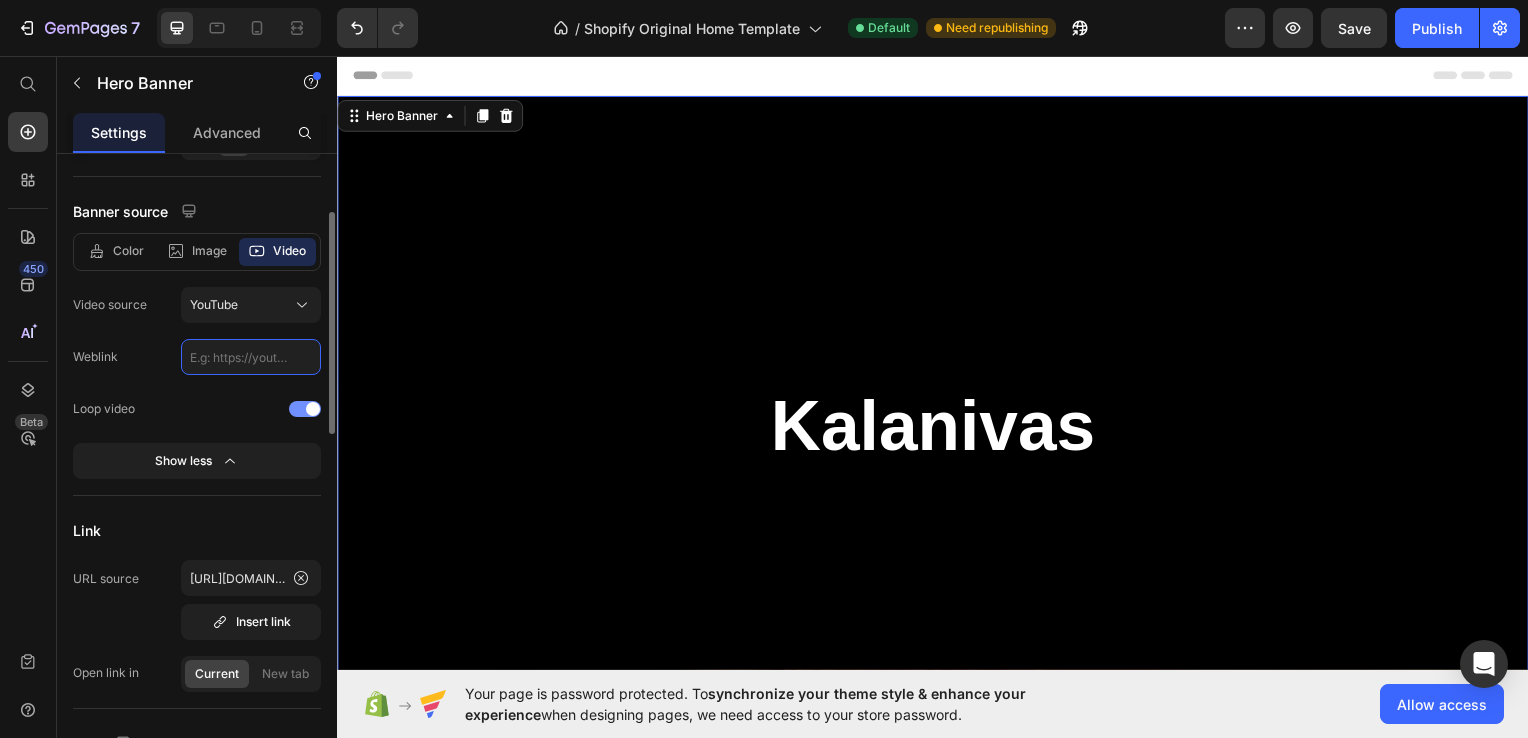 paste on "[URL][DOMAIN_NAME]" 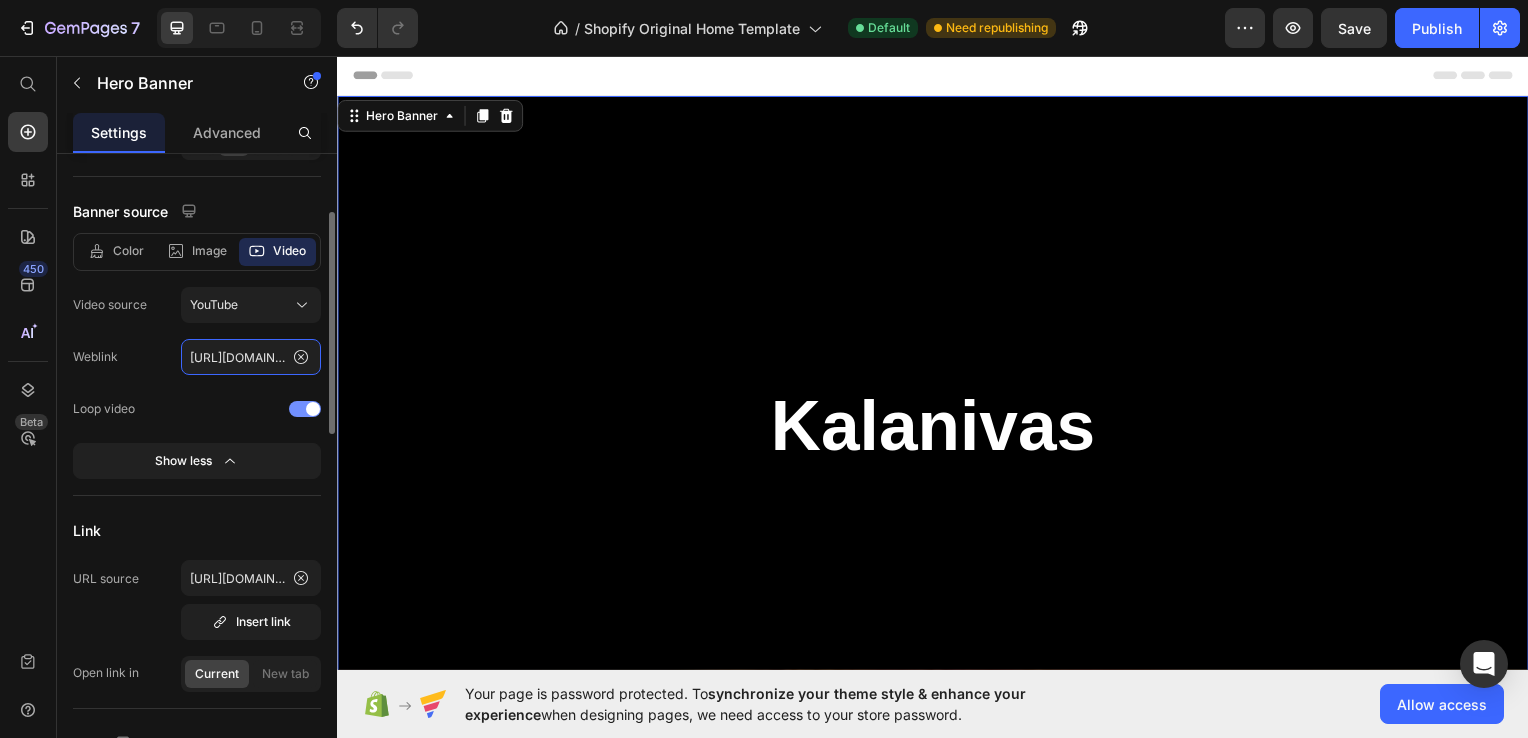 scroll, scrollTop: 0, scrollLeft: 76, axis: horizontal 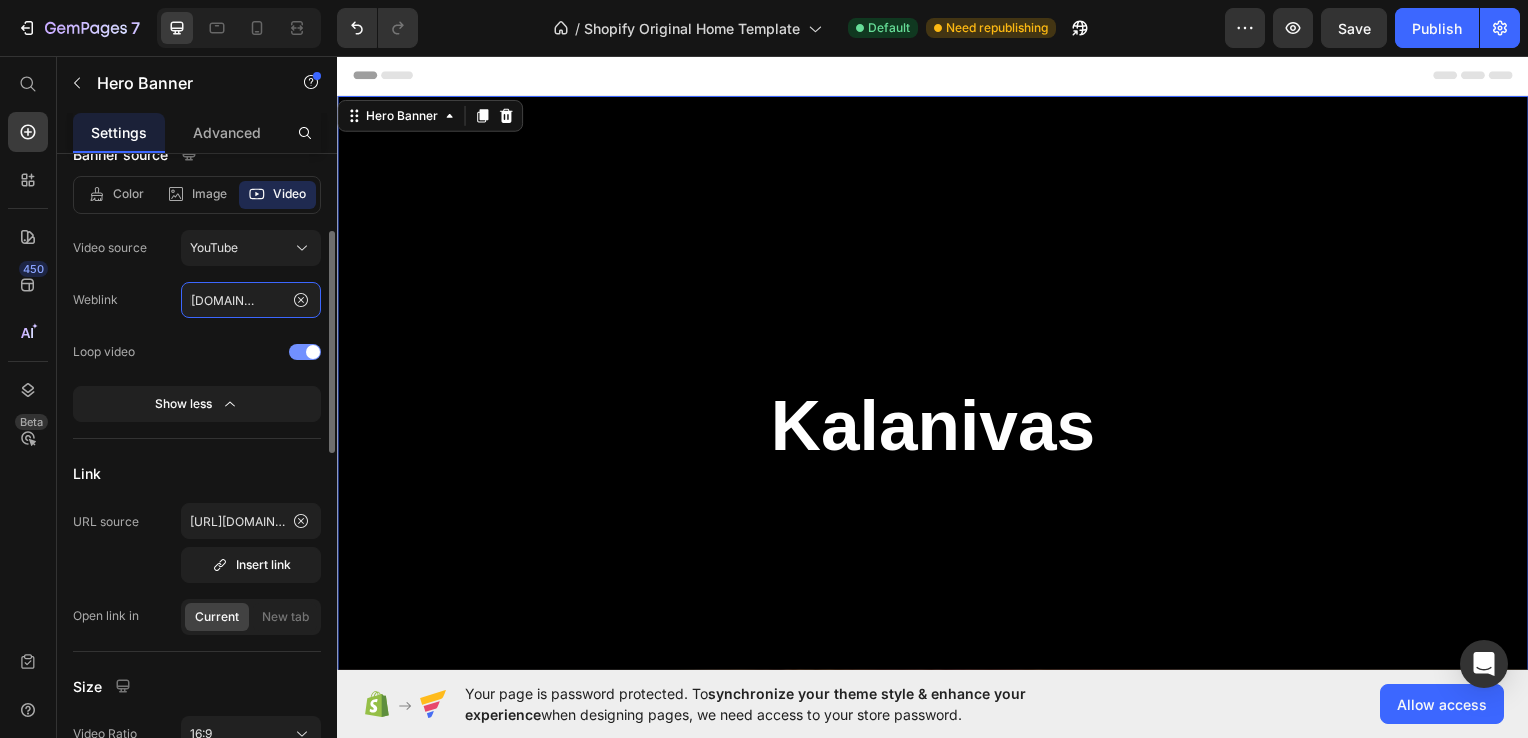 type on "[URL][DOMAIN_NAME]" 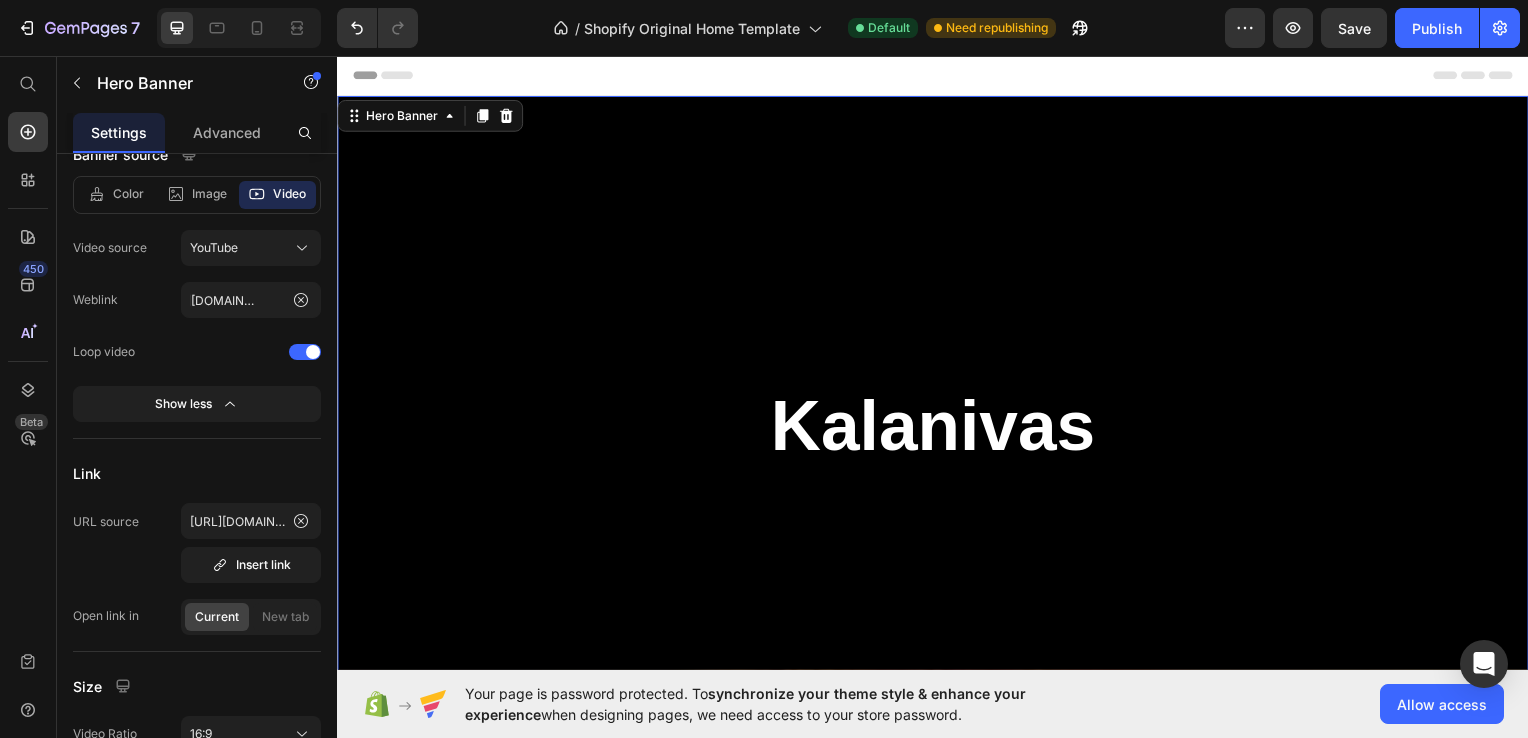 scroll, scrollTop: 0, scrollLeft: 0, axis: both 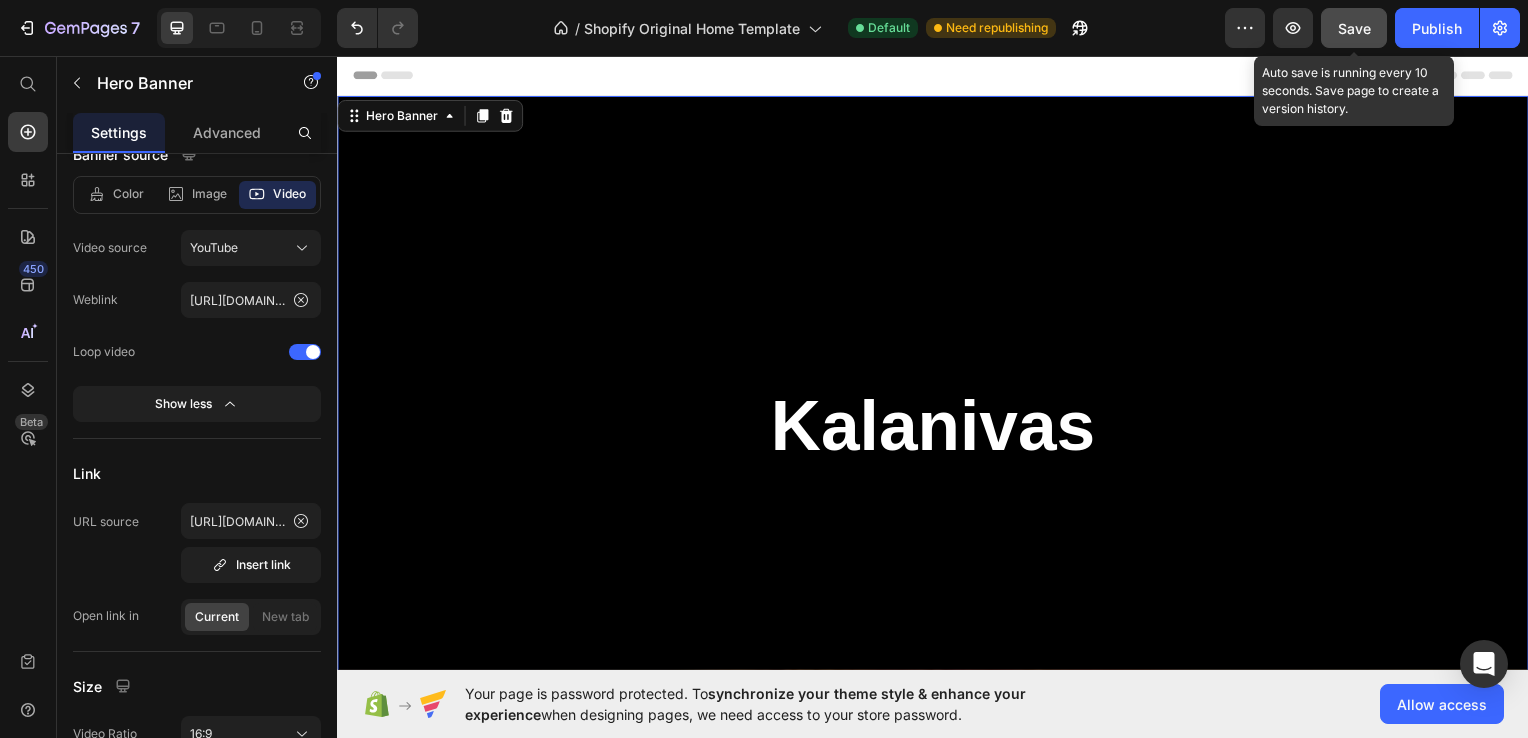 click on "Save" 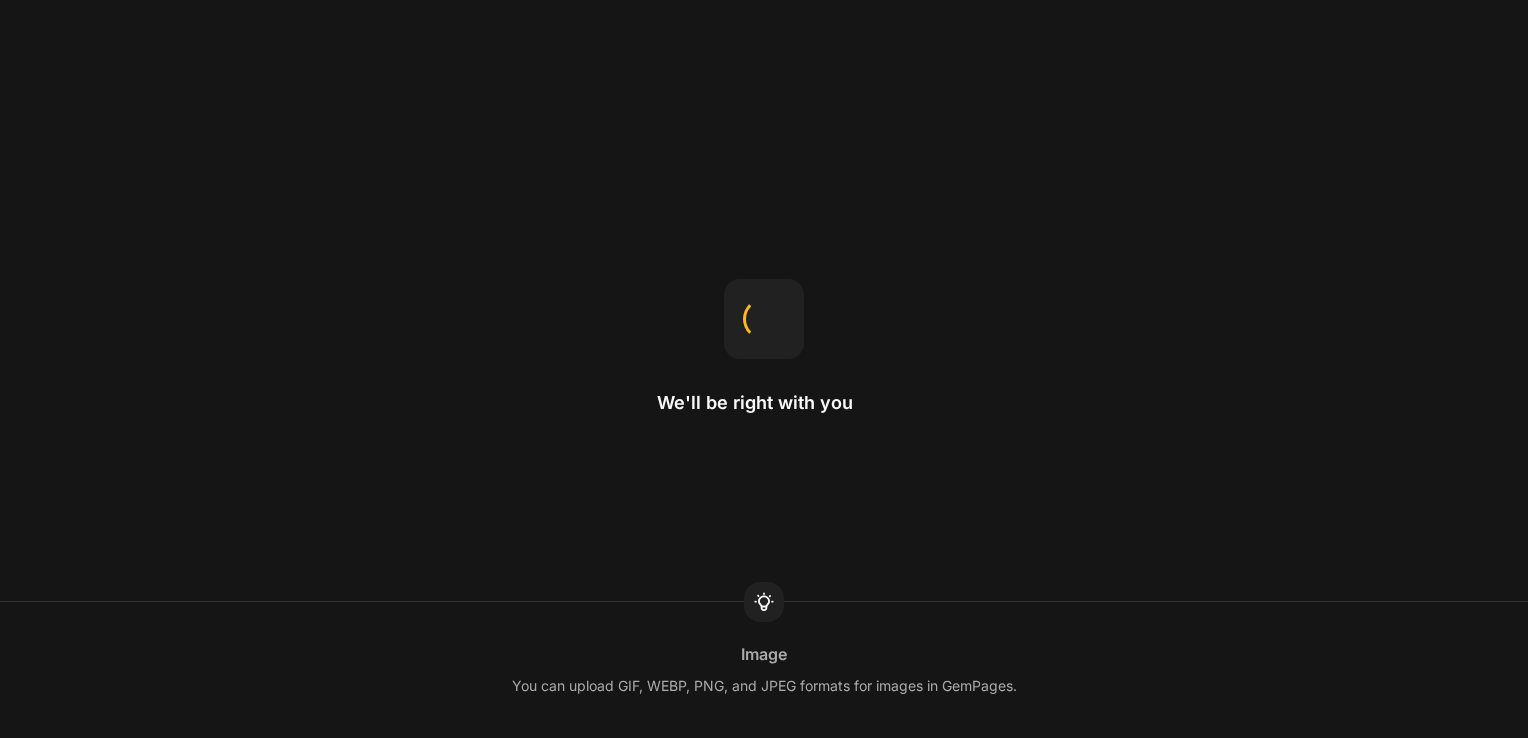 scroll, scrollTop: 0, scrollLeft: 0, axis: both 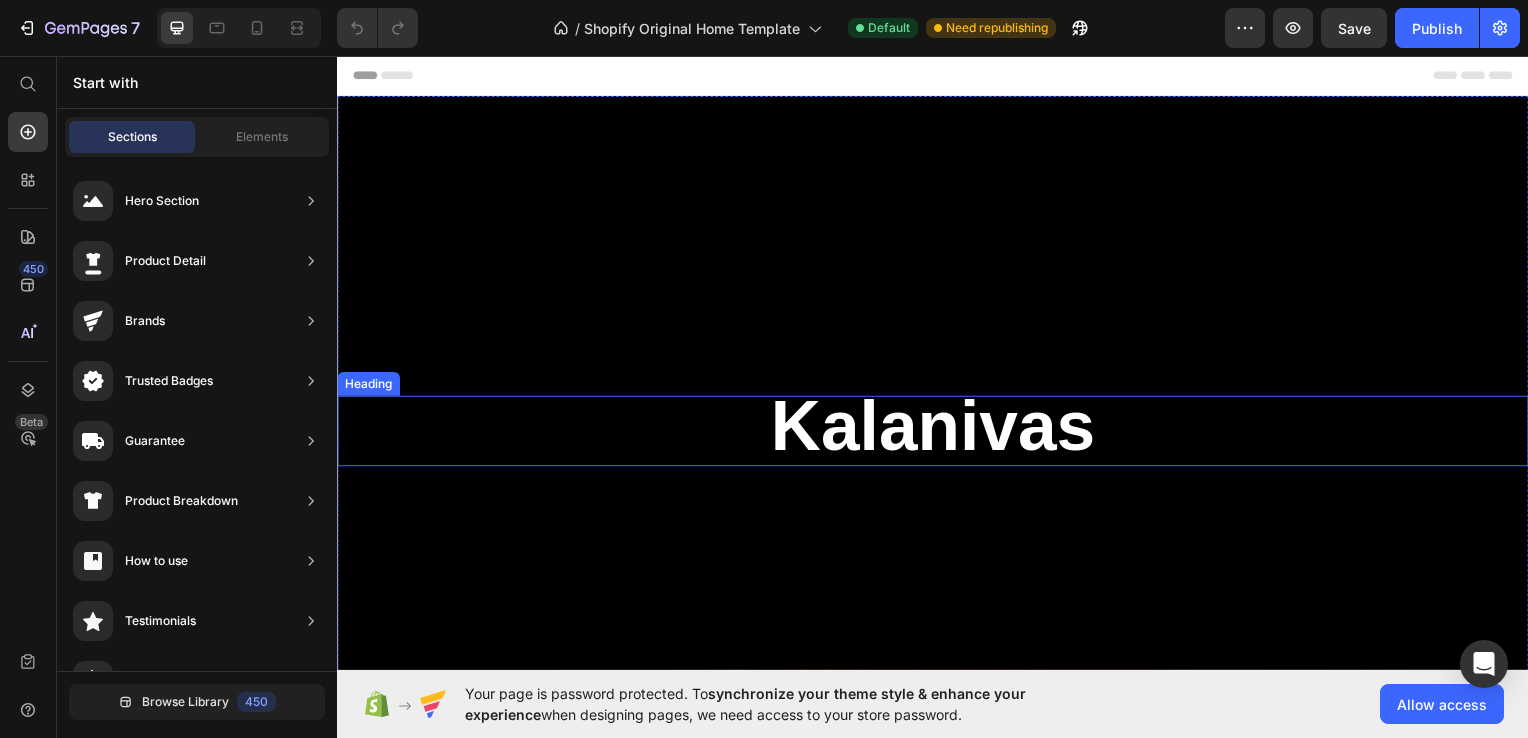 click on "Kalanivas" at bounding box center (937, 434) 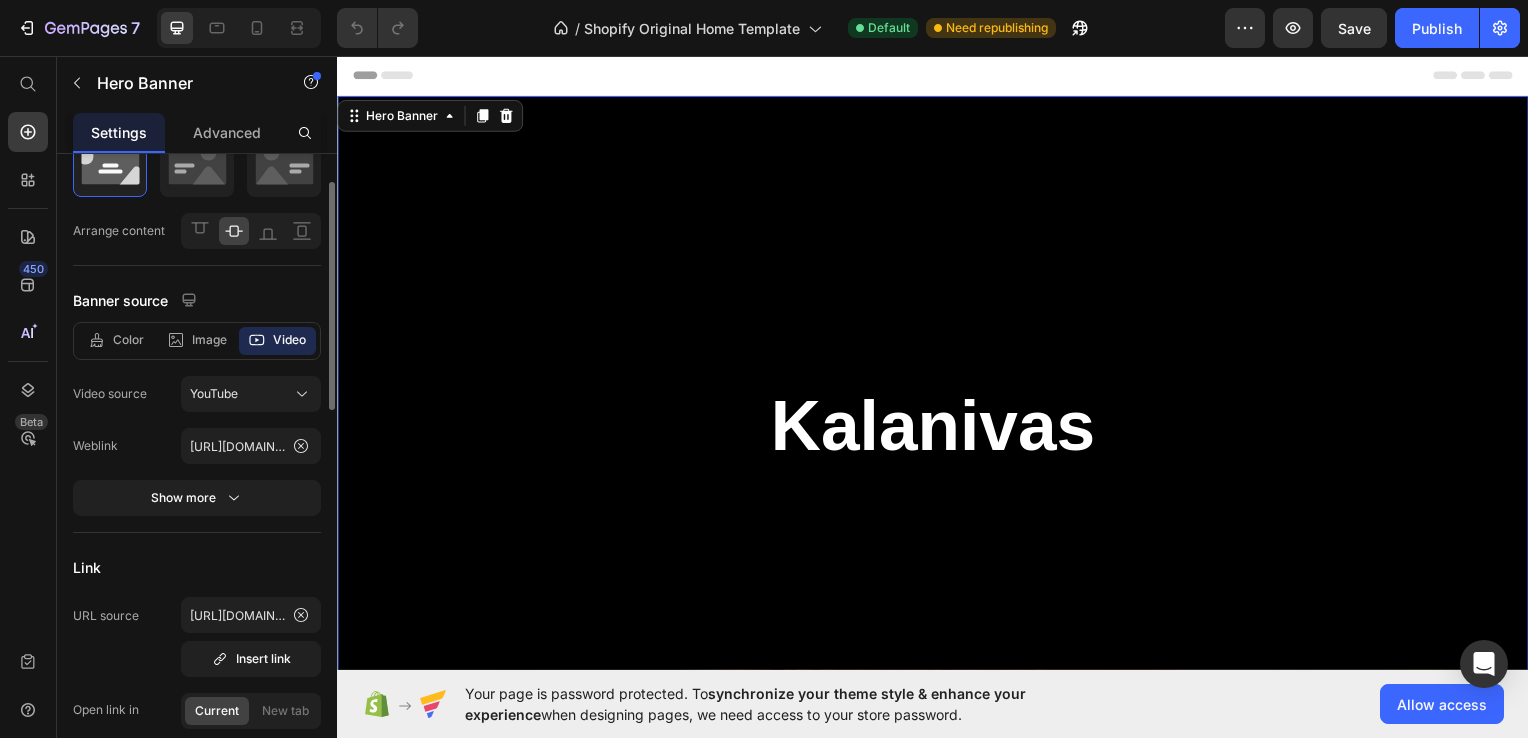 scroll, scrollTop: 80, scrollLeft: 0, axis: vertical 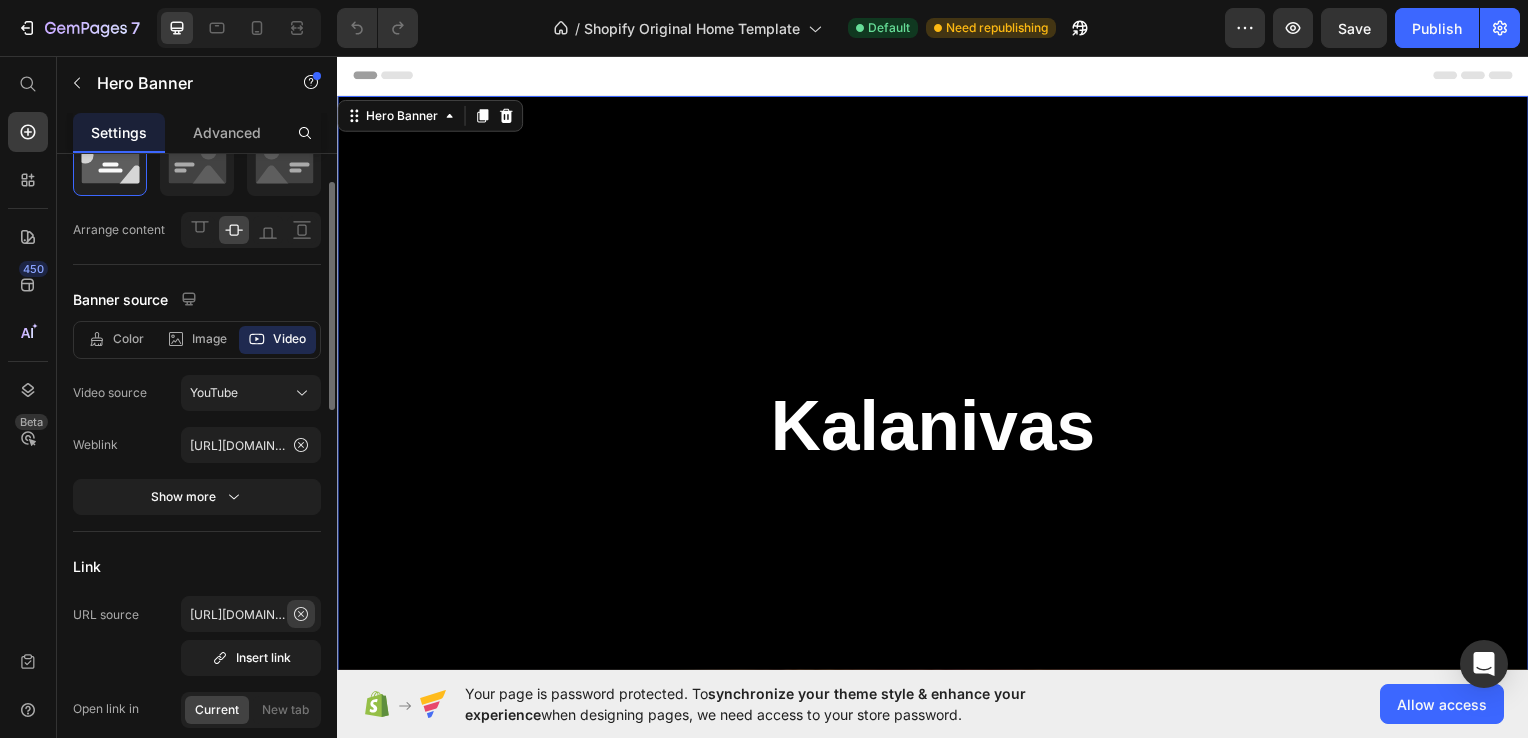 click 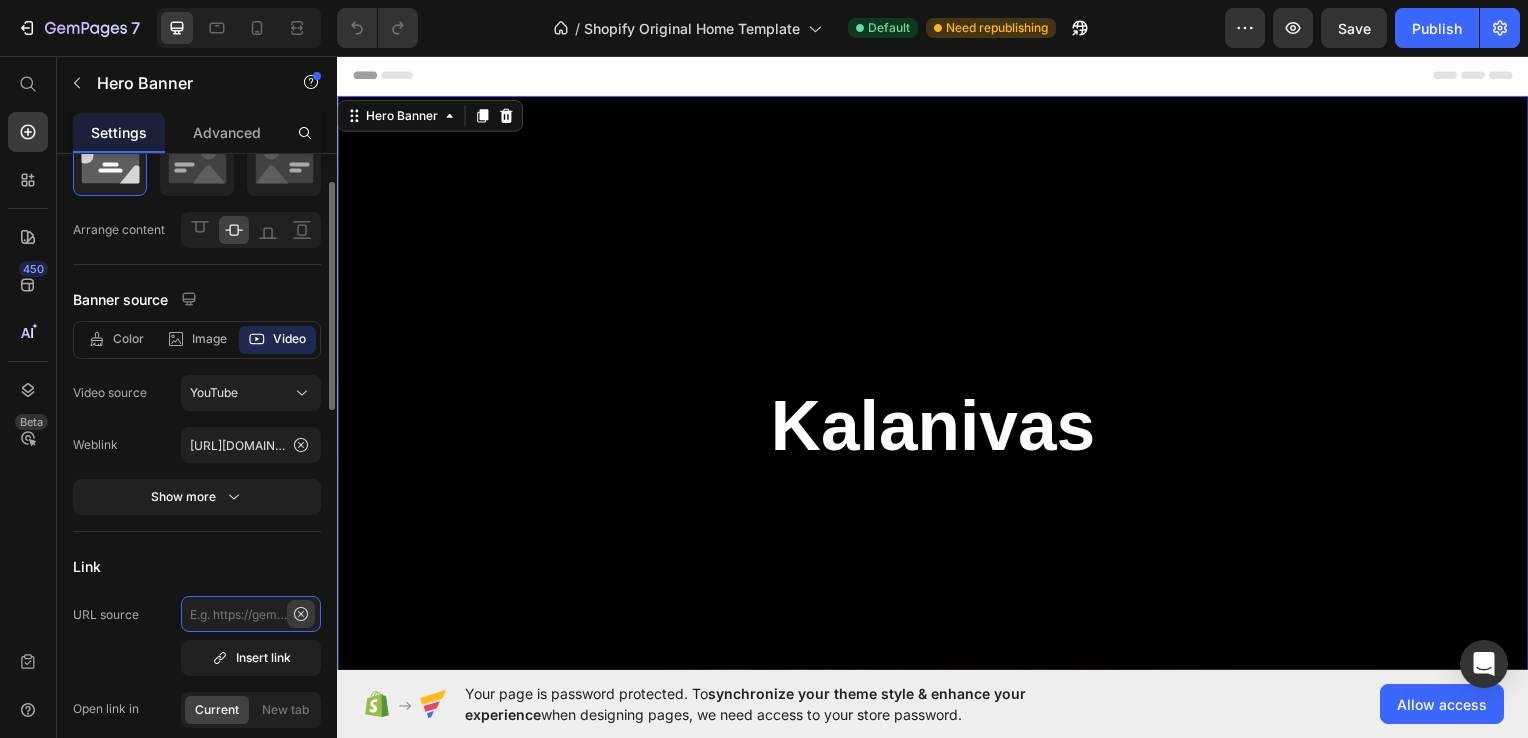 scroll, scrollTop: 0, scrollLeft: 0, axis: both 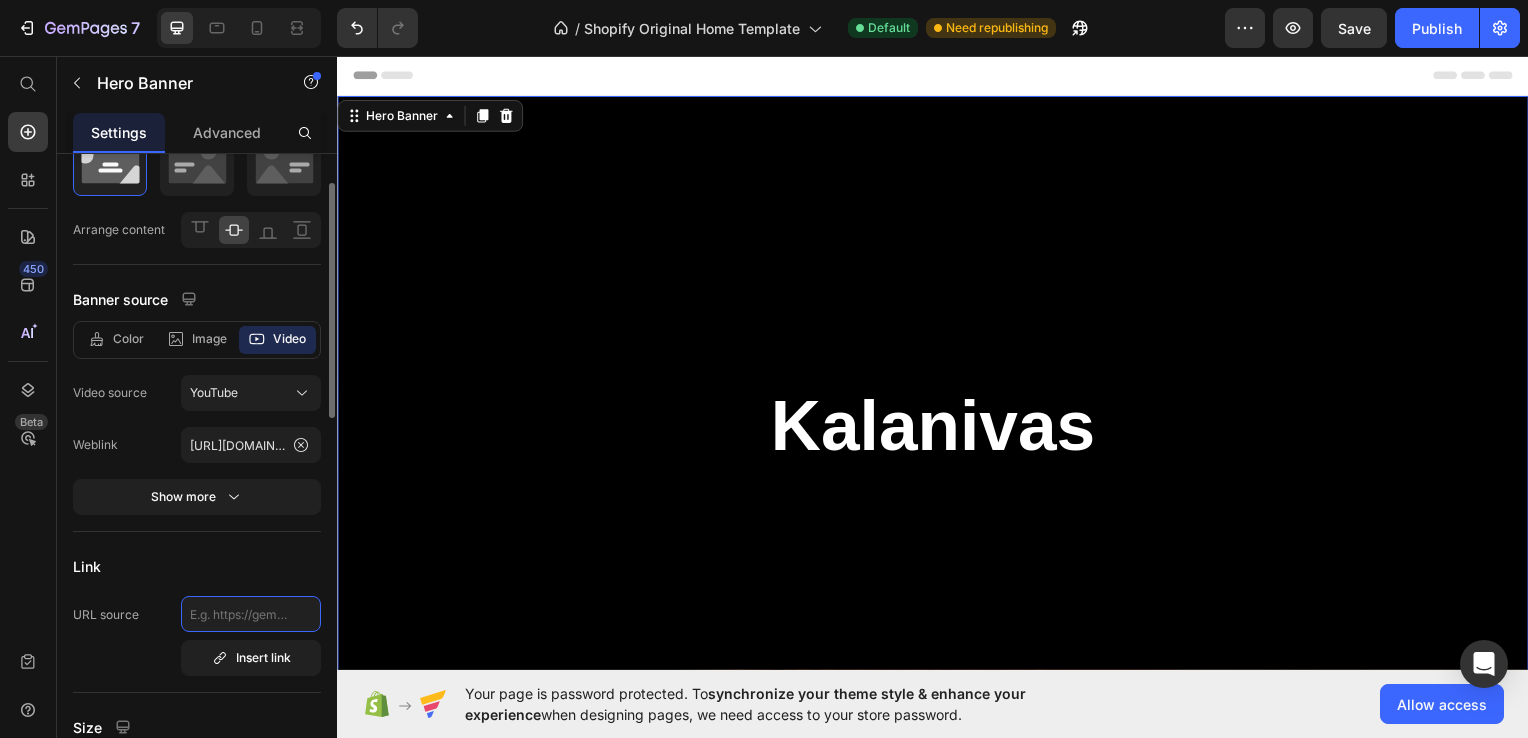 paste on "[URL][DOMAIN_NAME]" 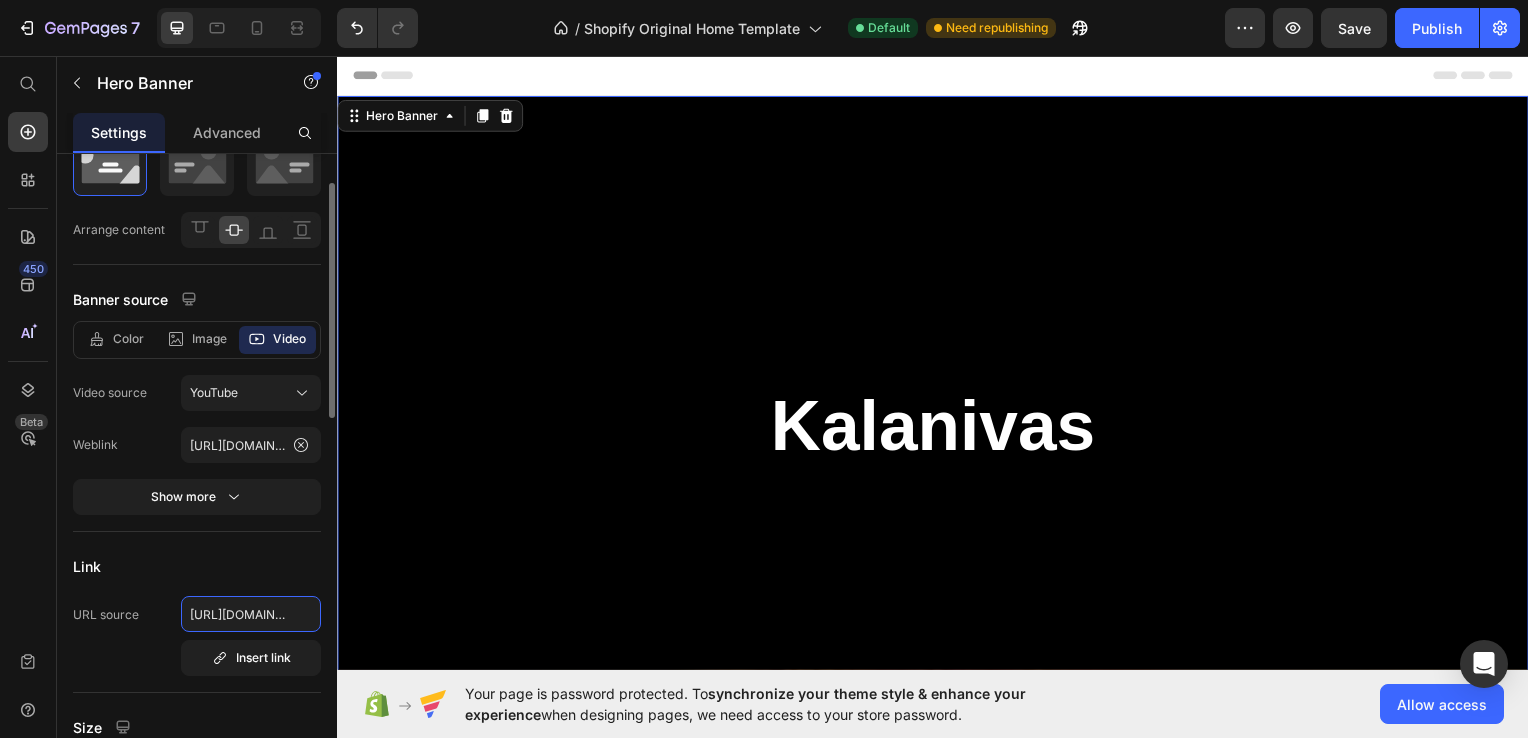 scroll, scrollTop: 0, scrollLeft: 76, axis: horizontal 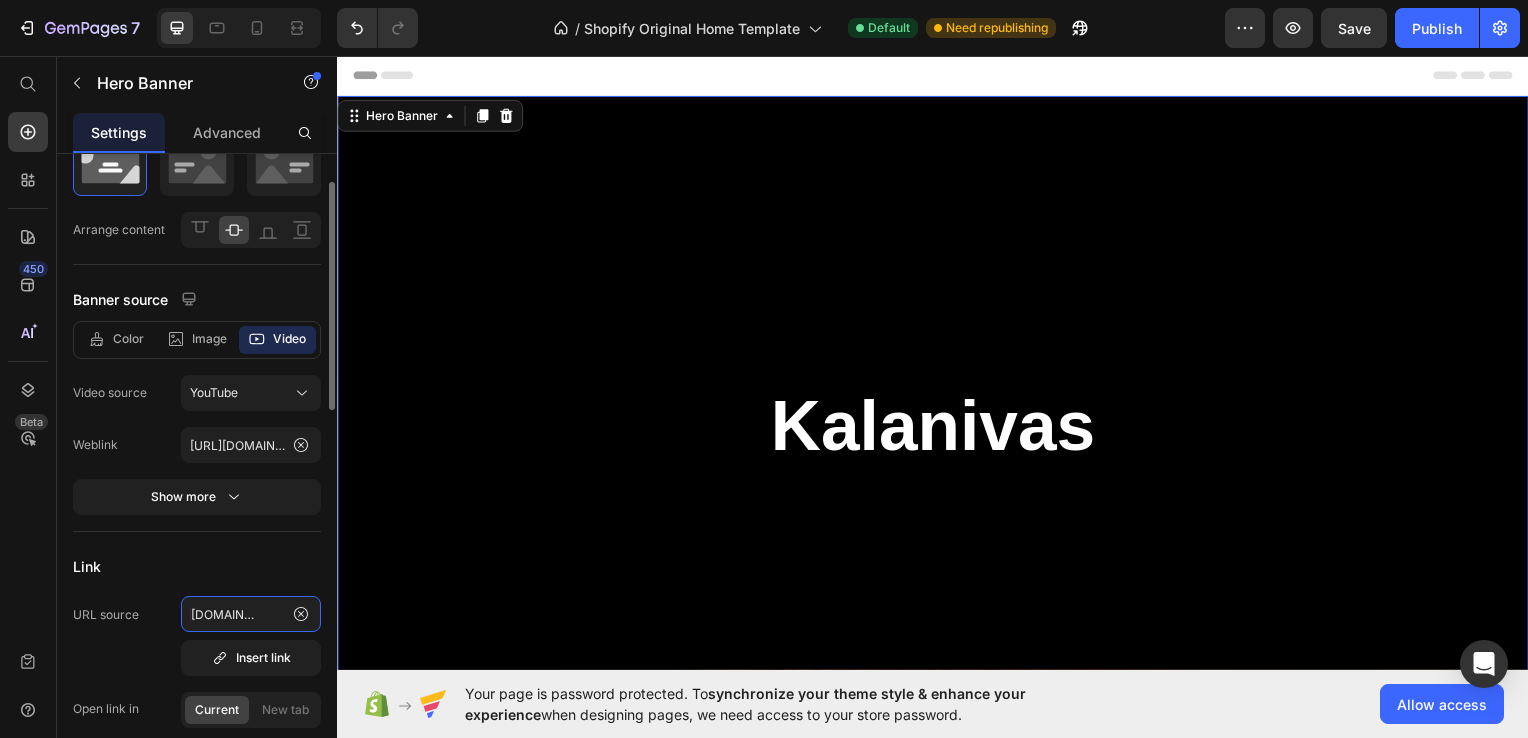 type on "[URL][DOMAIN_NAME]" 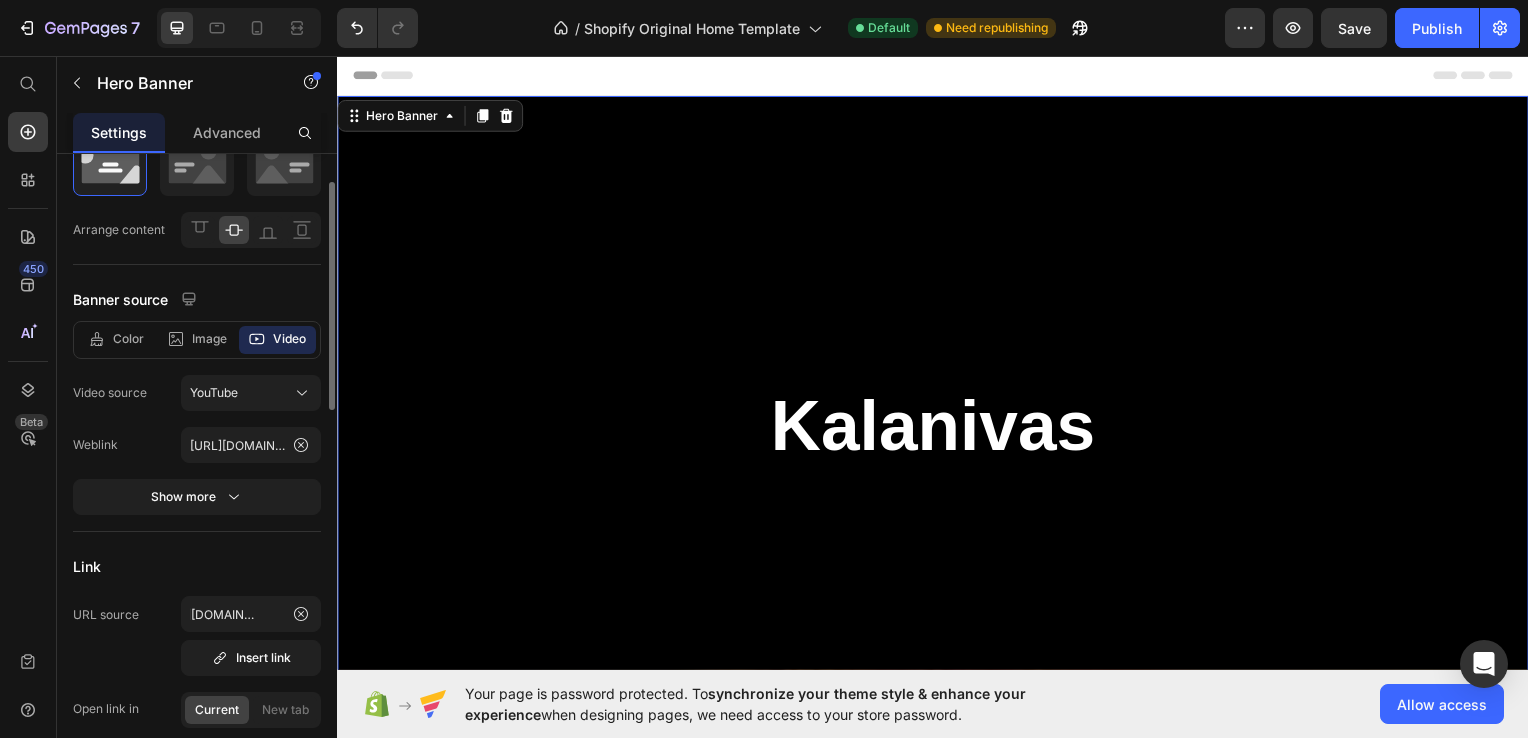 scroll, scrollTop: 0, scrollLeft: 0, axis: both 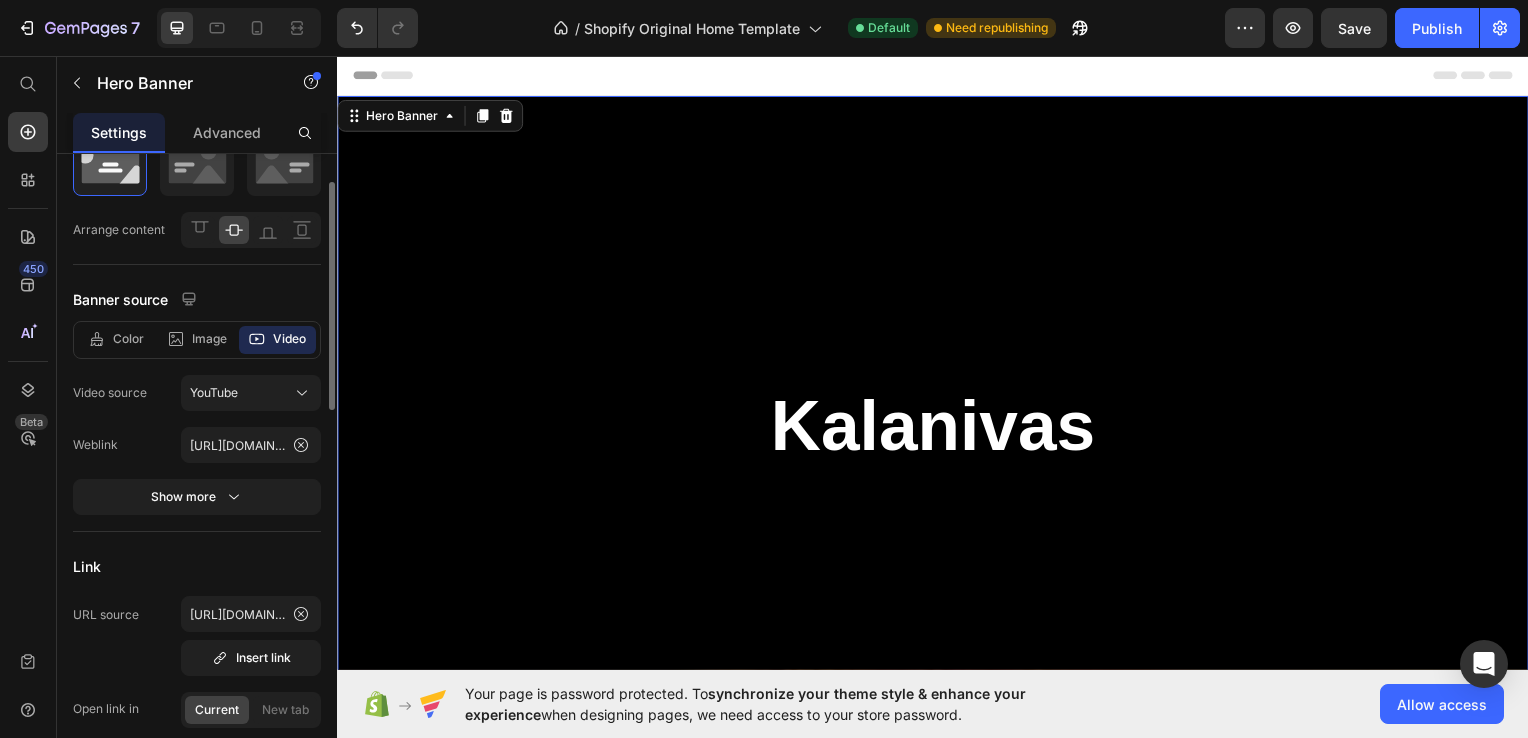 click on "Link" at bounding box center (197, 566) 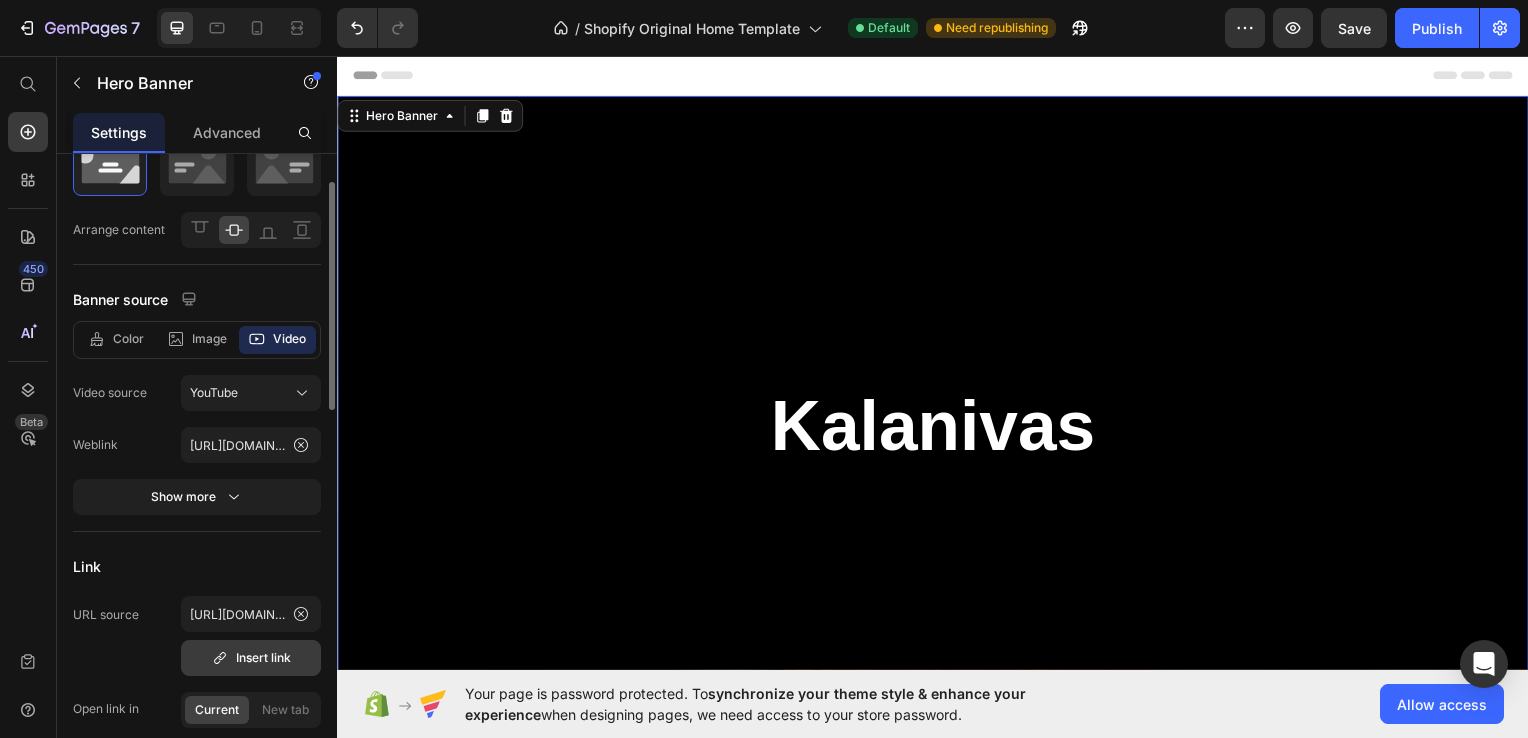 click on "Insert link" at bounding box center (251, 658) 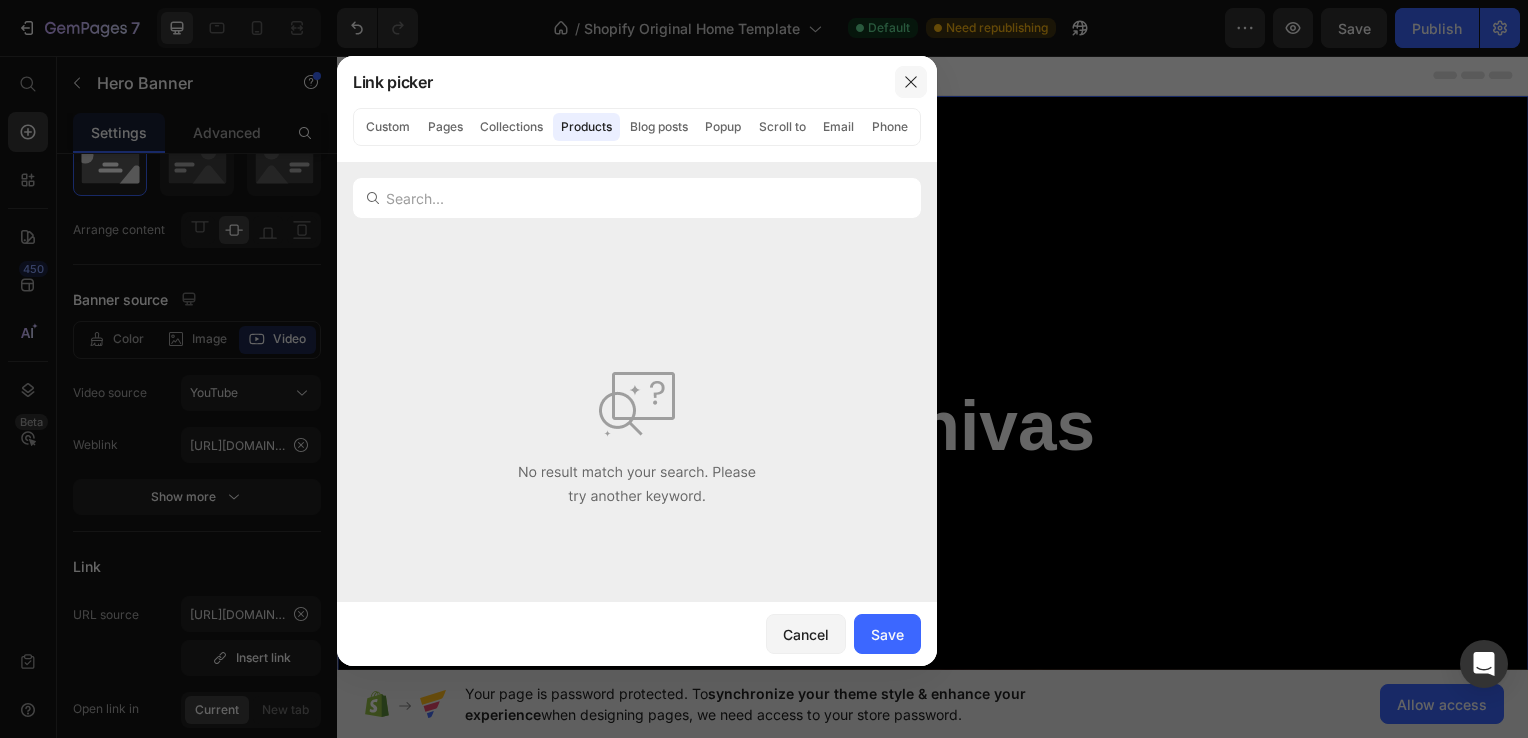 drag, startPoint x: 915, startPoint y: 74, endPoint x: 505, endPoint y: 158, distance: 418.51642 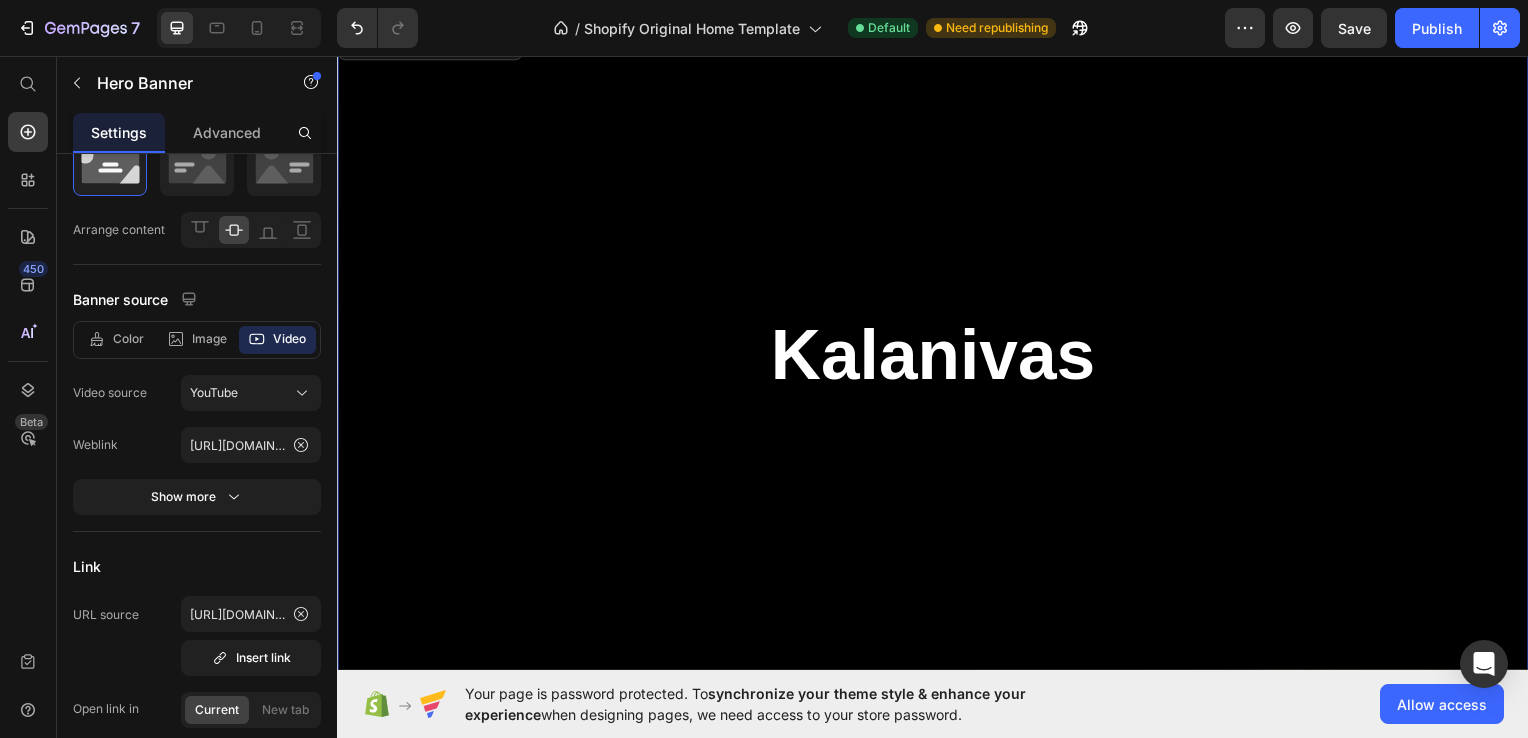 scroll, scrollTop: 0, scrollLeft: 0, axis: both 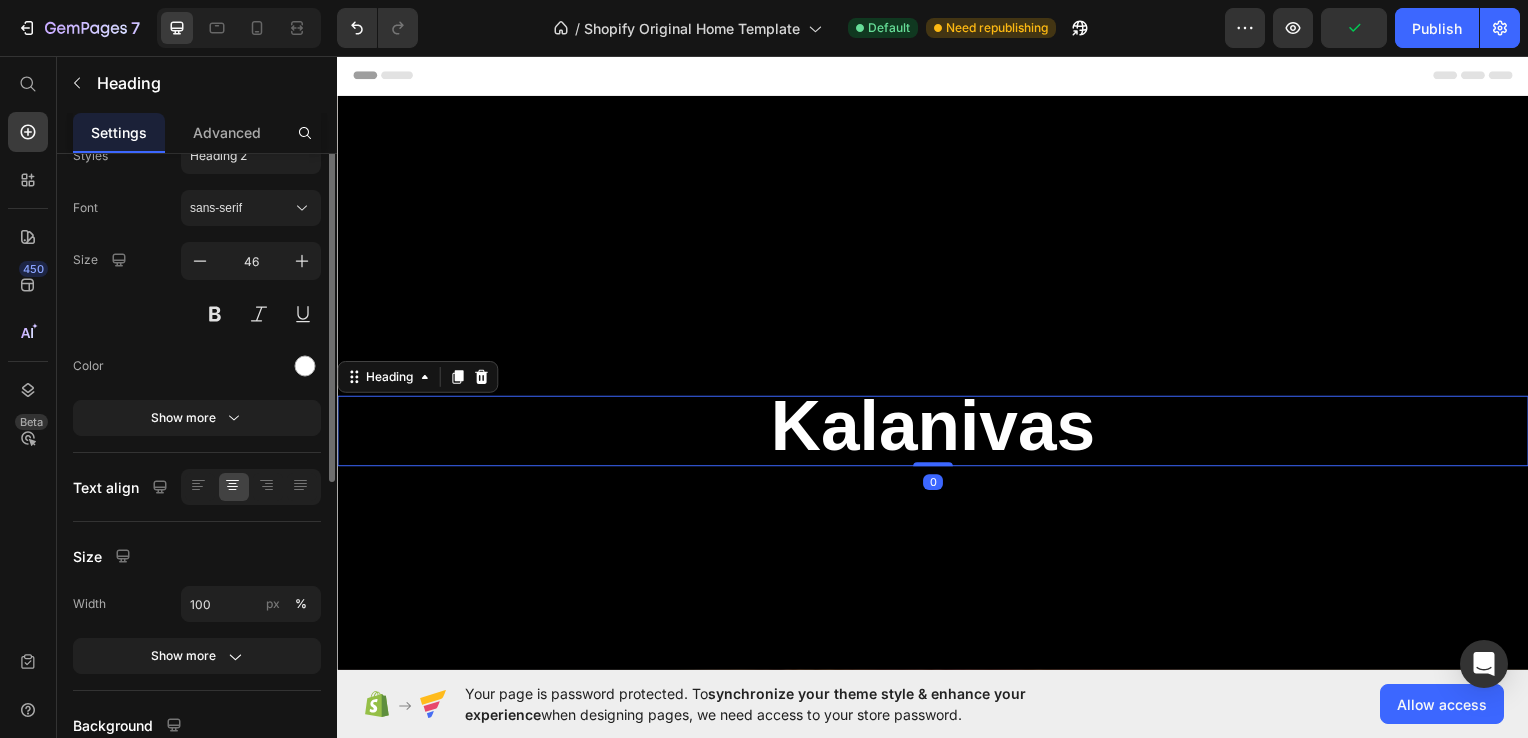 click on "Kalanivas" at bounding box center [937, 434] 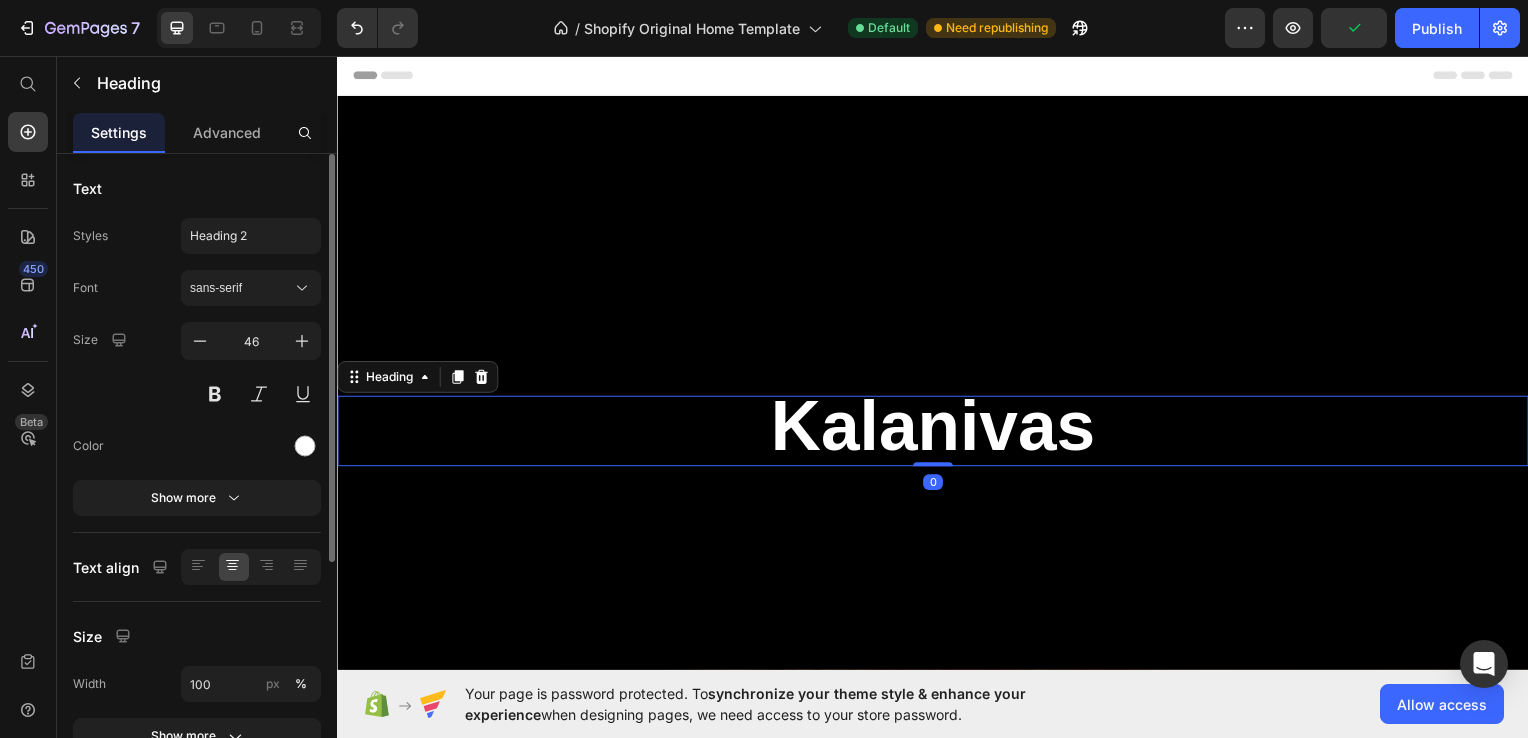 click on "Kalanivas" at bounding box center (937, 434) 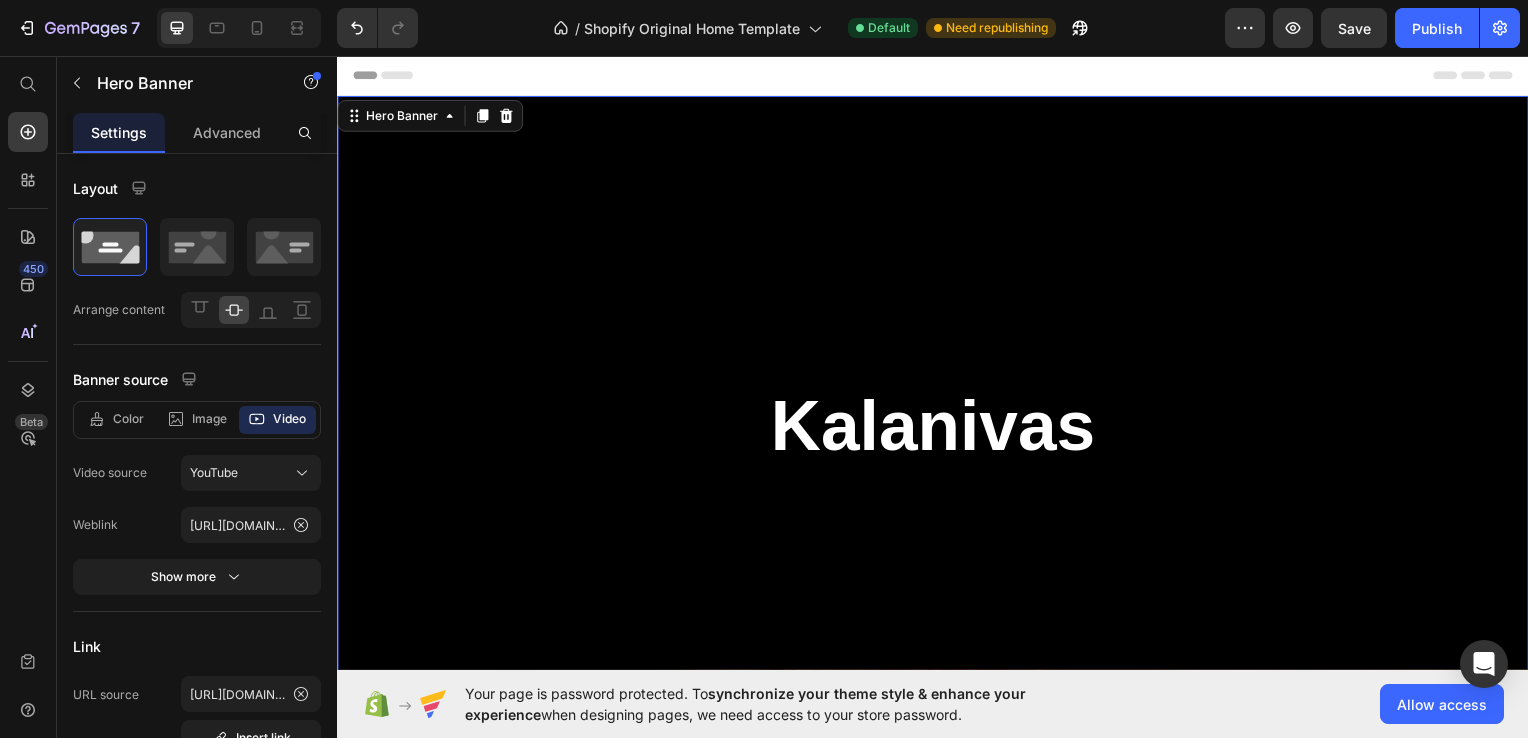 click at bounding box center [937, 433] 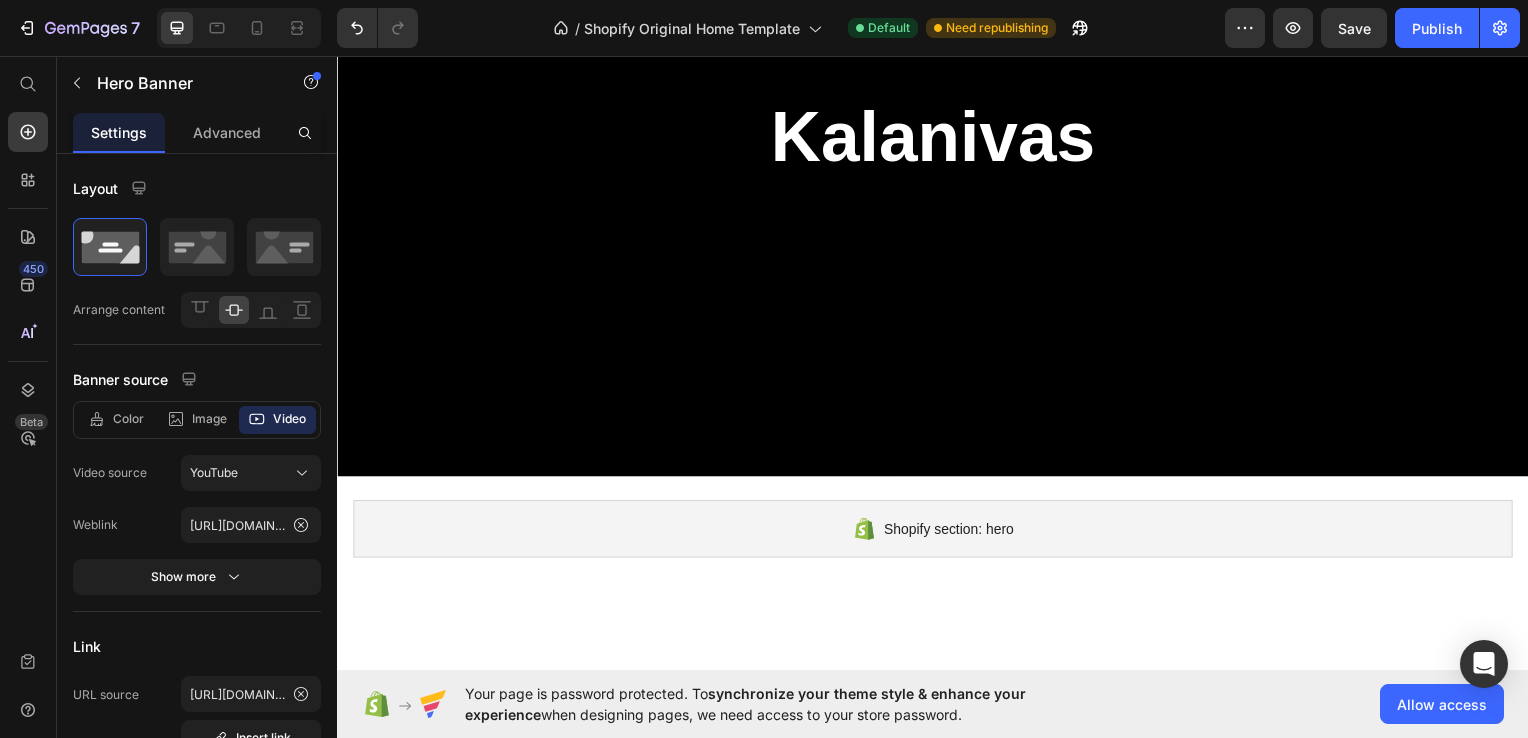 scroll, scrollTop: 0, scrollLeft: 0, axis: both 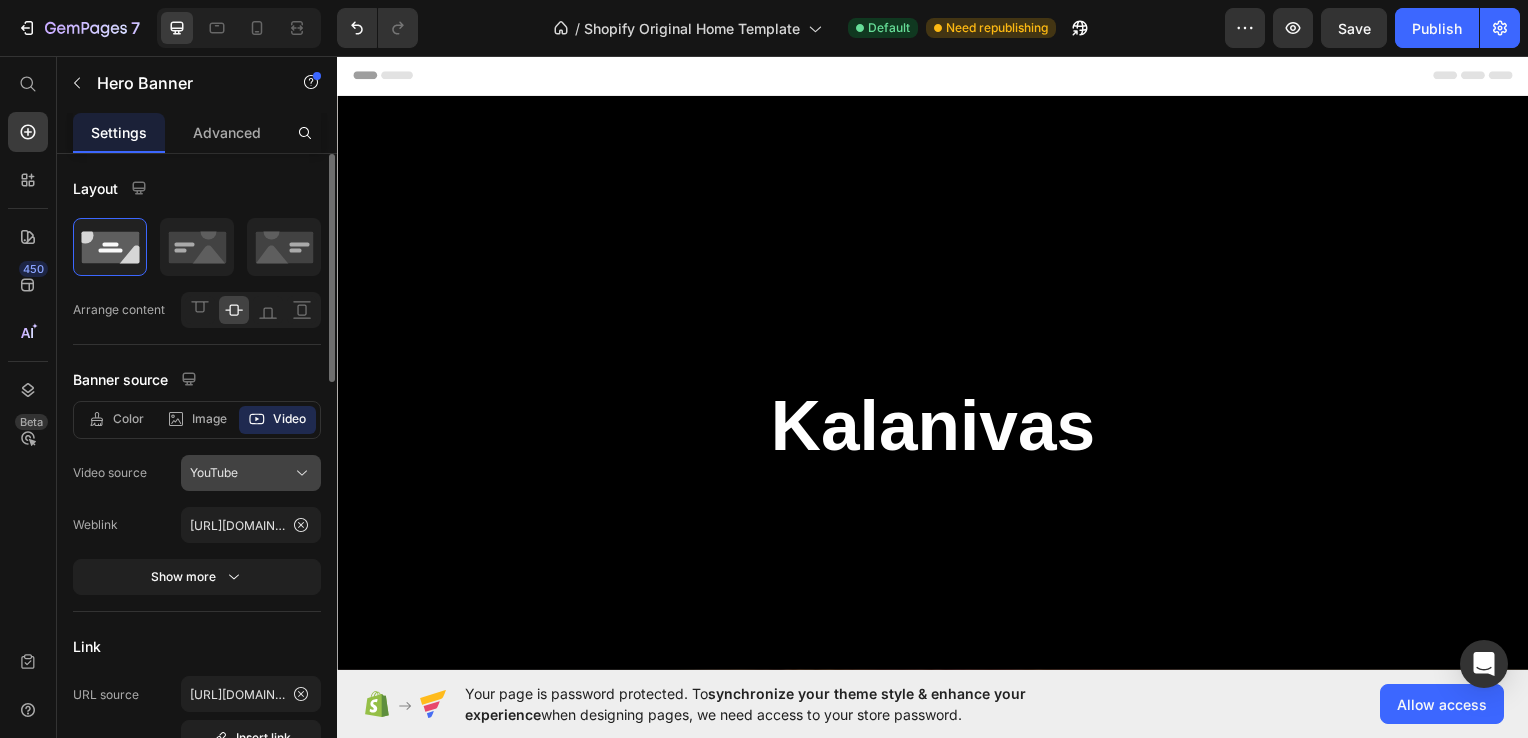 click 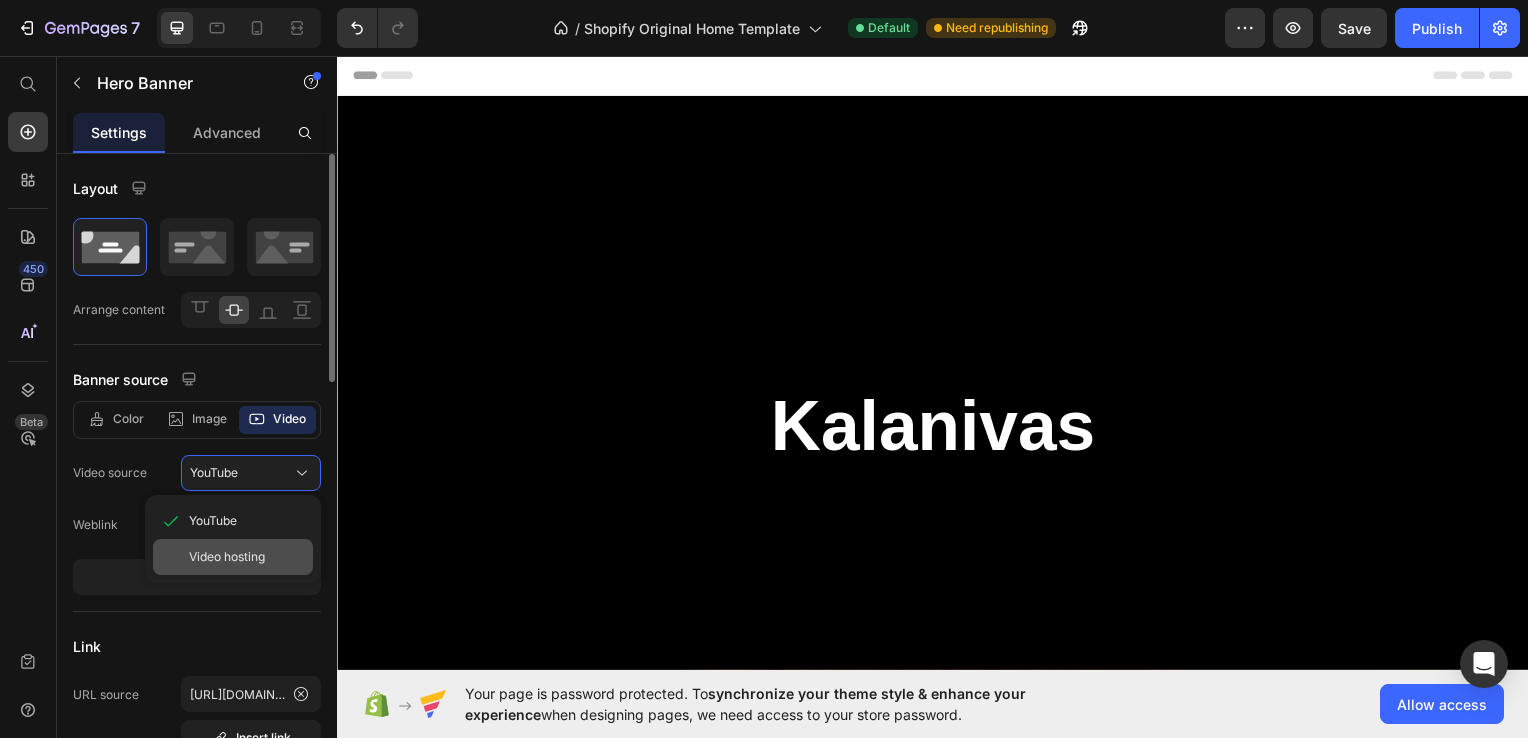 click on "Video hosting" 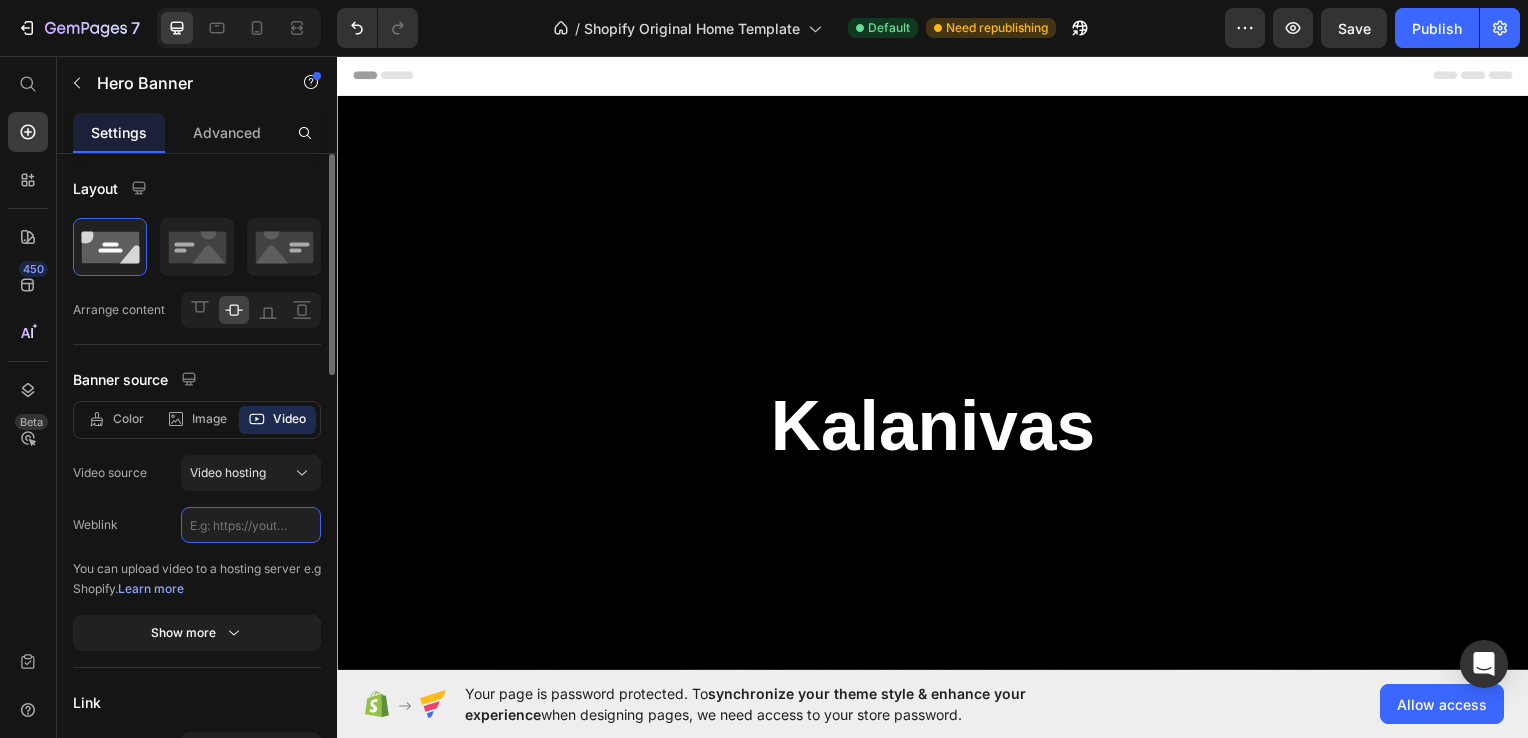click 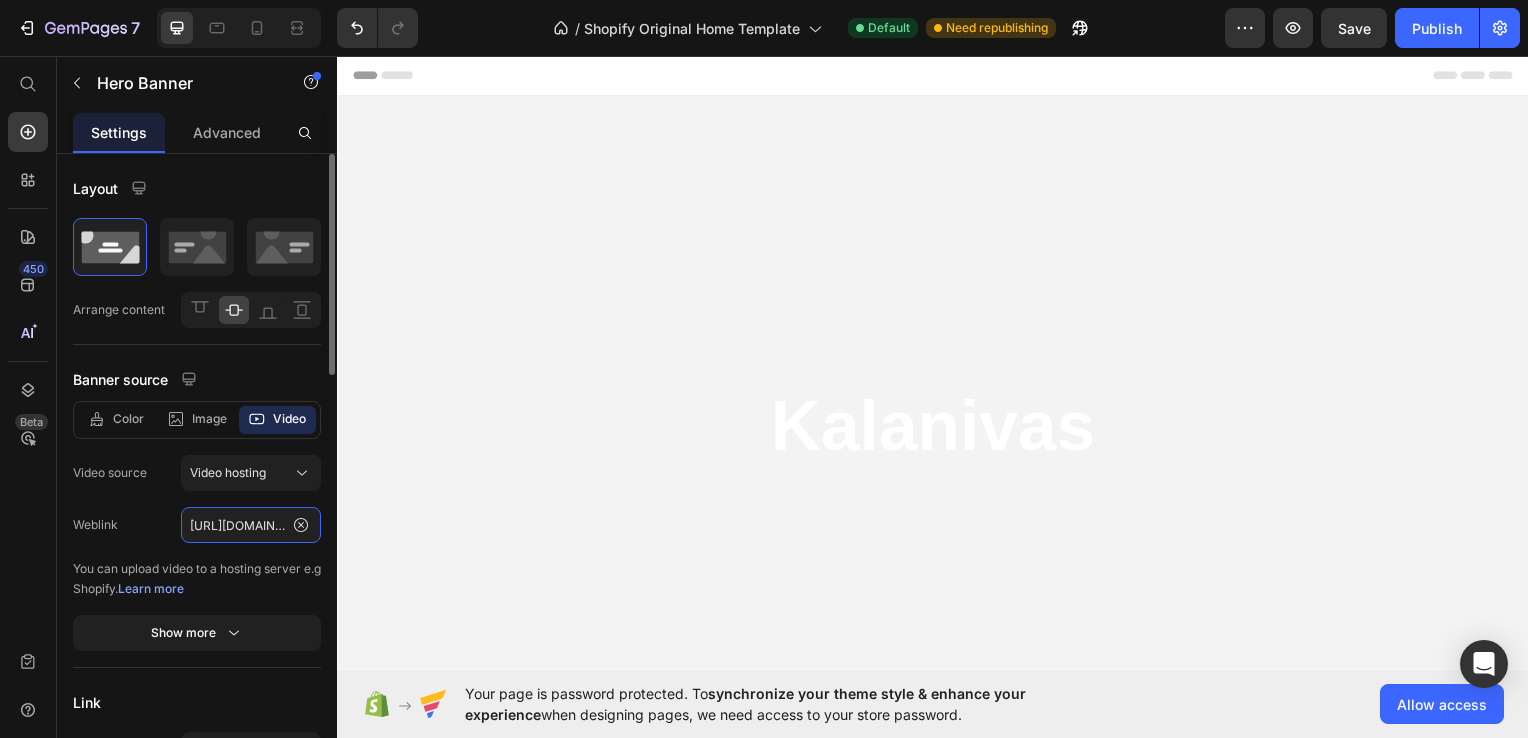 scroll, scrollTop: 0, scrollLeft: 76, axis: horizontal 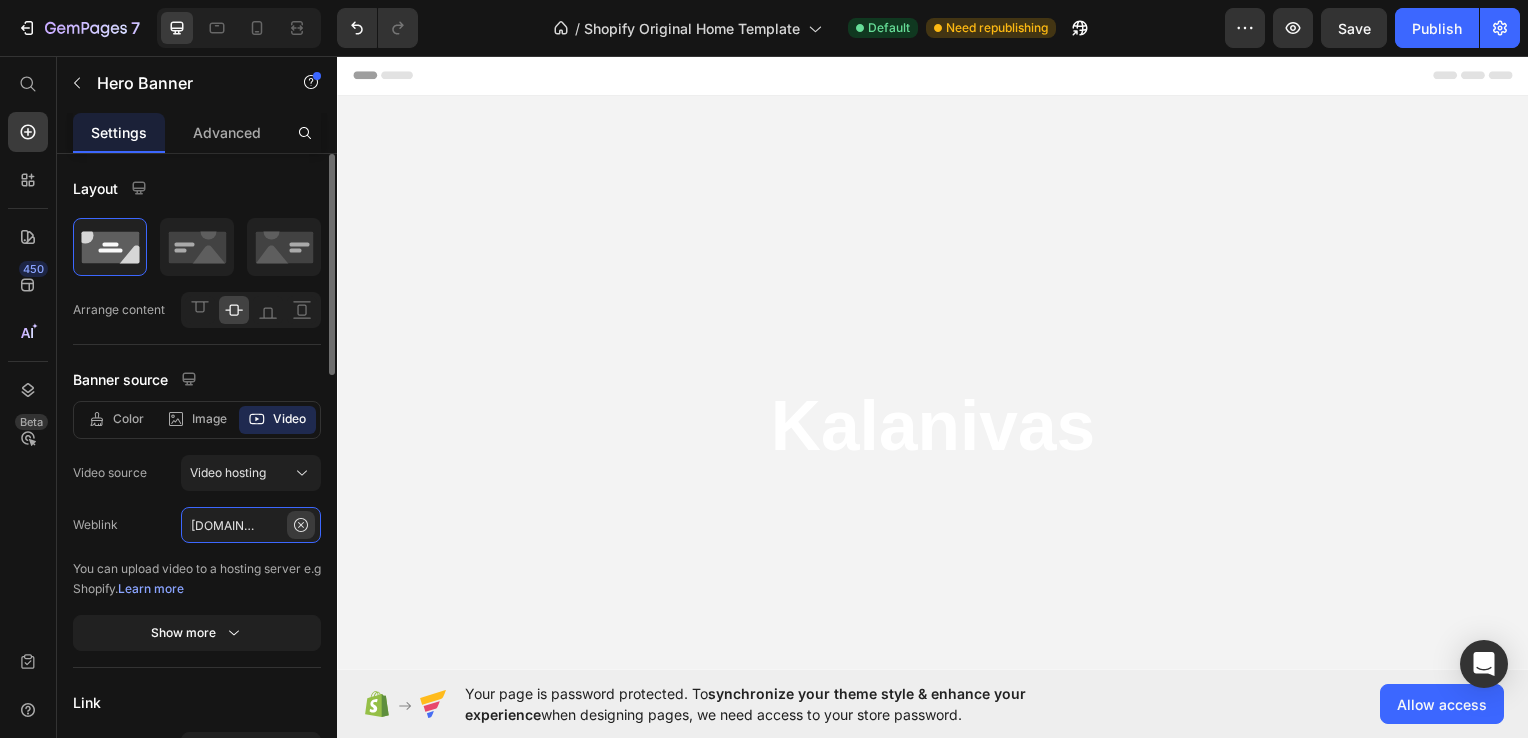 type on "[URL][DOMAIN_NAME]" 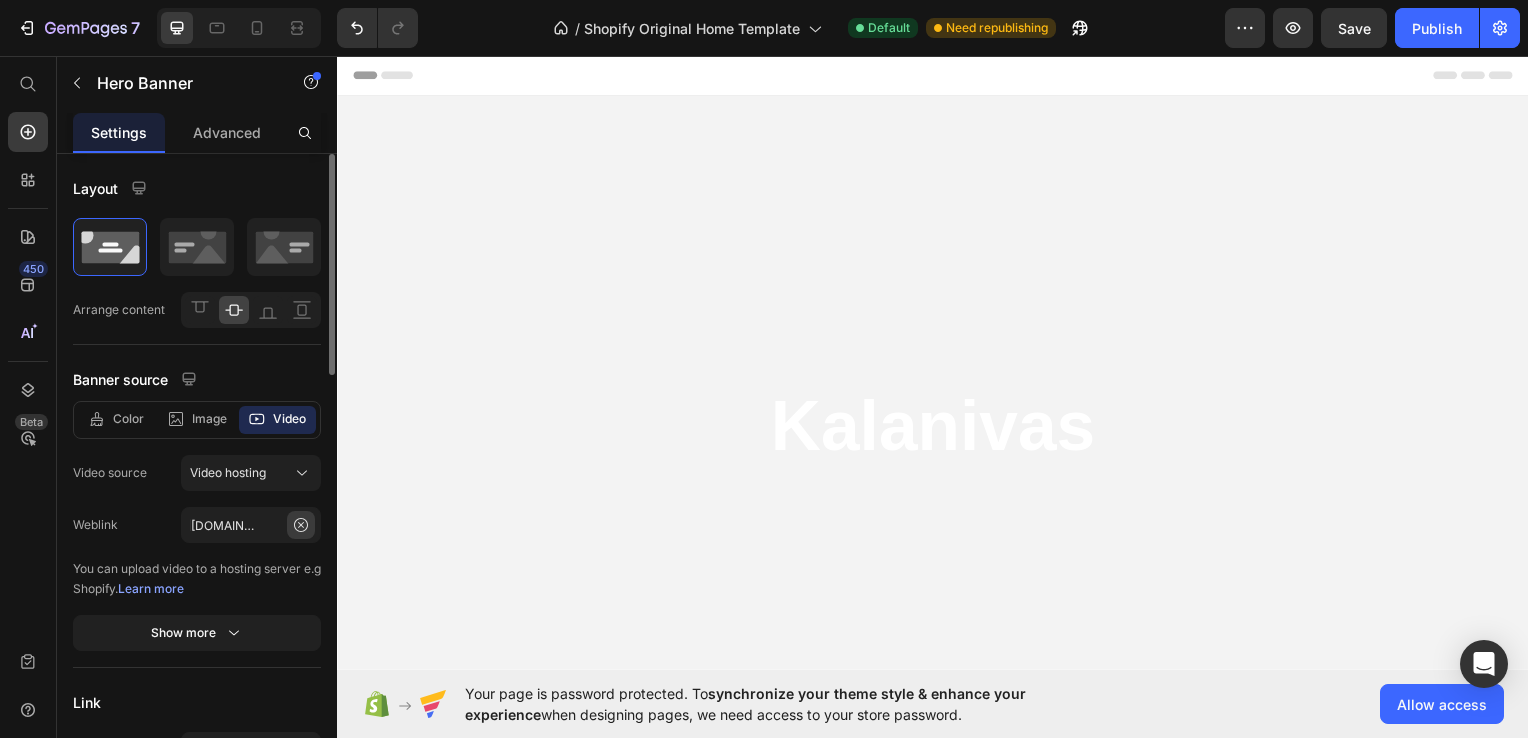 click 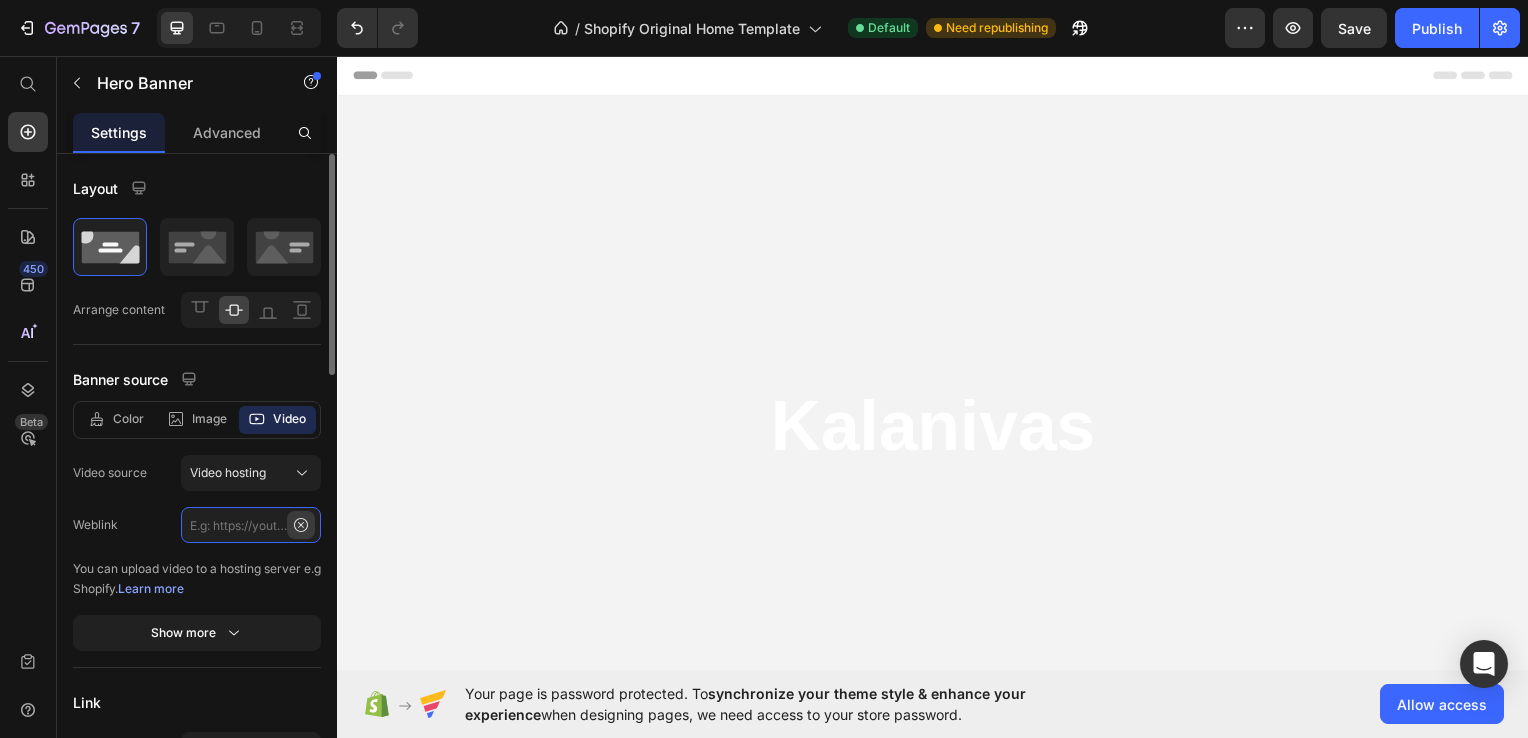 scroll, scrollTop: 0, scrollLeft: 0, axis: both 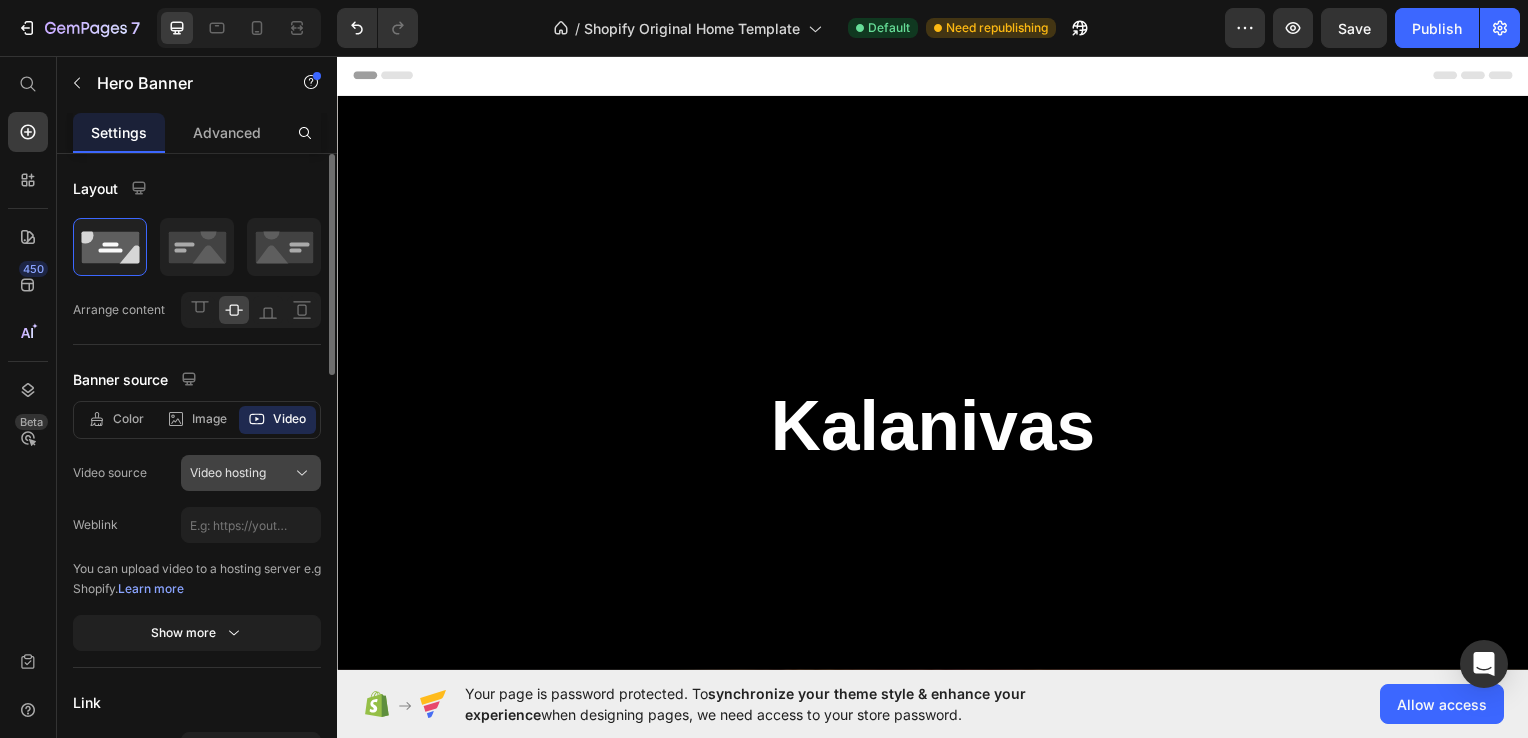 click on "Video hosting" at bounding box center [228, 473] 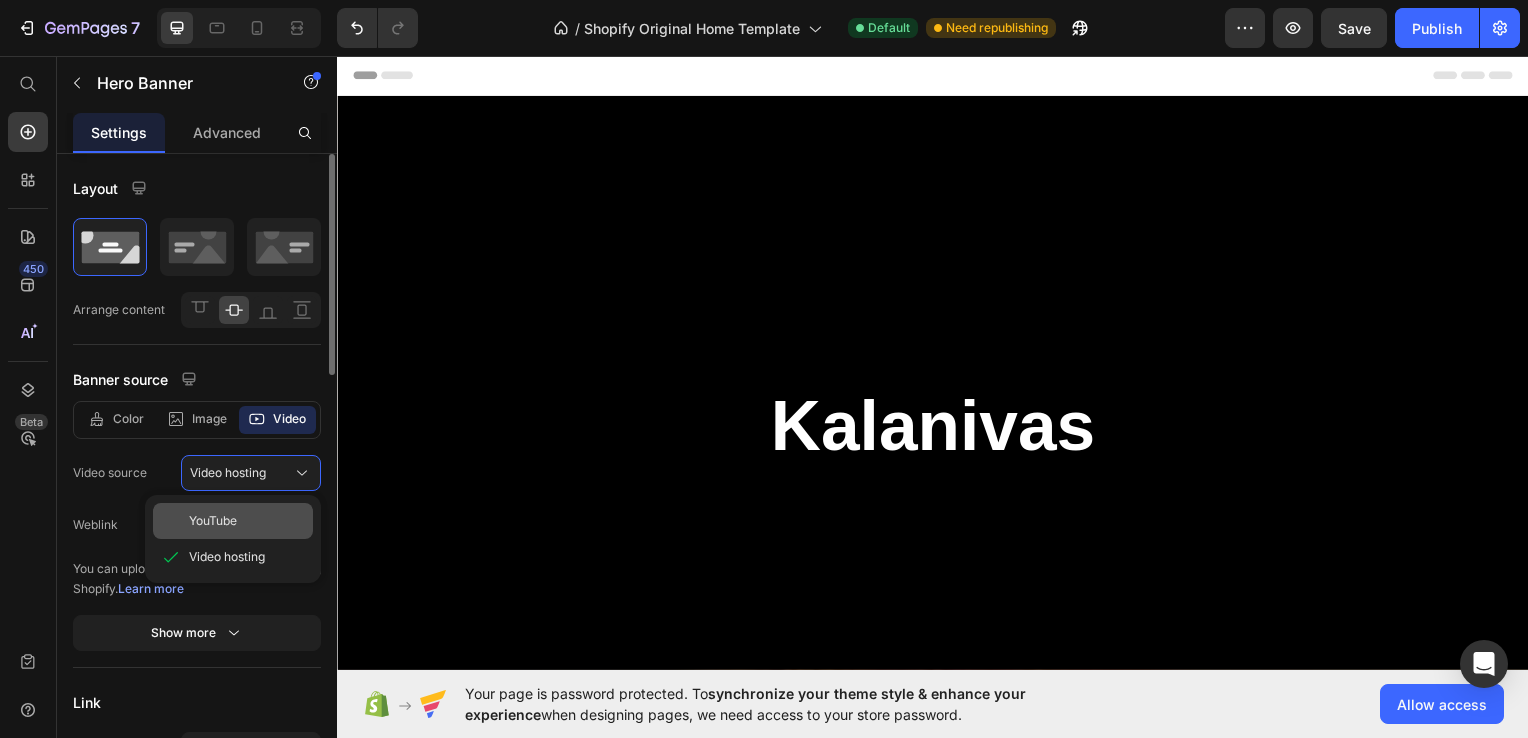 click on "YouTube" at bounding box center [247, 521] 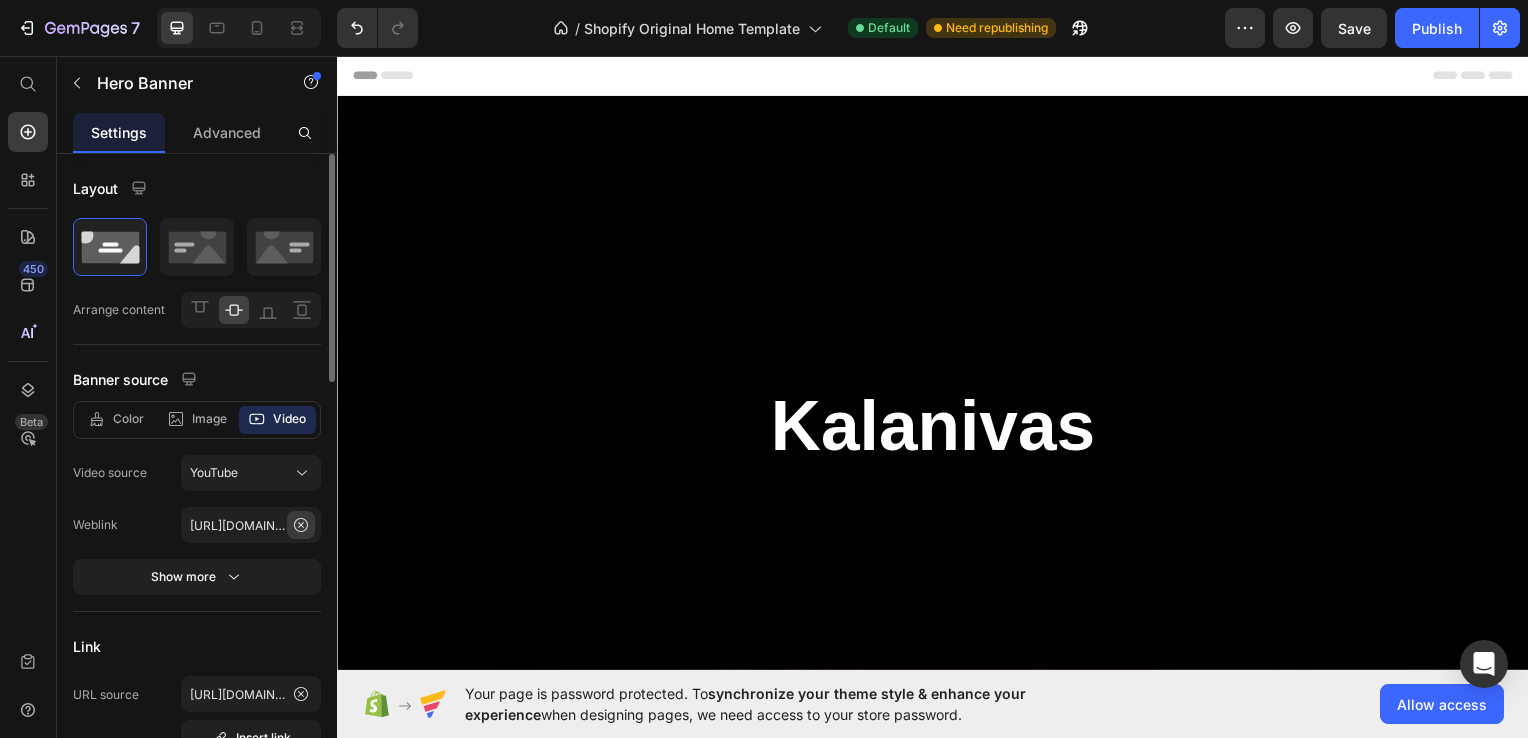 click 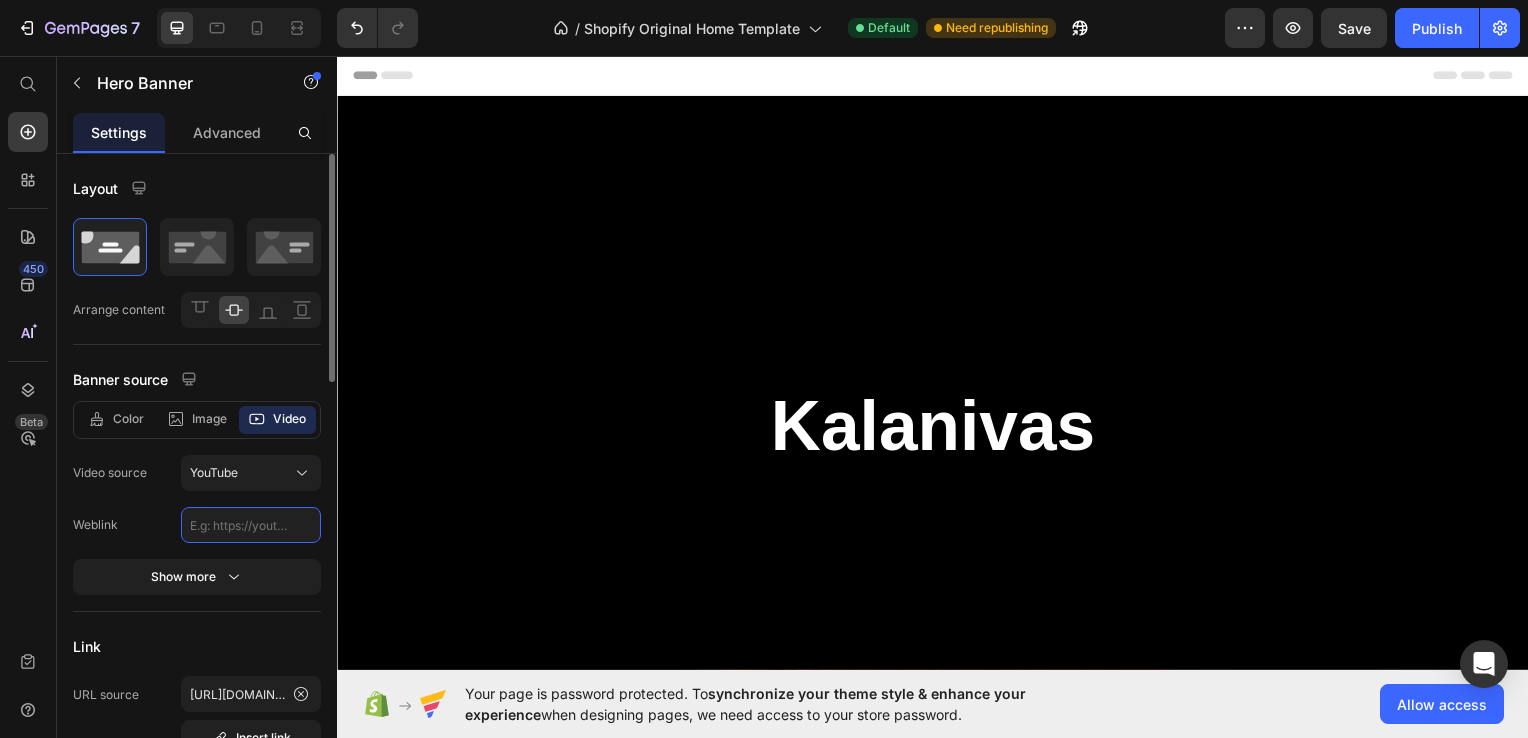 paste on "[URL][DOMAIN_NAME]" 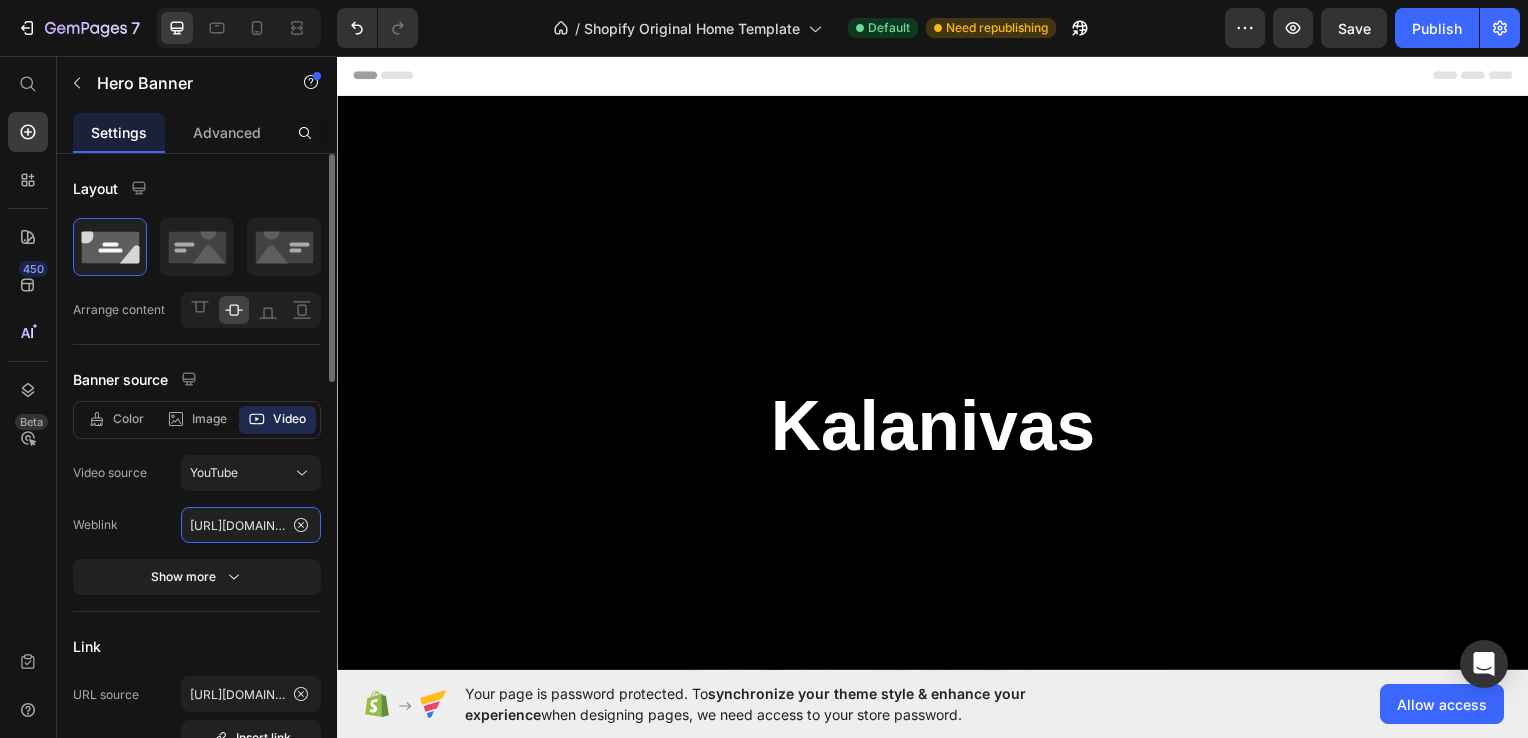 scroll, scrollTop: 0, scrollLeft: 76, axis: horizontal 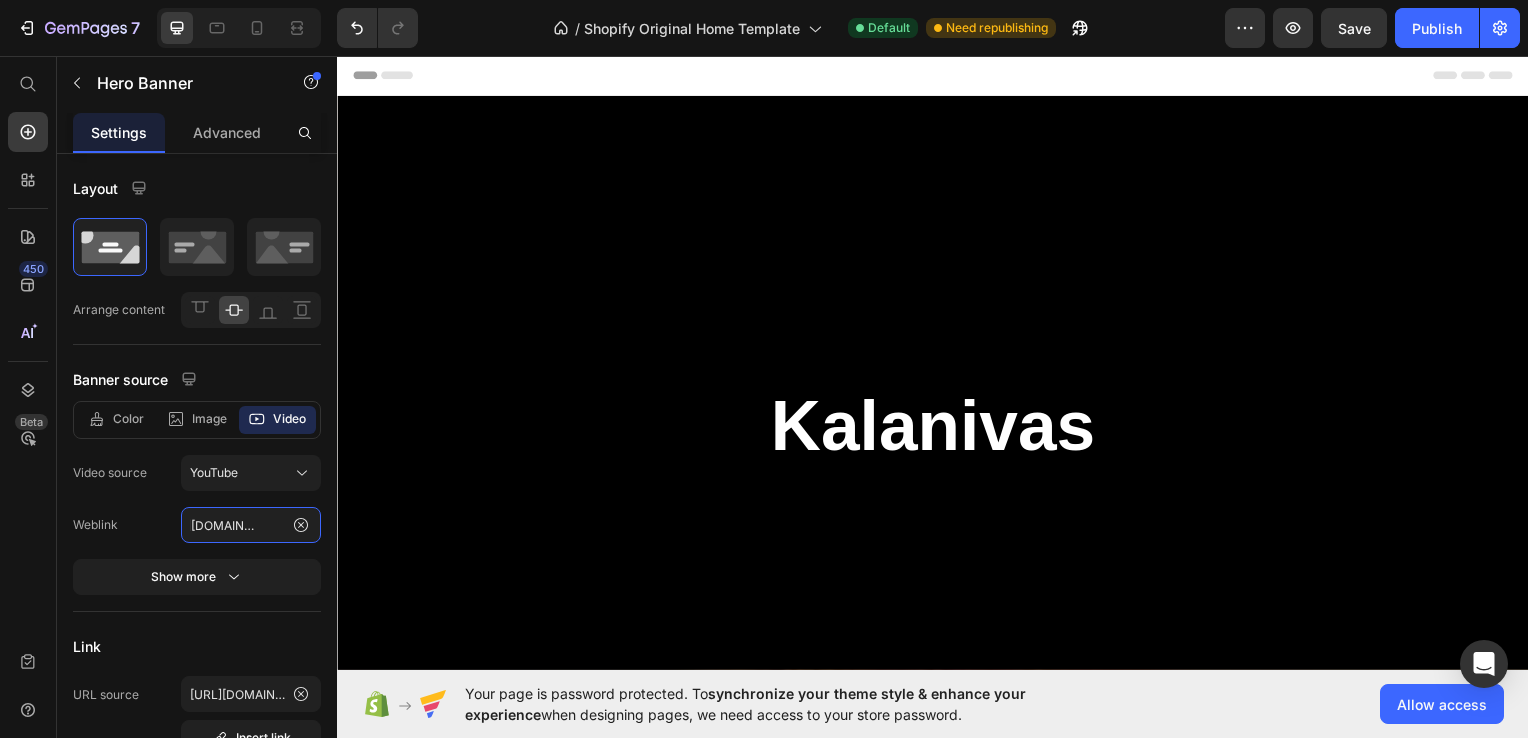 type on "[URL][DOMAIN_NAME]" 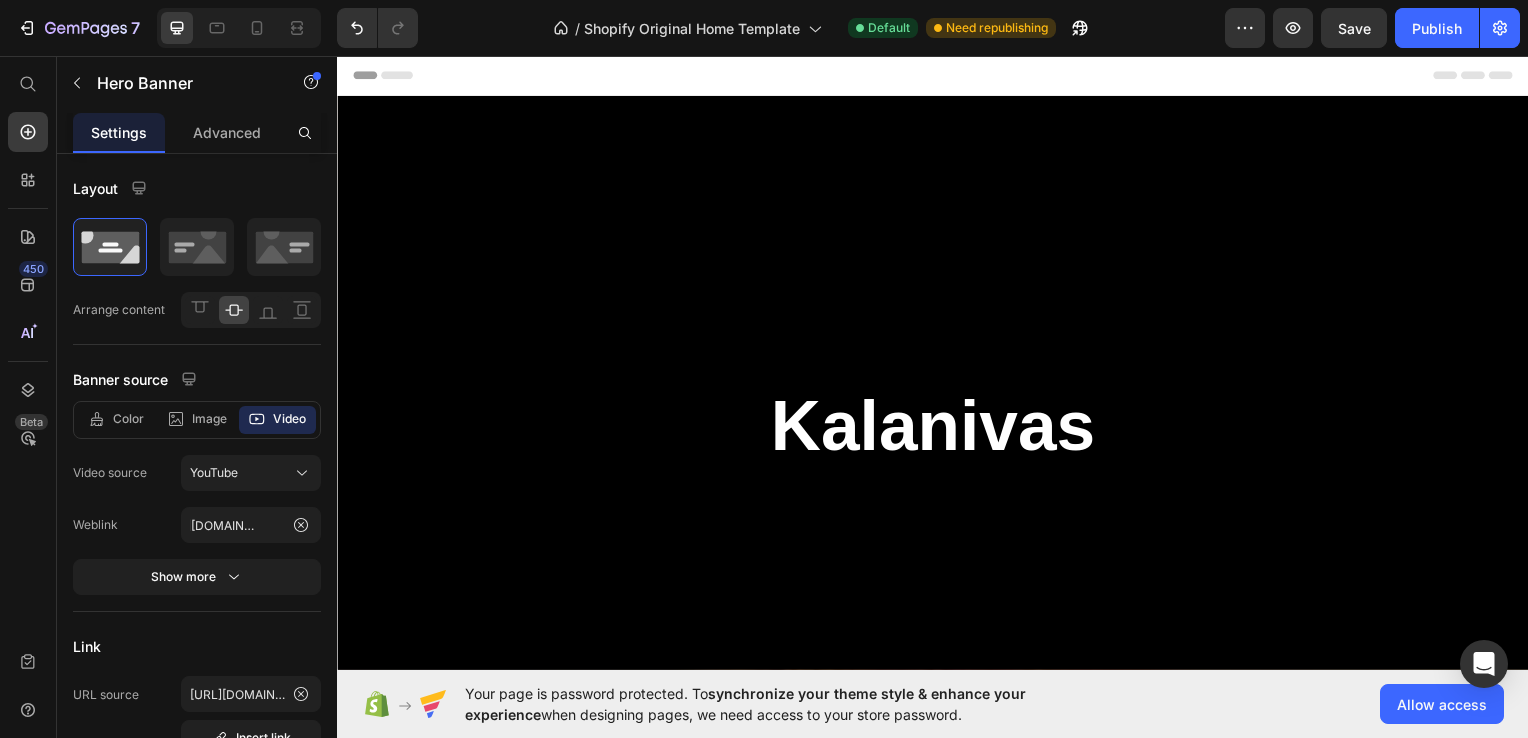 click at bounding box center (937, 433) 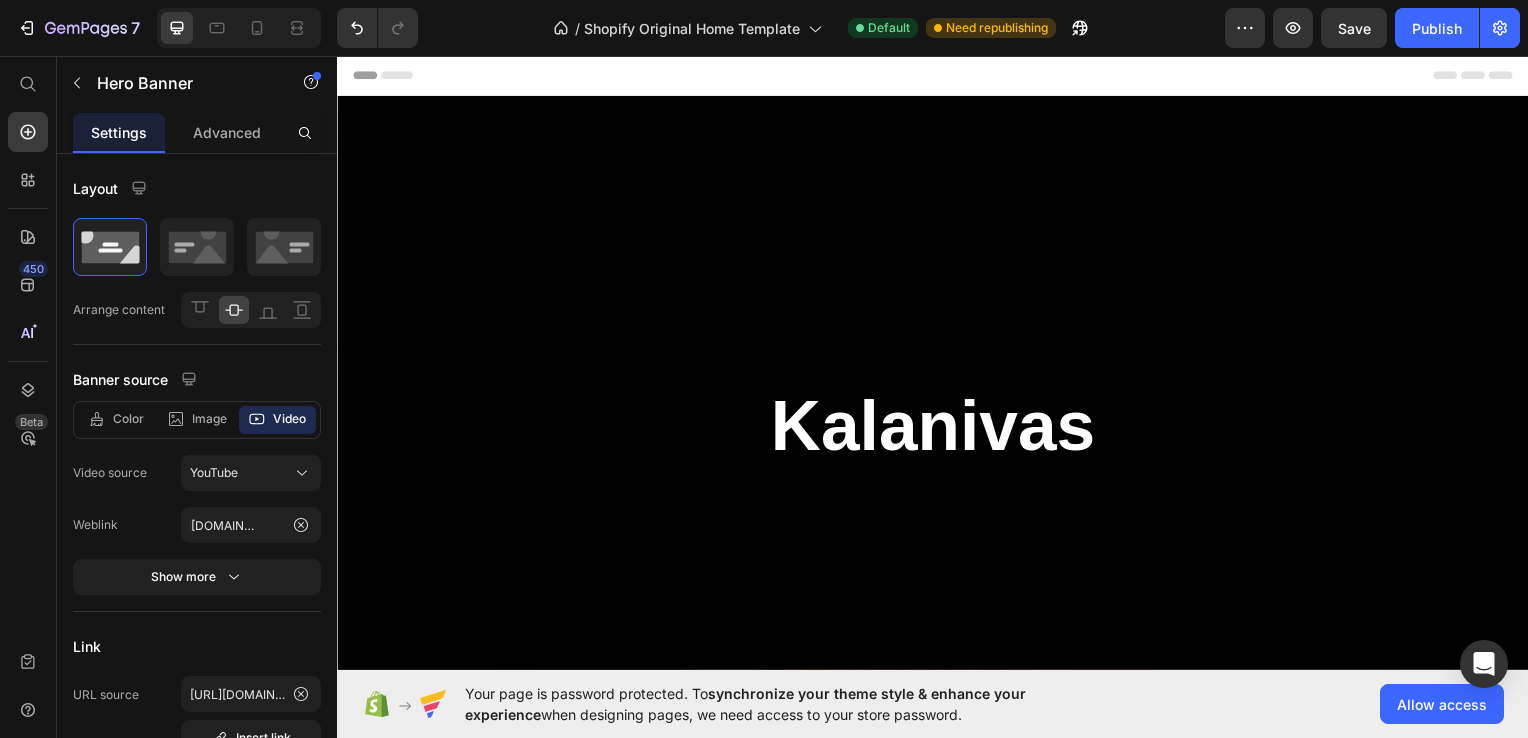 scroll, scrollTop: 0, scrollLeft: 0, axis: both 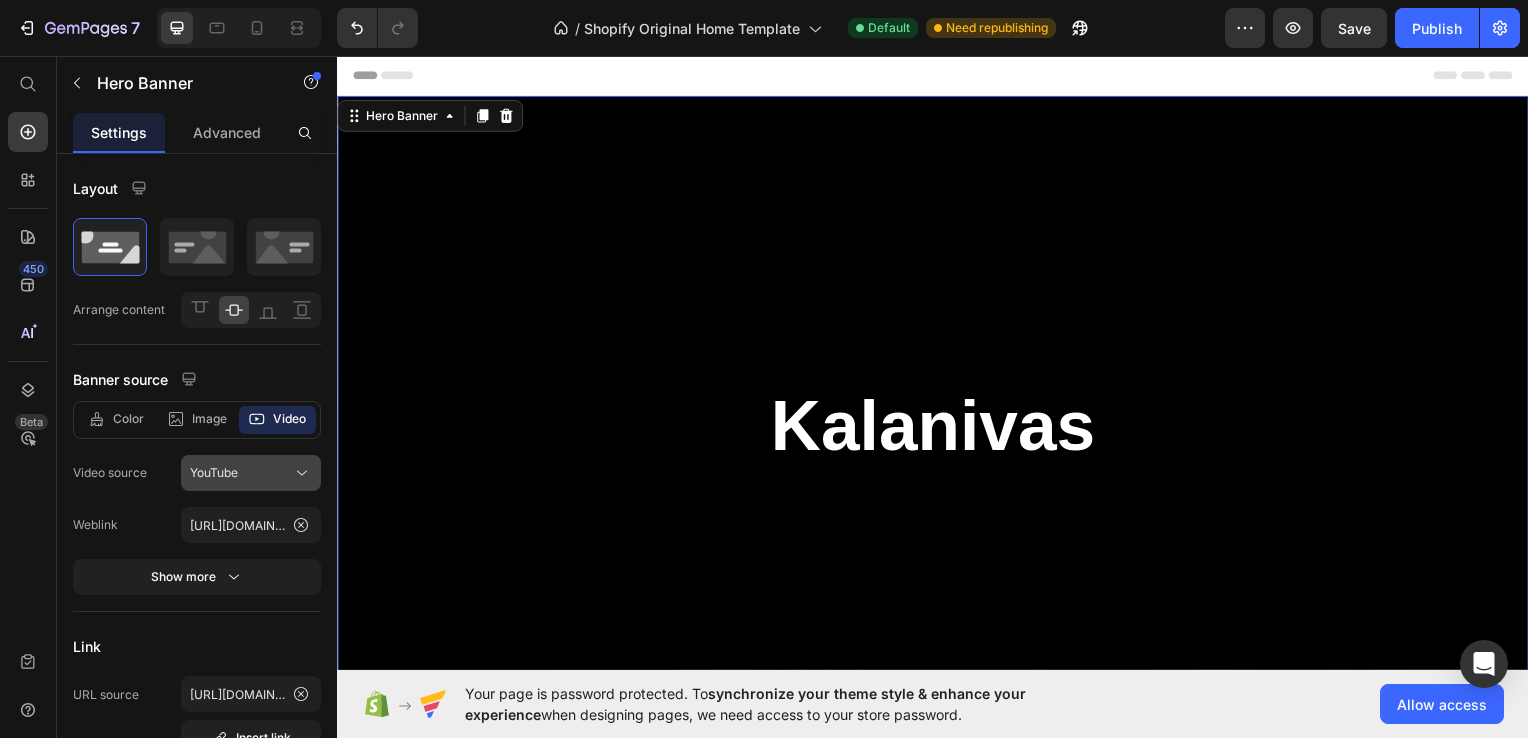 click 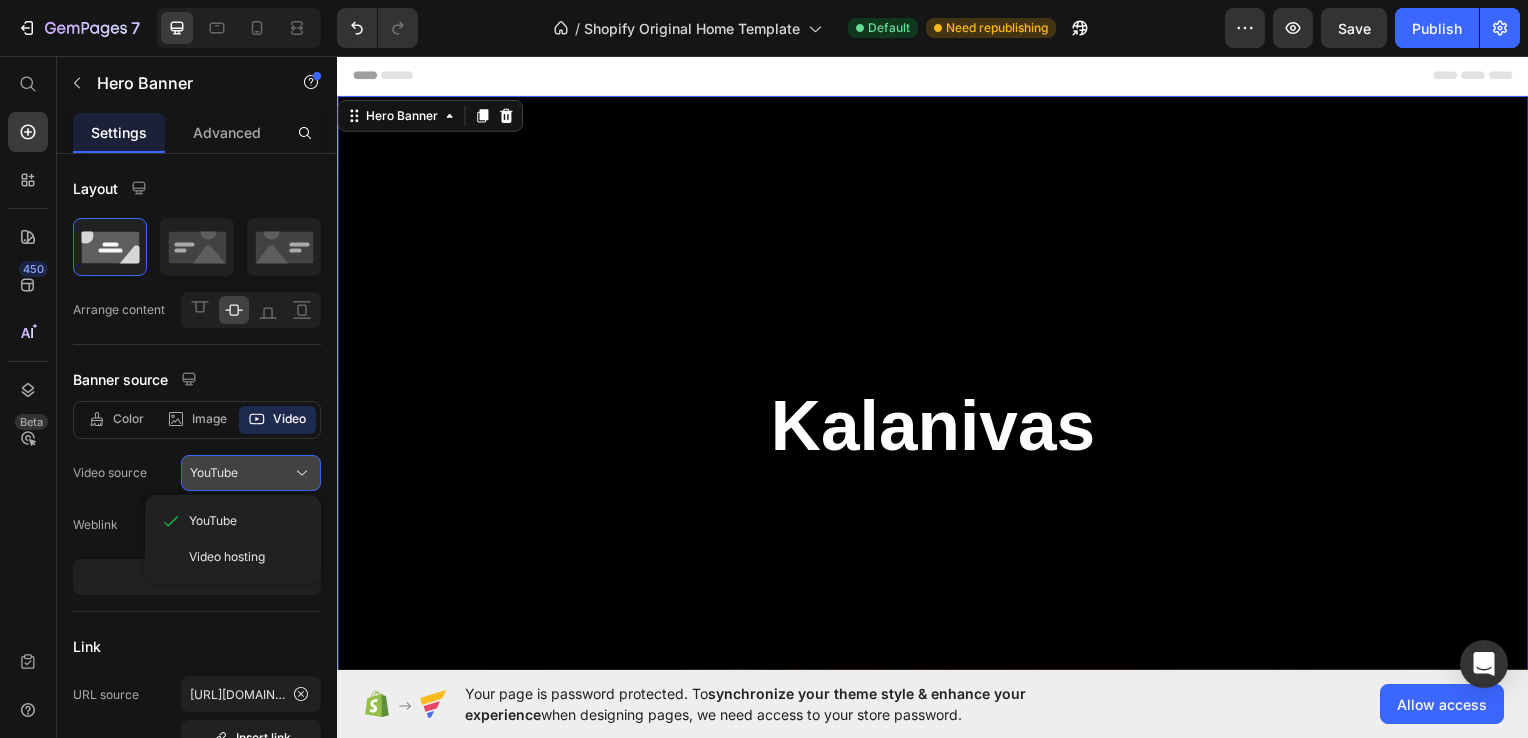 click 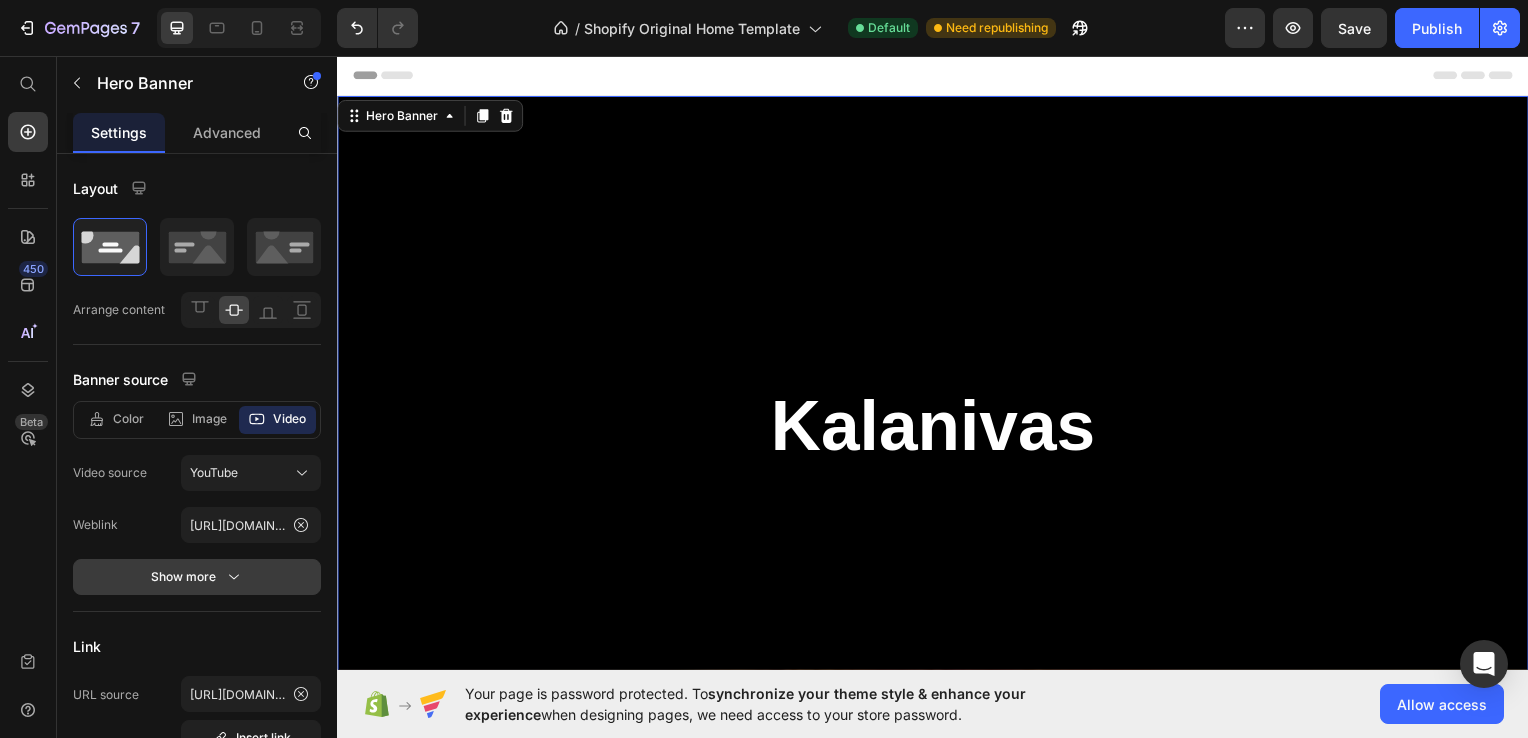 click on "Show more" at bounding box center (197, 577) 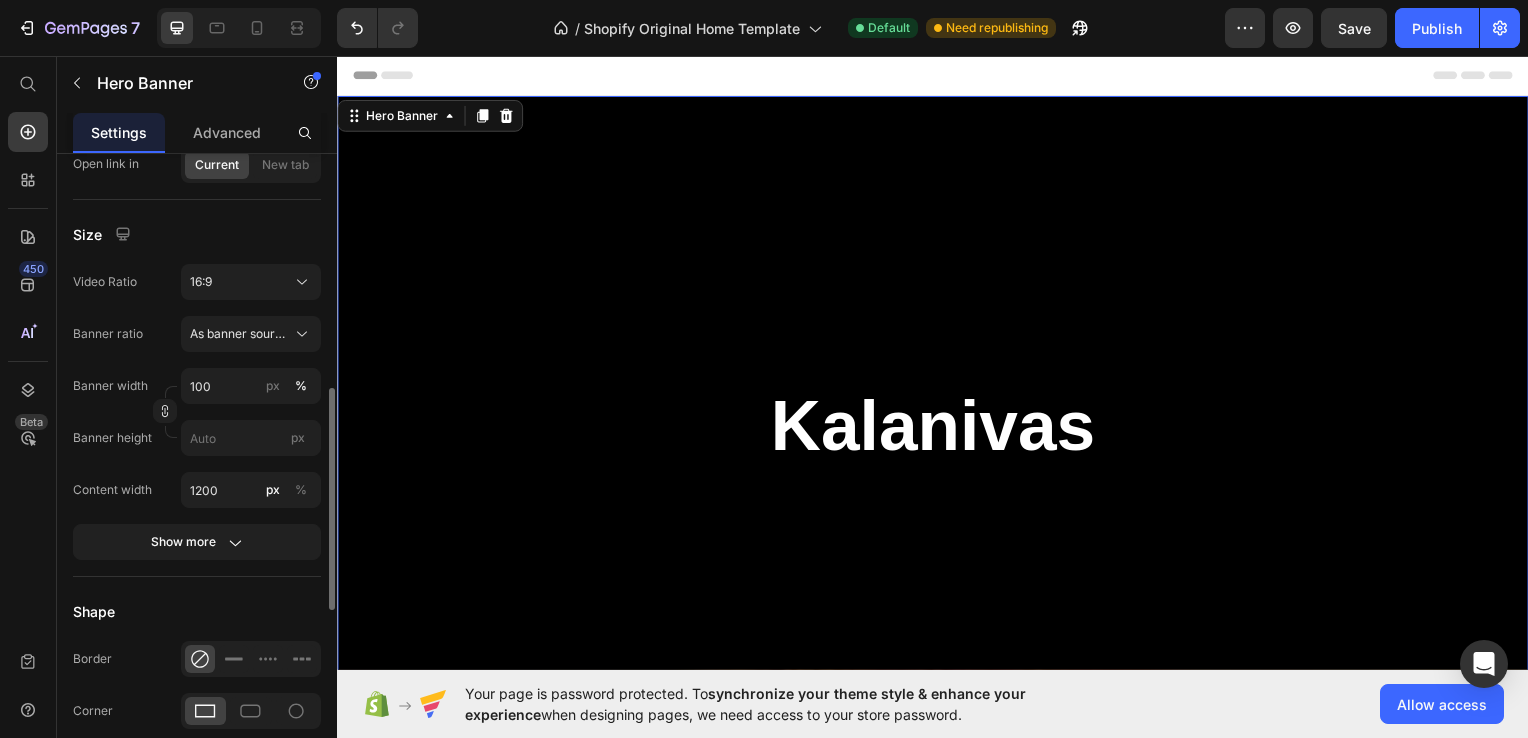 scroll, scrollTop: 676, scrollLeft: 0, axis: vertical 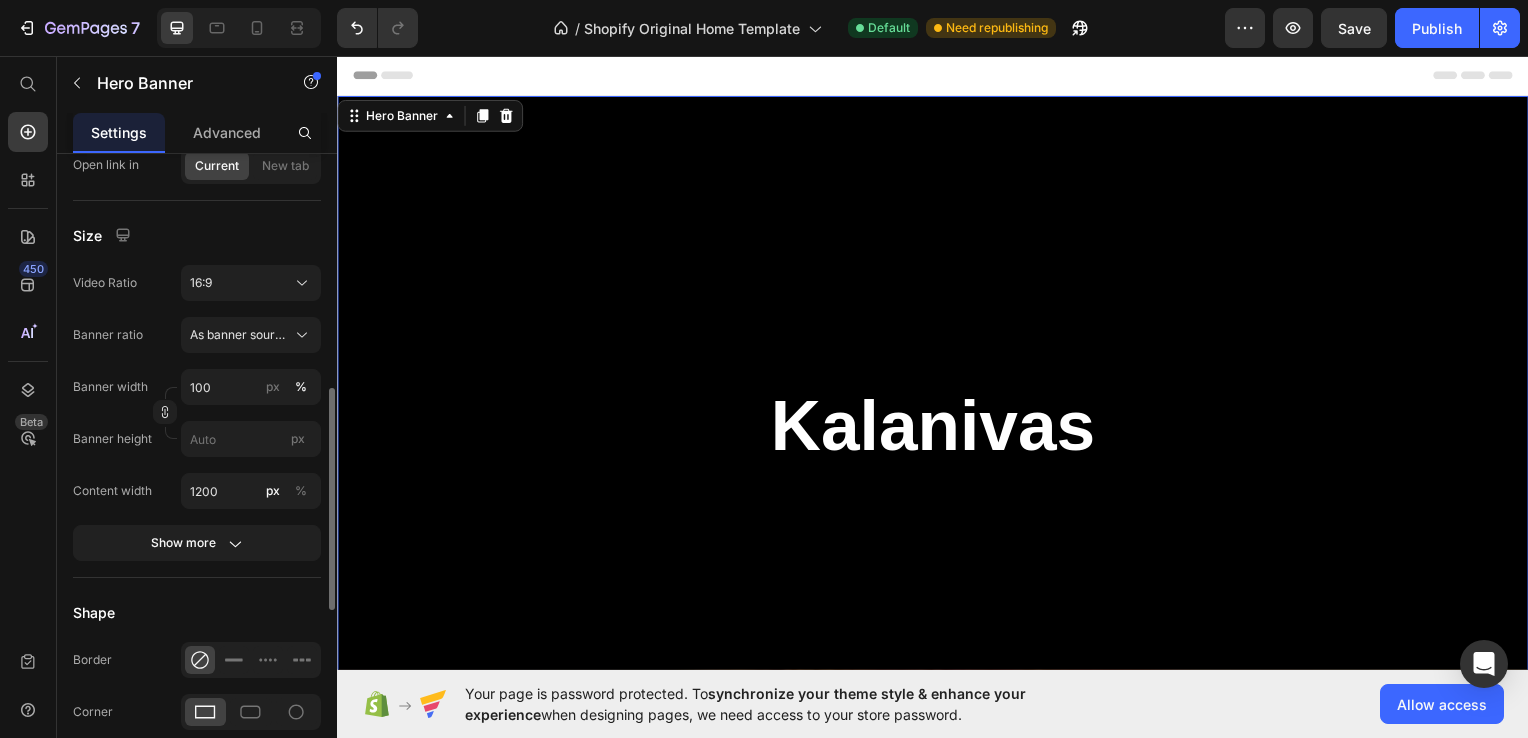 click on "Show more" 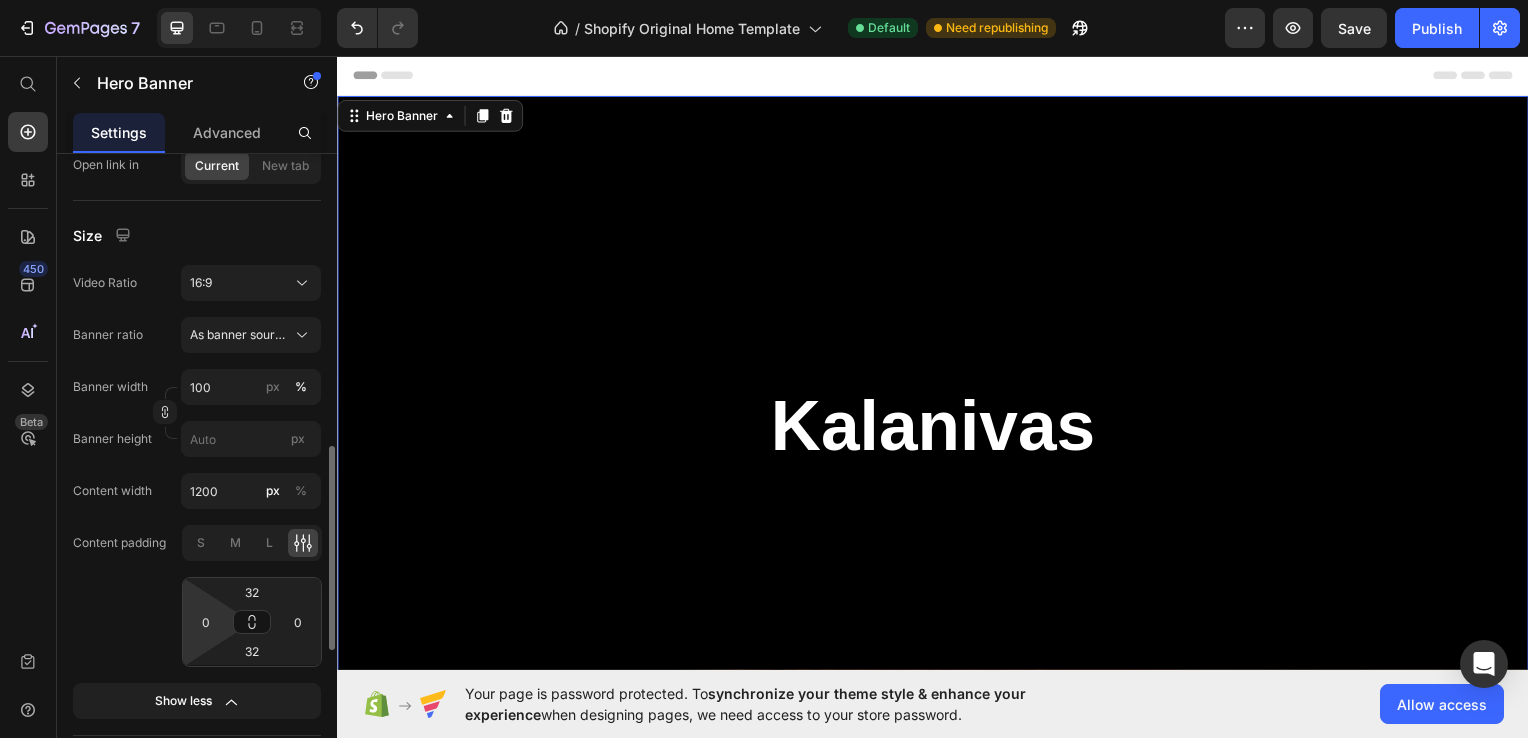 scroll, scrollTop: 736, scrollLeft: 0, axis: vertical 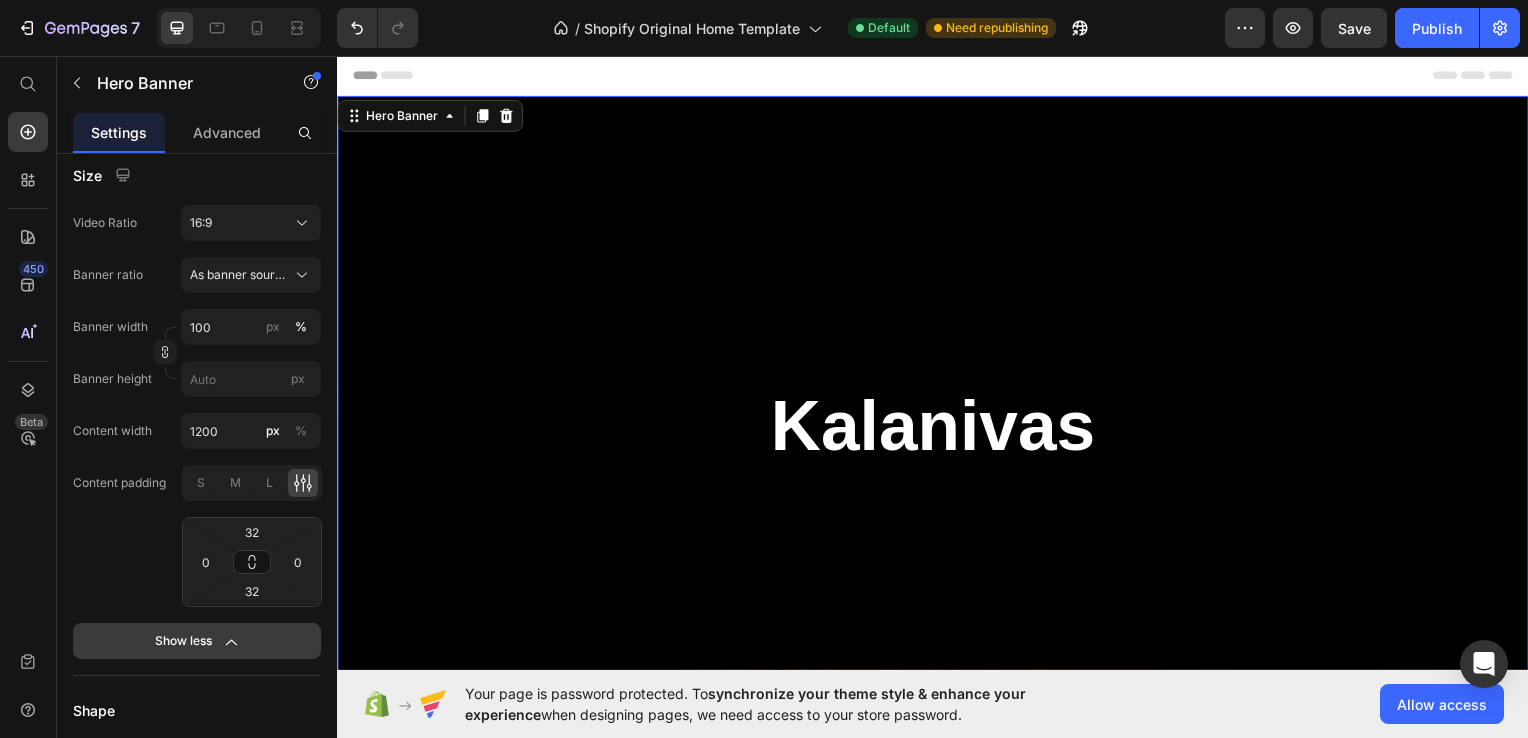 click 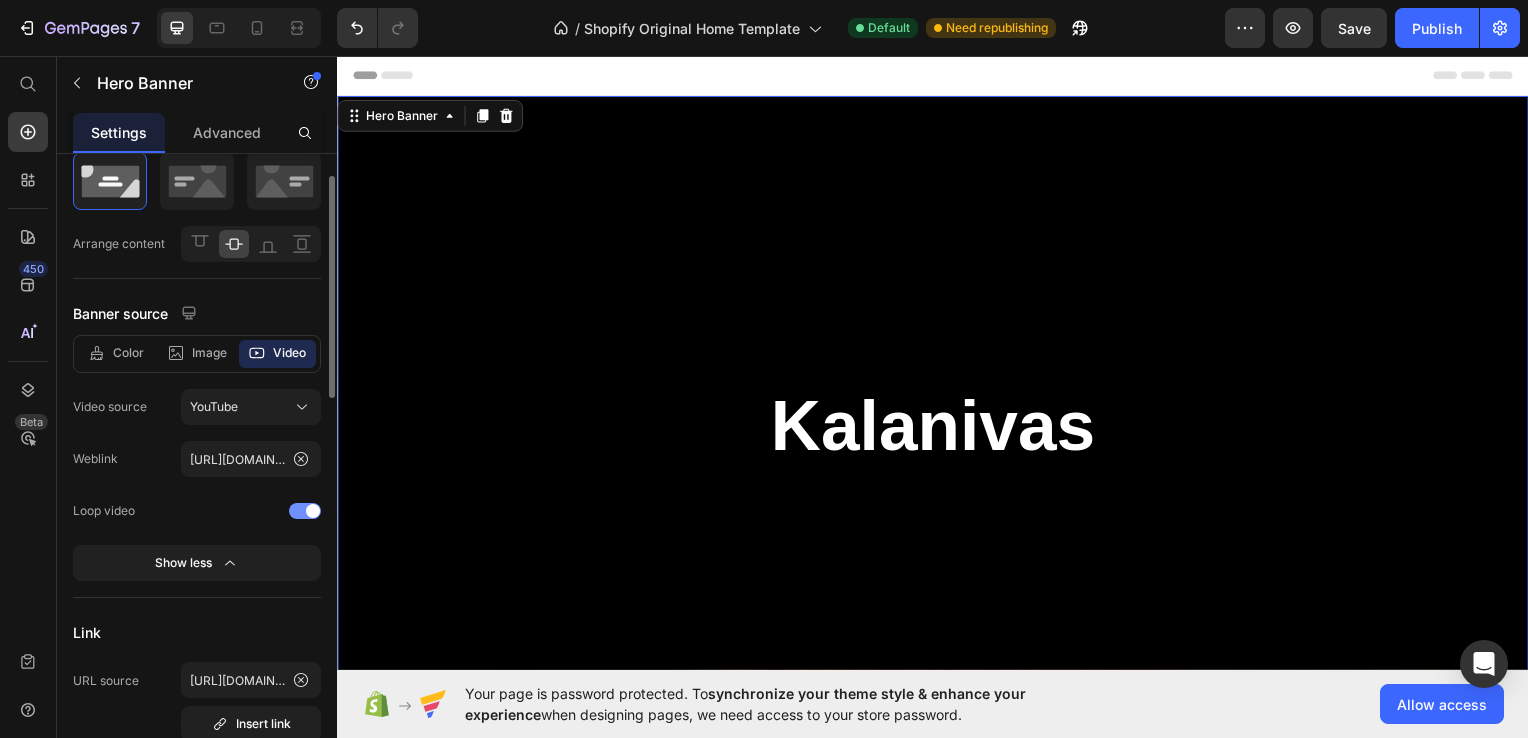 scroll, scrollTop: 0, scrollLeft: 0, axis: both 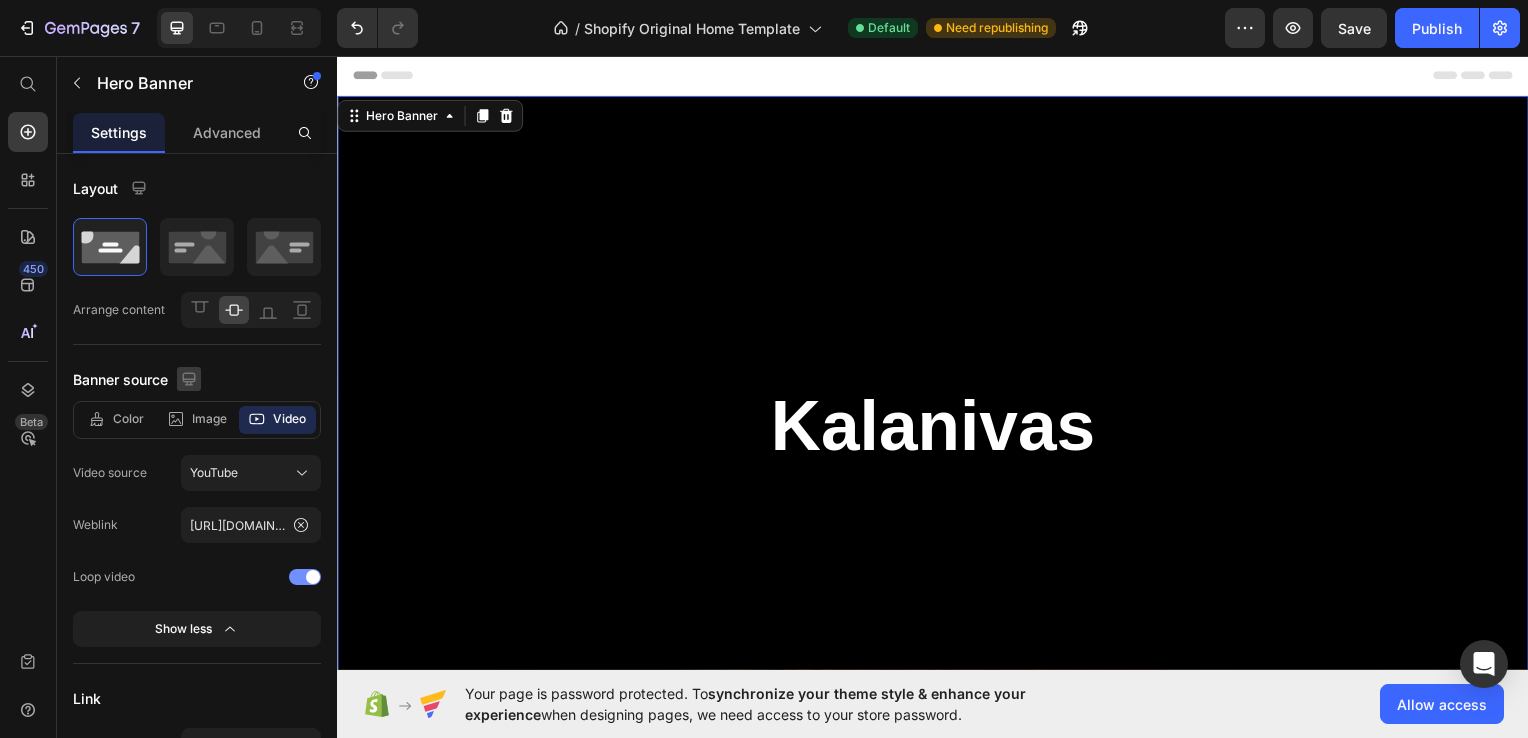 click 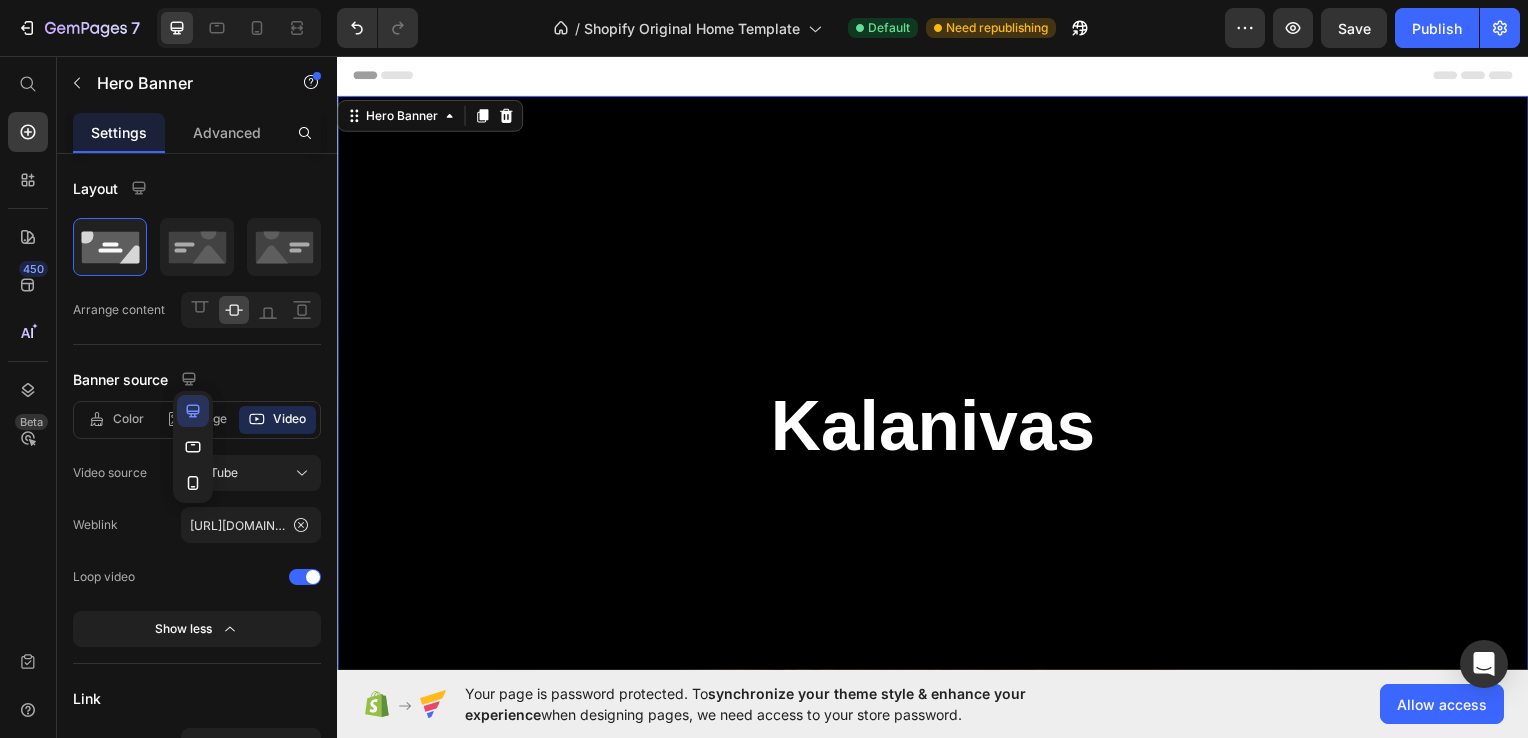 click on "Layout Arrange content
Banner source Color Image Video Video source YouTube Weblink https://youtu.be/bxLFyOXekG0 Loop video Show less Link URL source https://youtu.be/bxLFyOXekG0  Insert link   Open link in  Current New tab Size Video Ratio 16:9 Banner ratio As banner source Banner width 100 px % Banner height px Content width 1200 px % Show more Shape Border Corner Shadow Overlay Zoom when hover SEO Alt text Image title" at bounding box center [197, 1033] 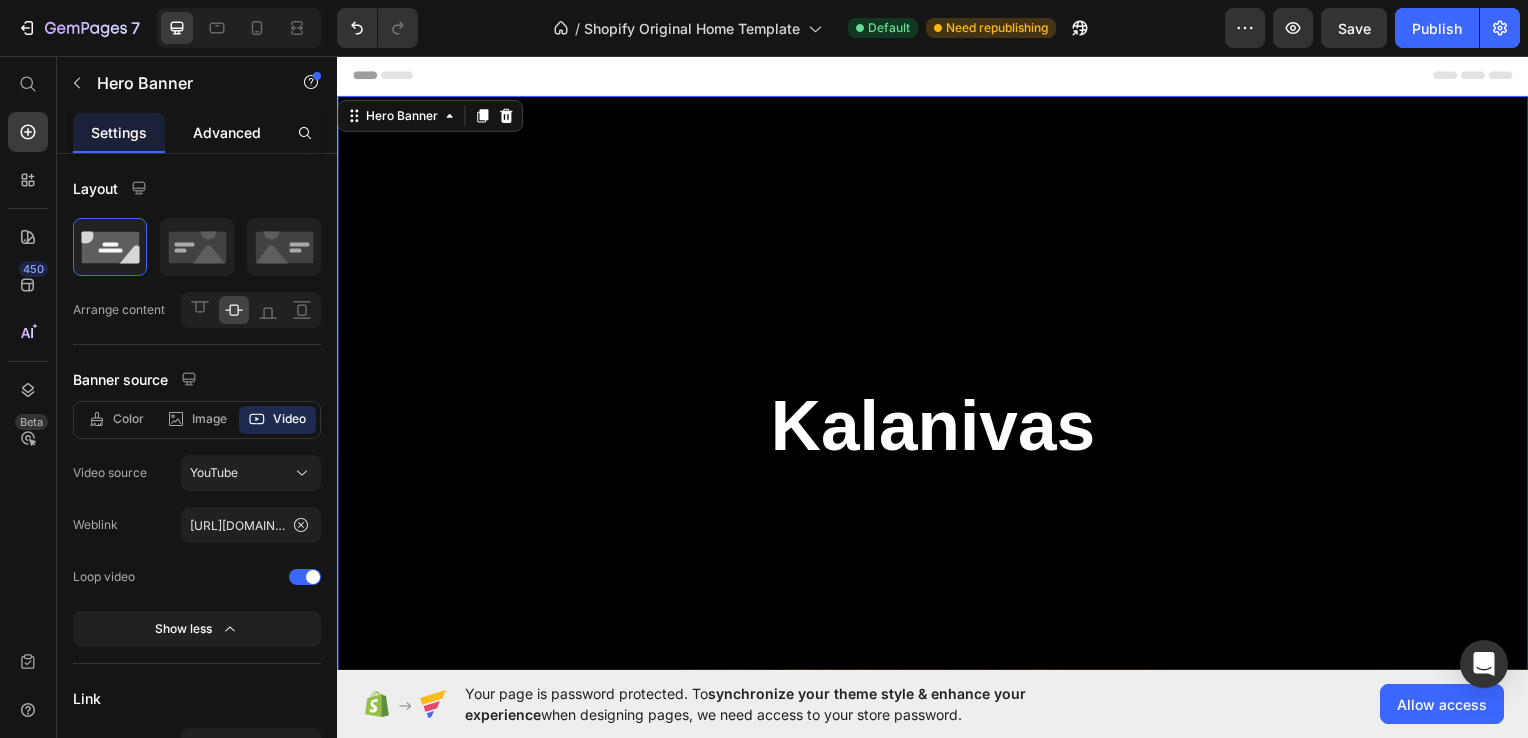 click on "Advanced" at bounding box center (227, 132) 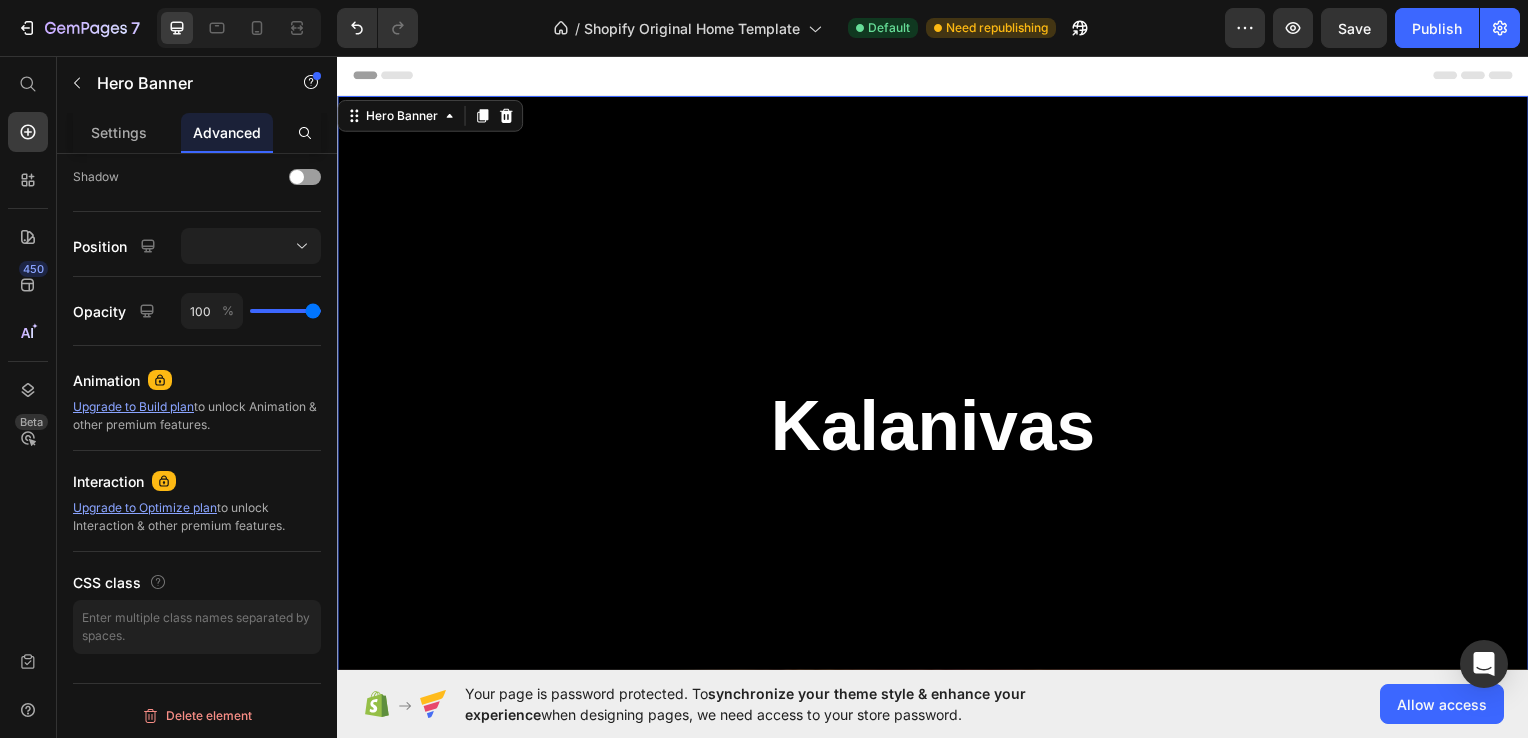 scroll, scrollTop: 0, scrollLeft: 0, axis: both 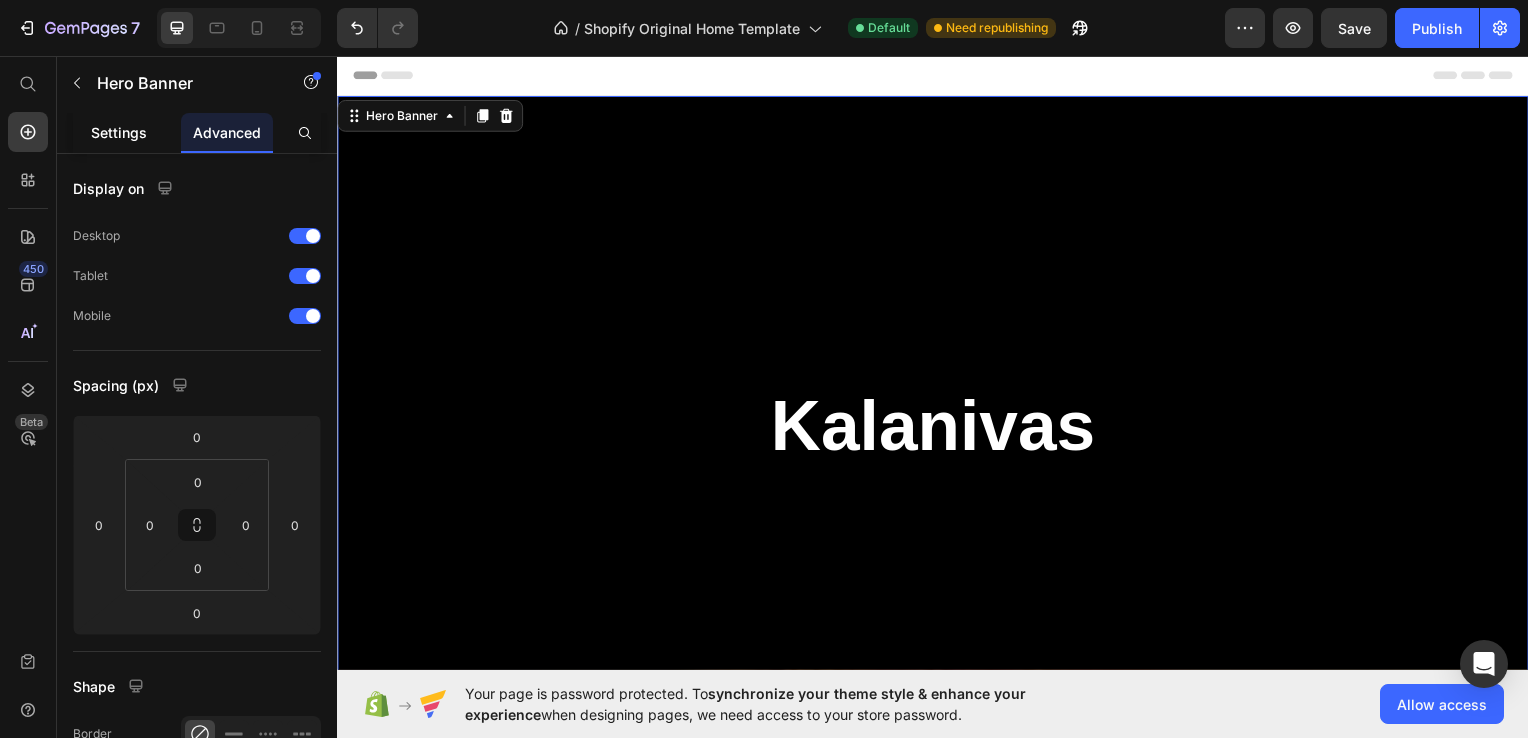 click on "Settings" at bounding box center (119, 132) 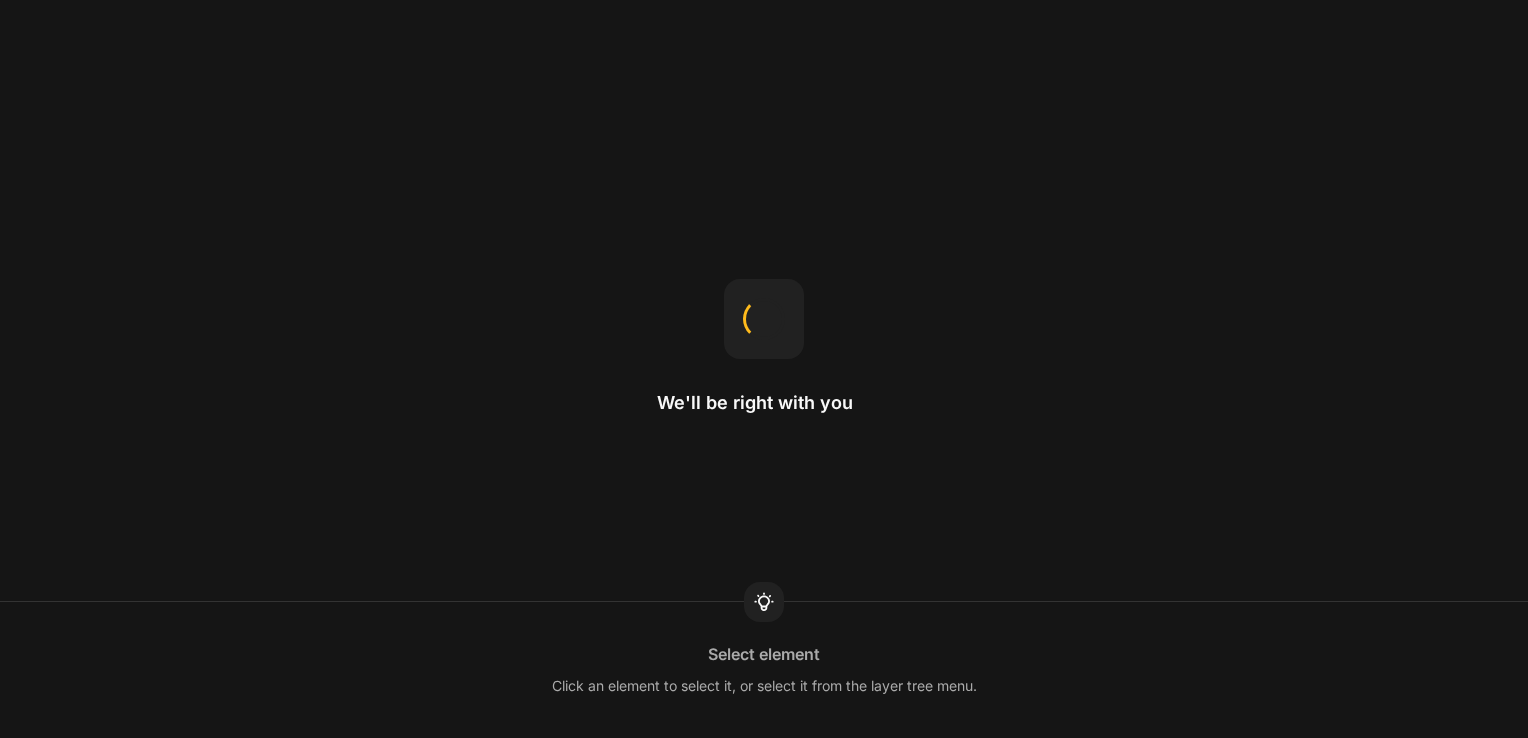 scroll, scrollTop: 0, scrollLeft: 0, axis: both 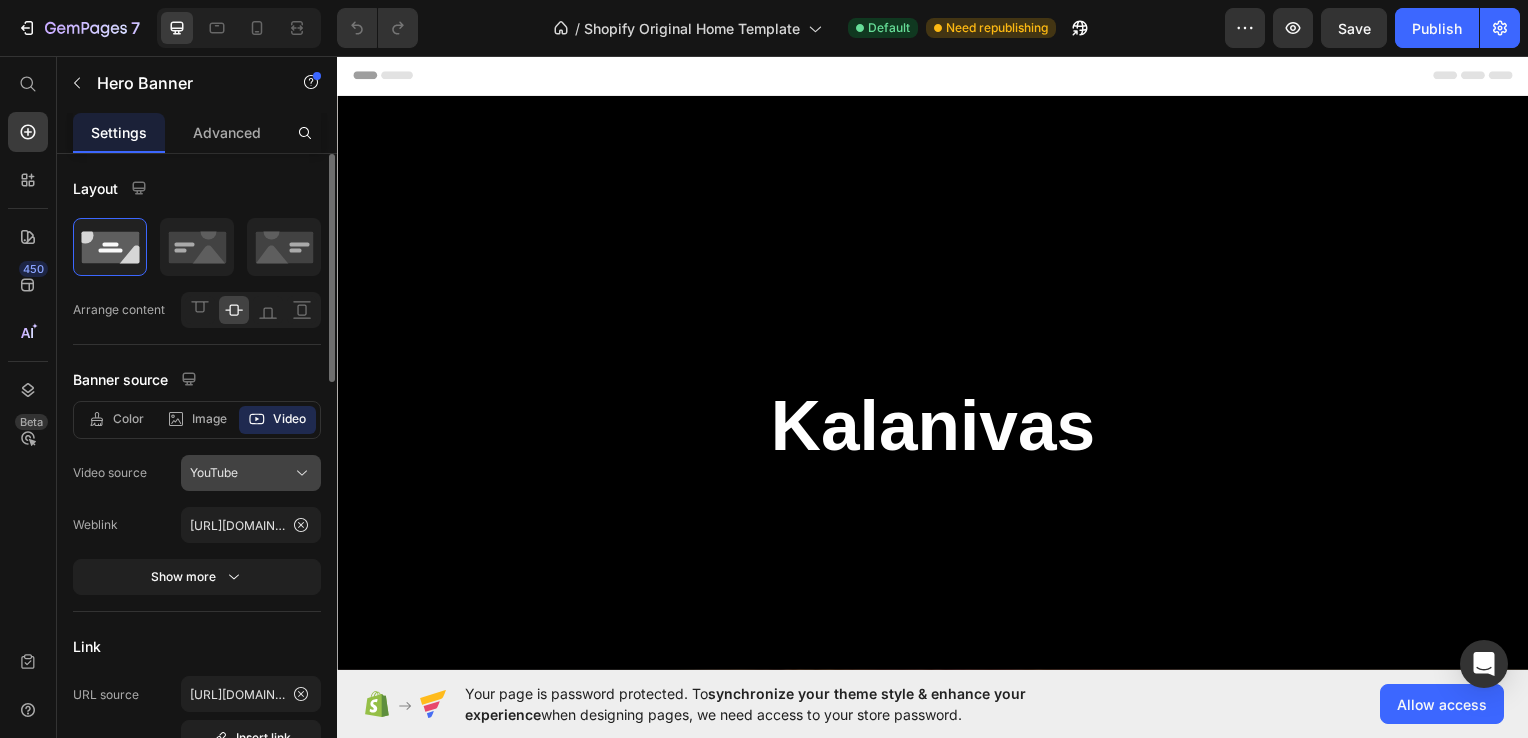 click 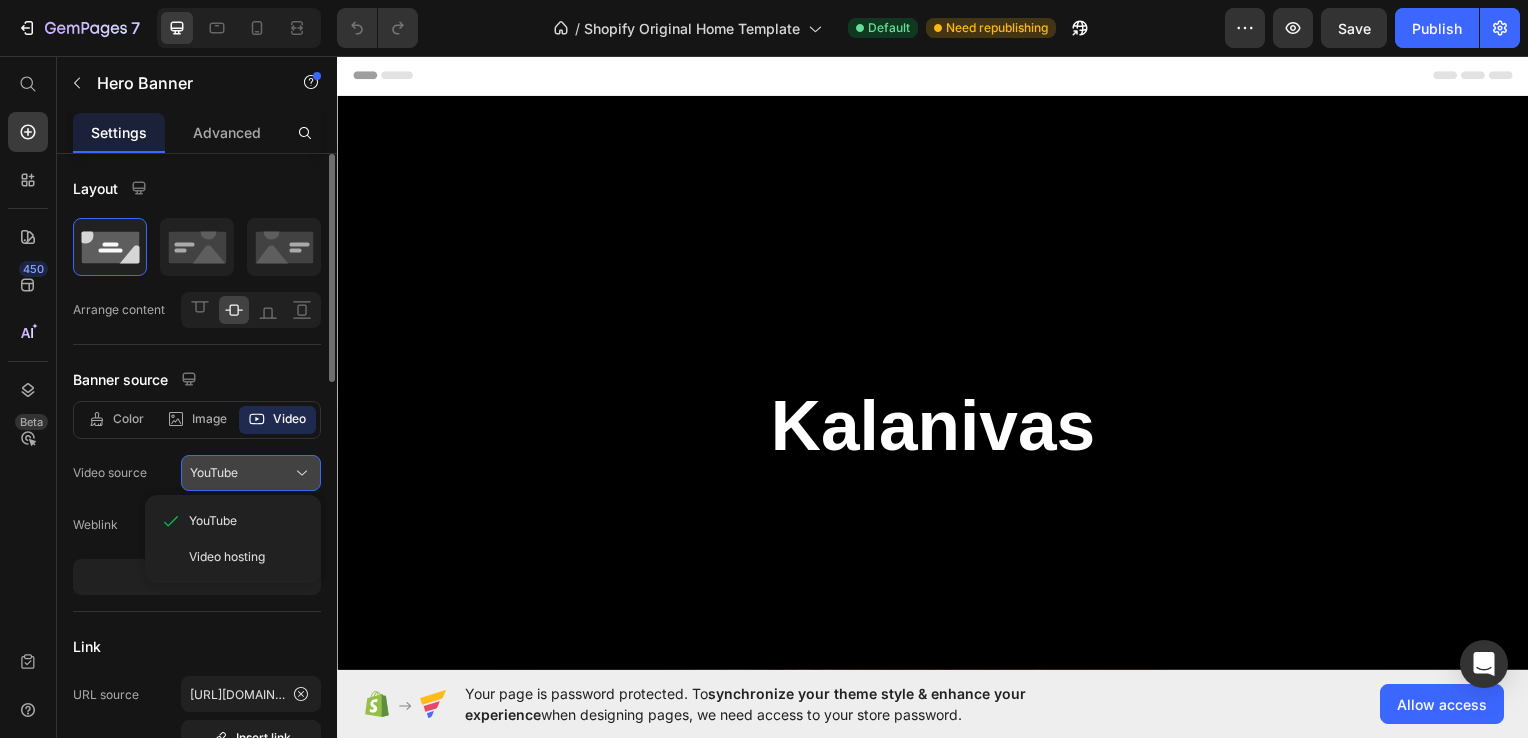 click 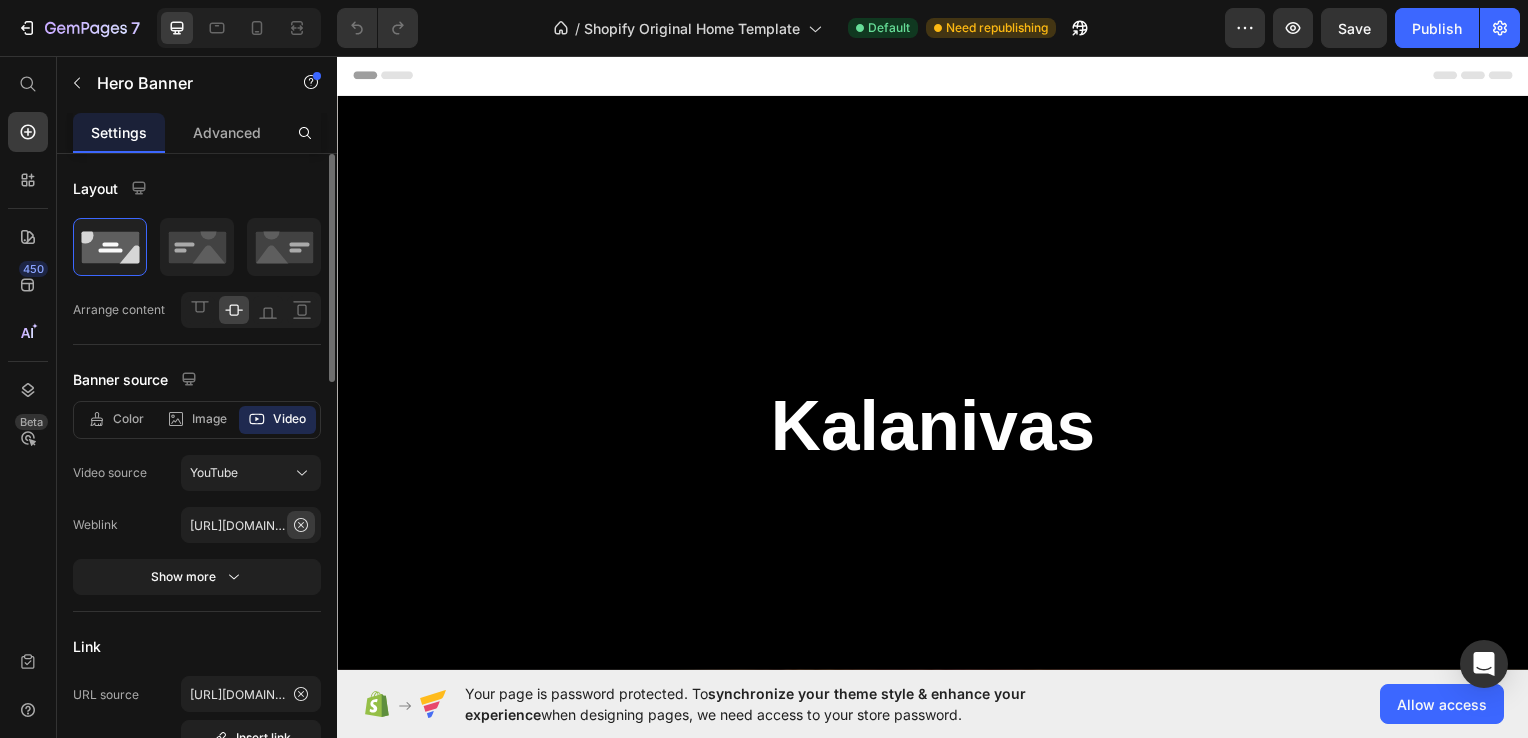 click 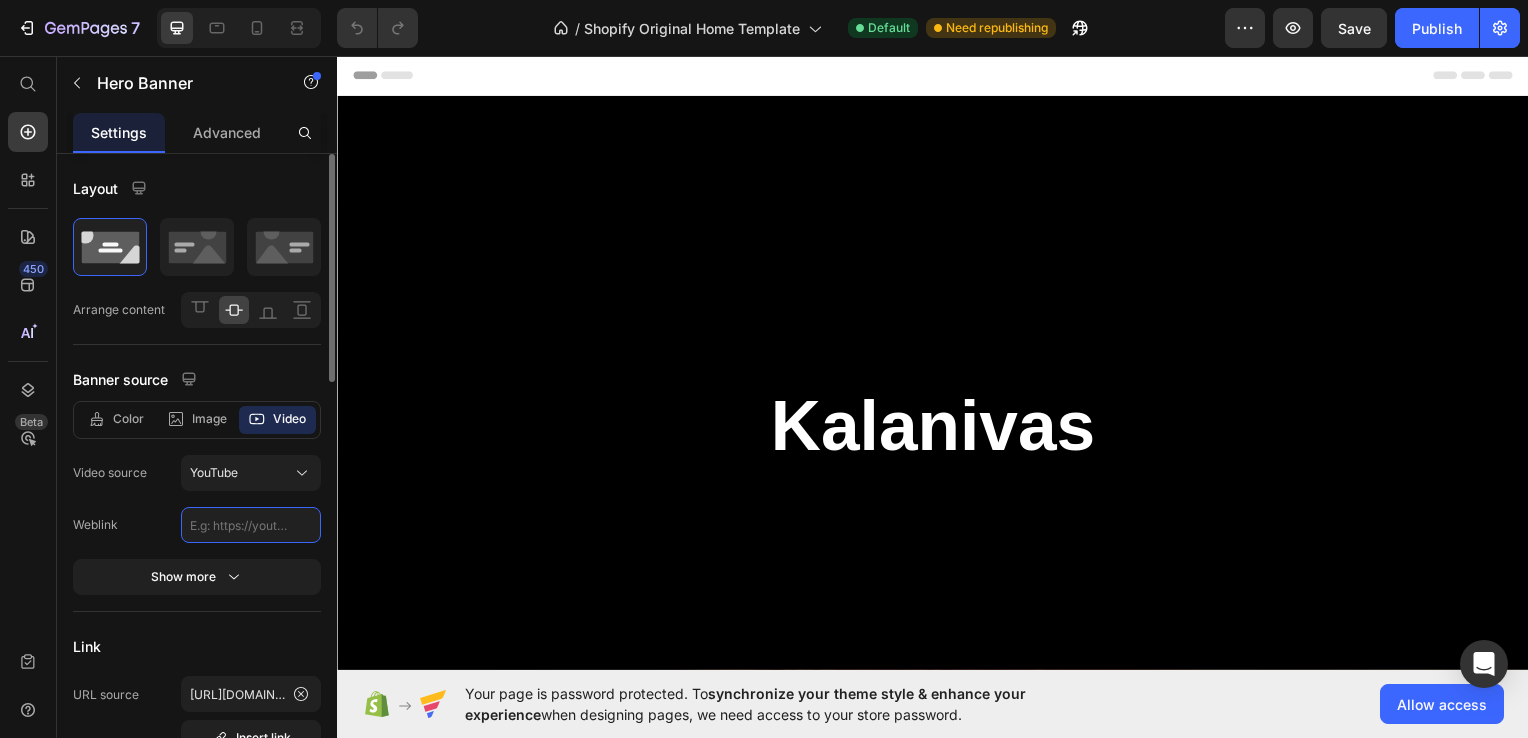 scroll, scrollTop: 0, scrollLeft: 0, axis: both 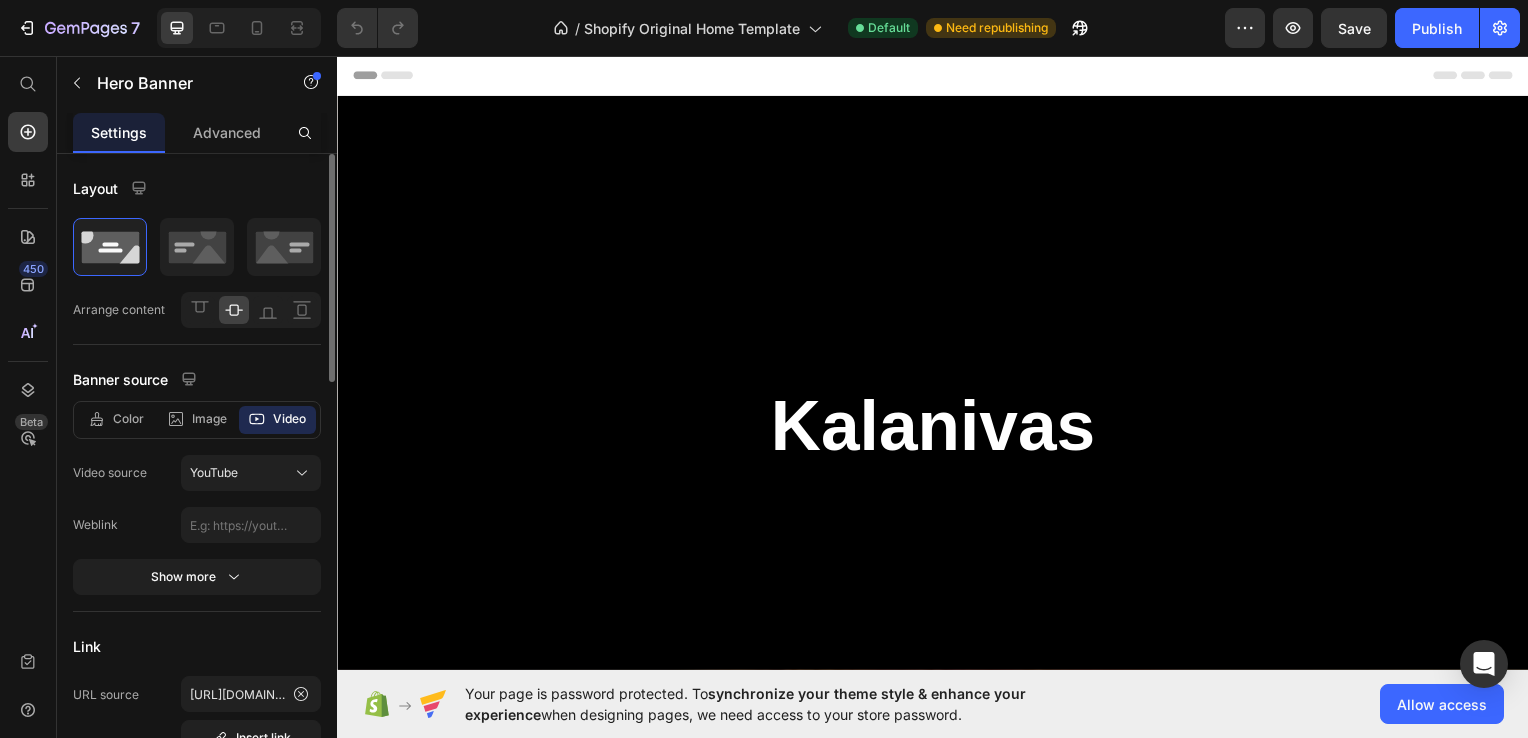 click on "Banner source" at bounding box center [197, 379] 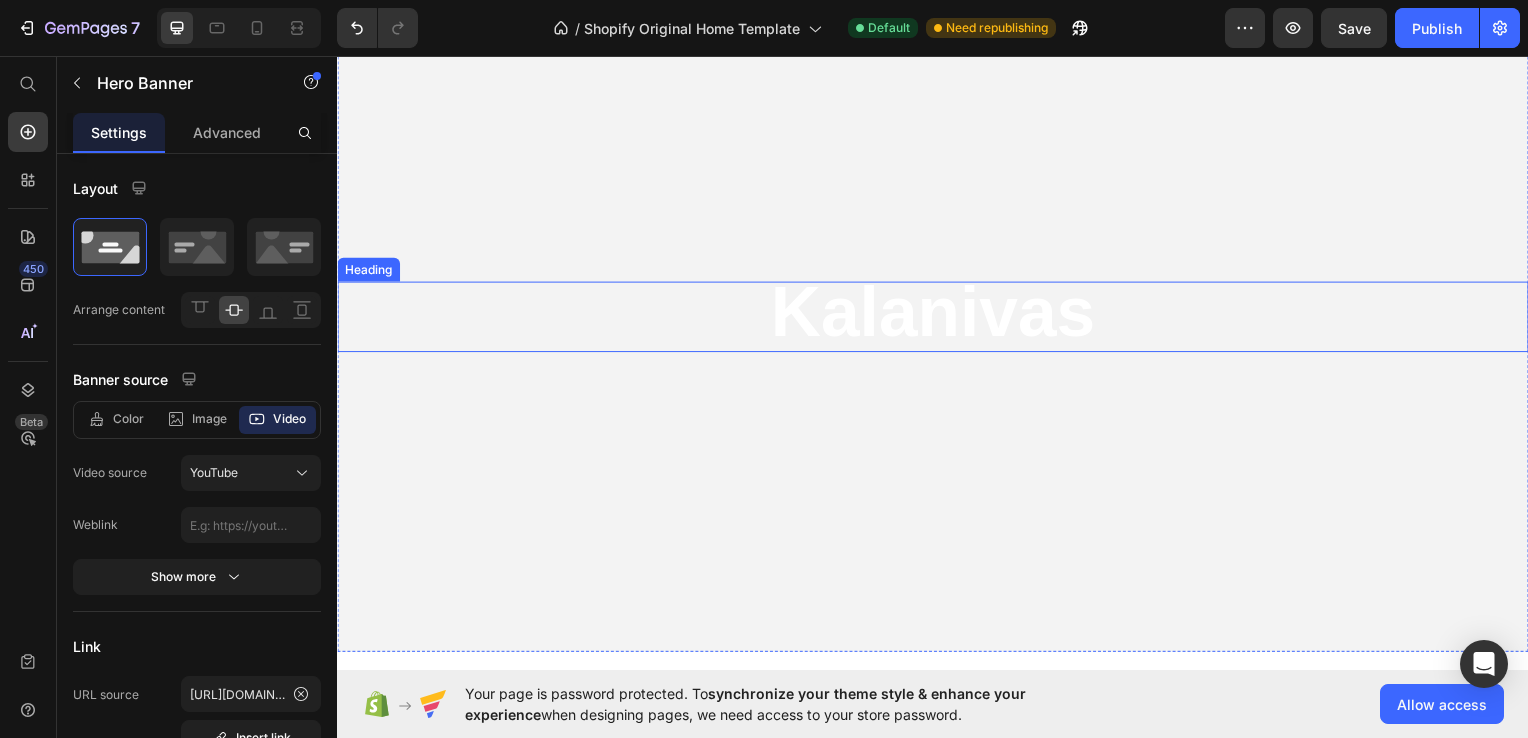 scroll, scrollTop: 116, scrollLeft: 0, axis: vertical 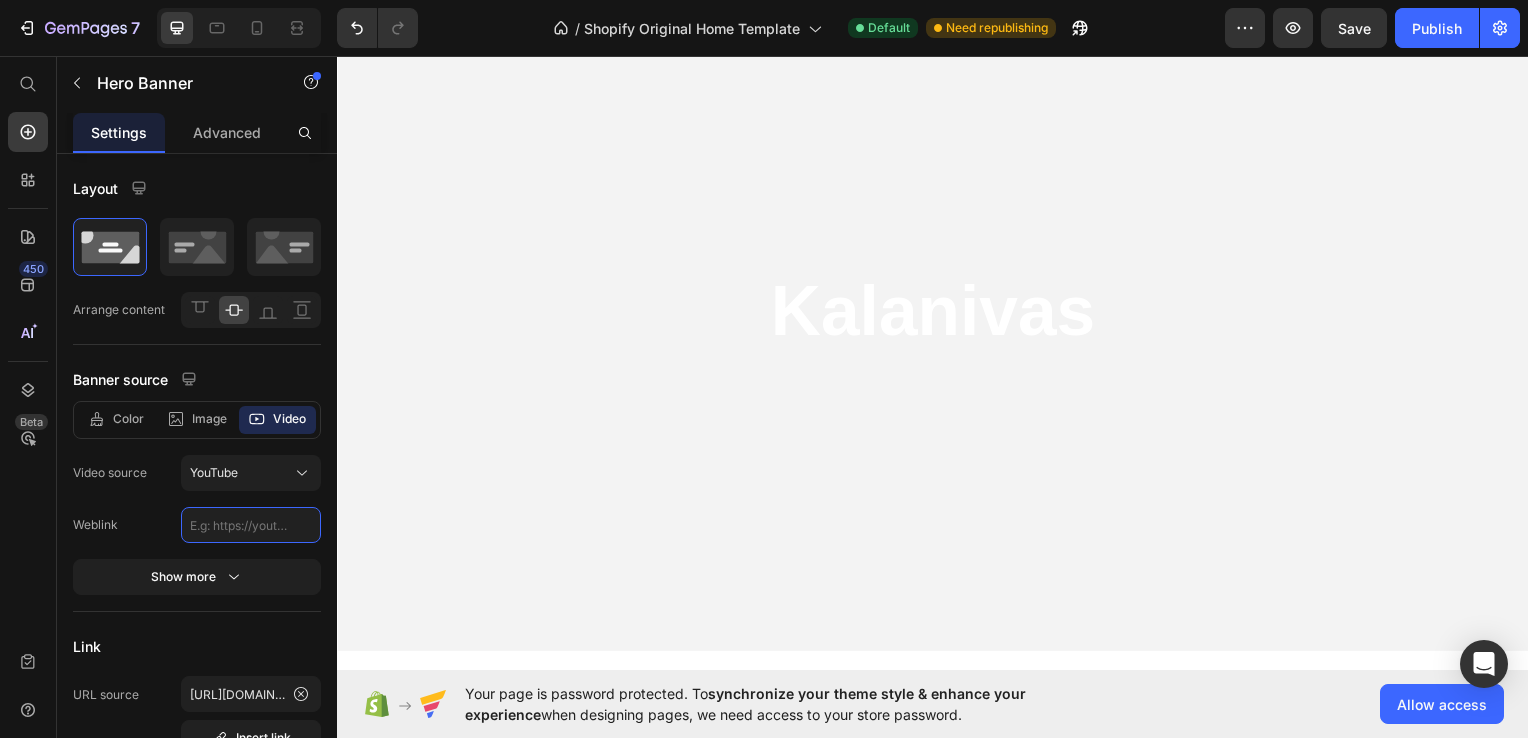 click 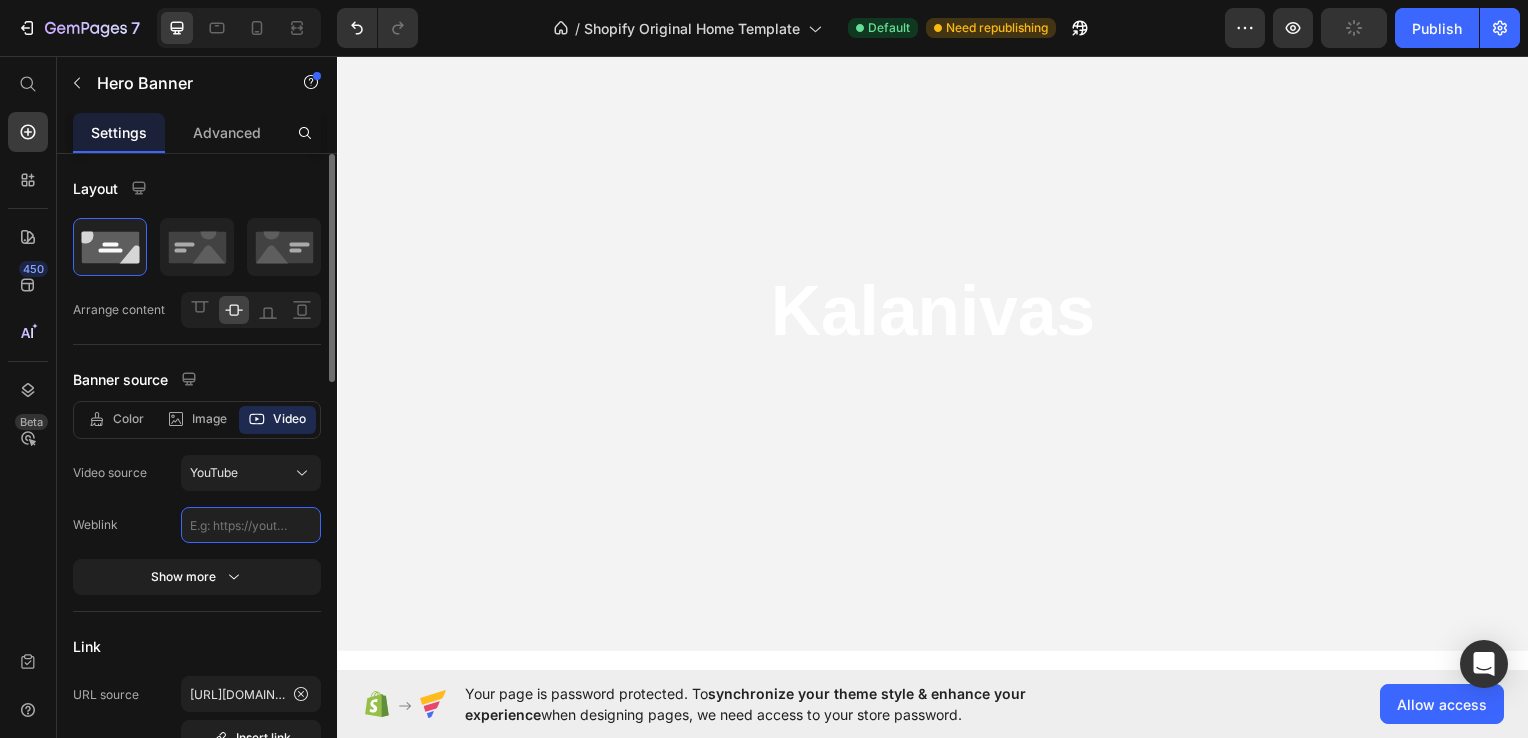 click 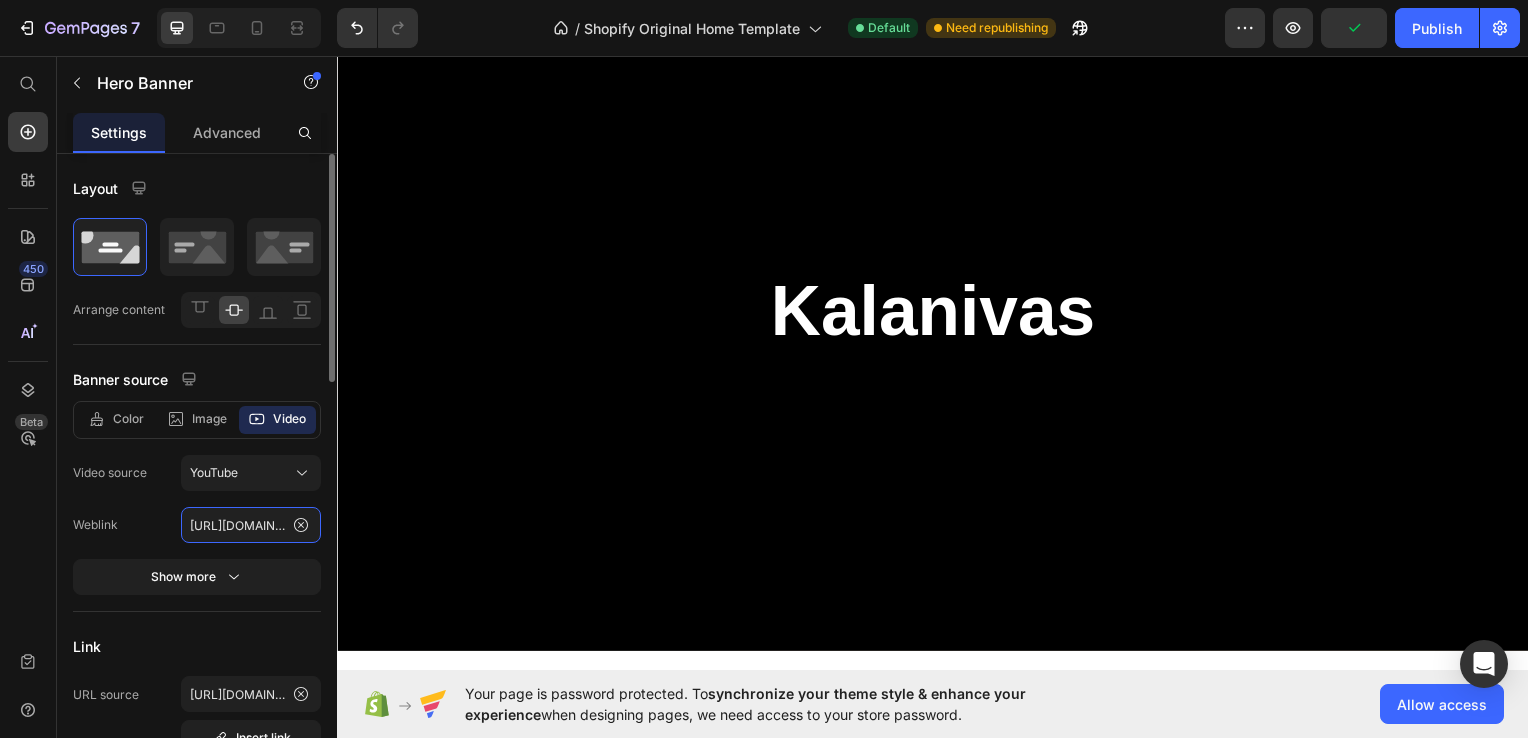 scroll, scrollTop: 0, scrollLeft: 188, axis: horizontal 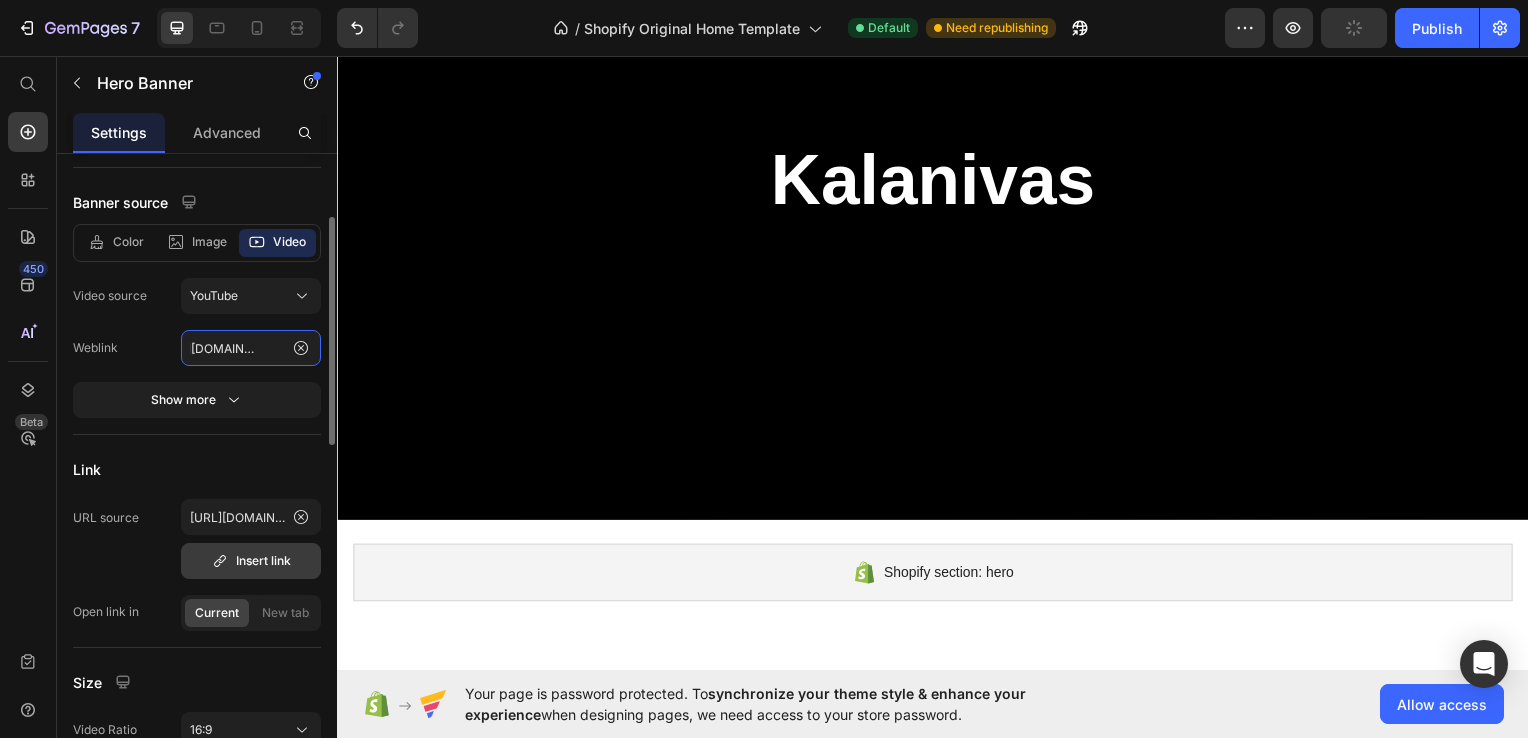 type on "[URL][DOMAIN_NAME]" 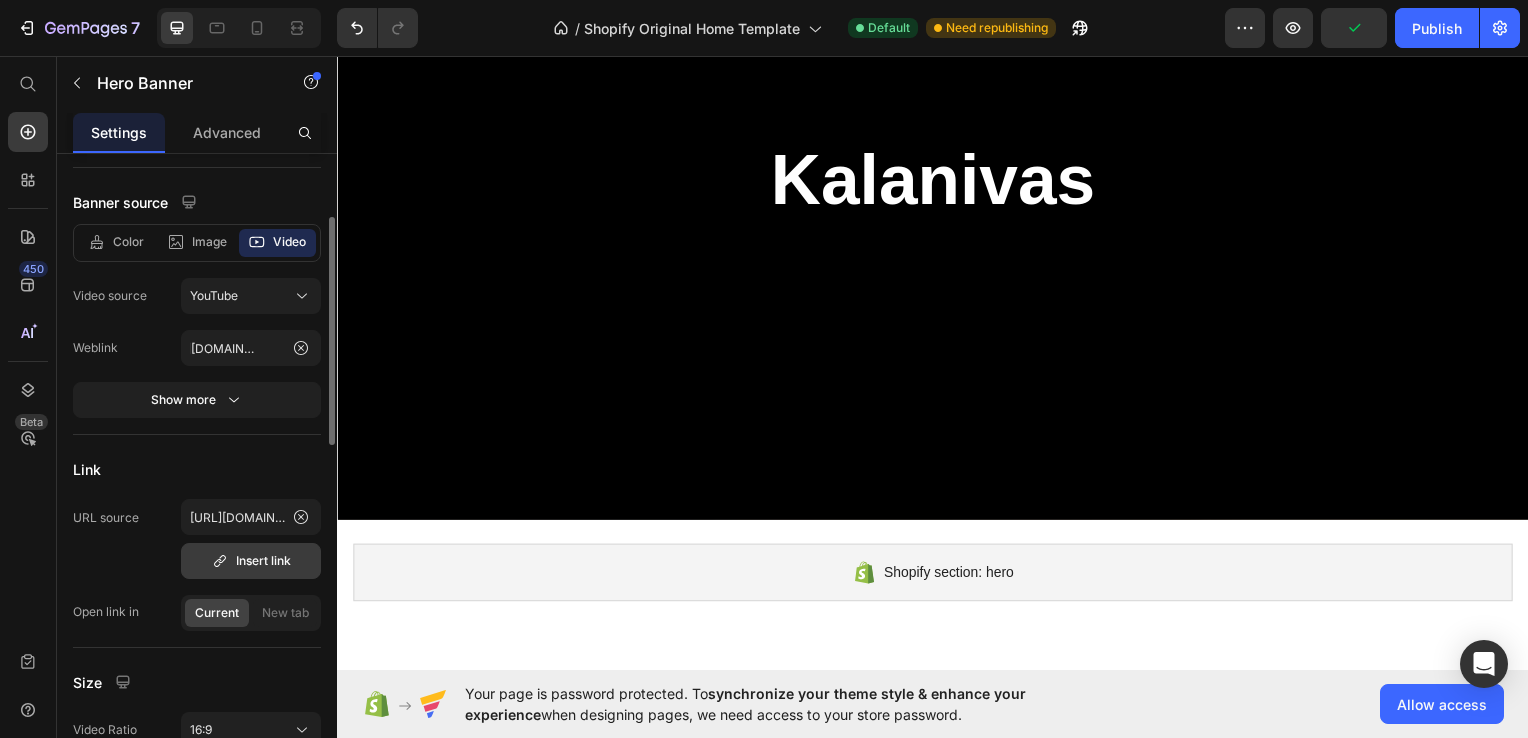 click on "Insert link" at bounding box center [251, 561] 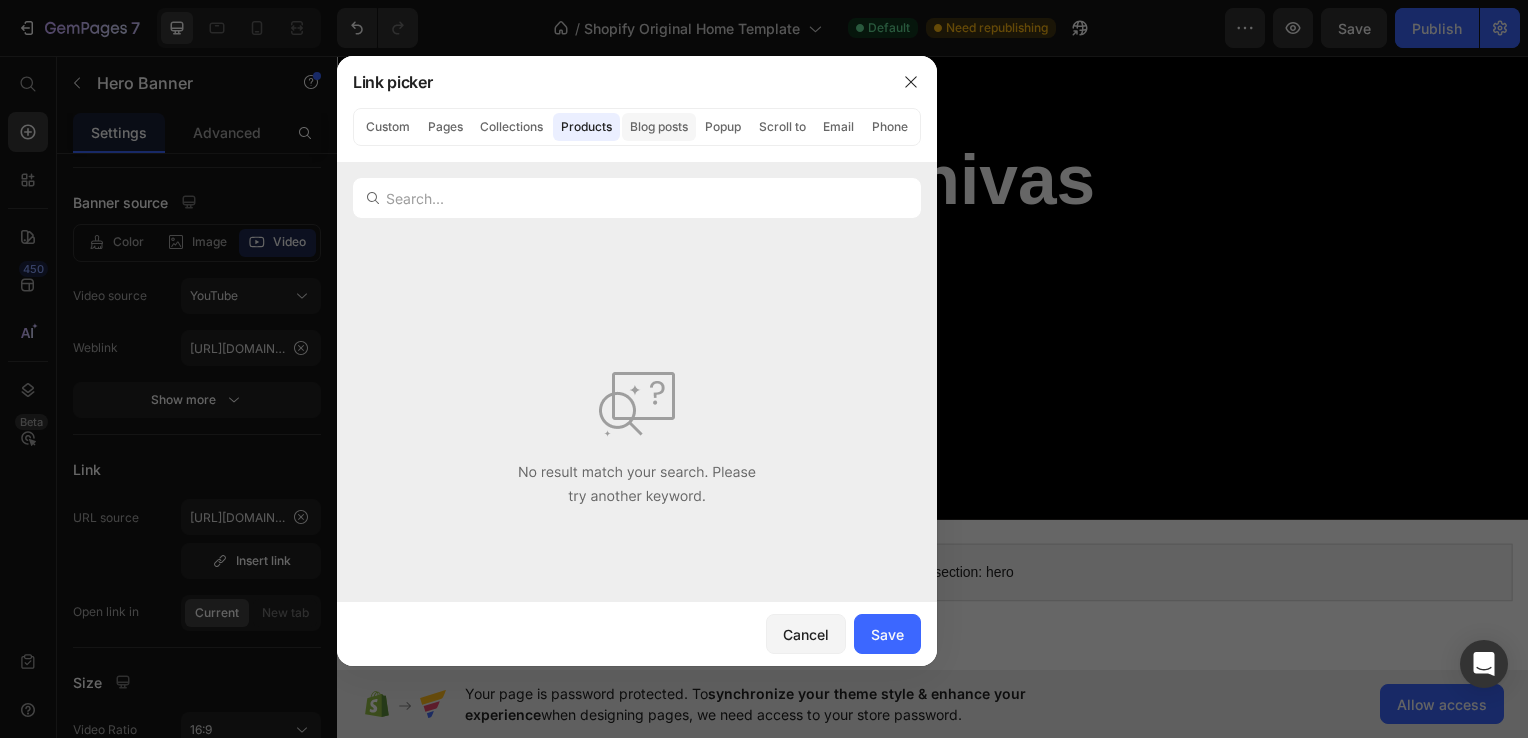 click on "Blog posts" 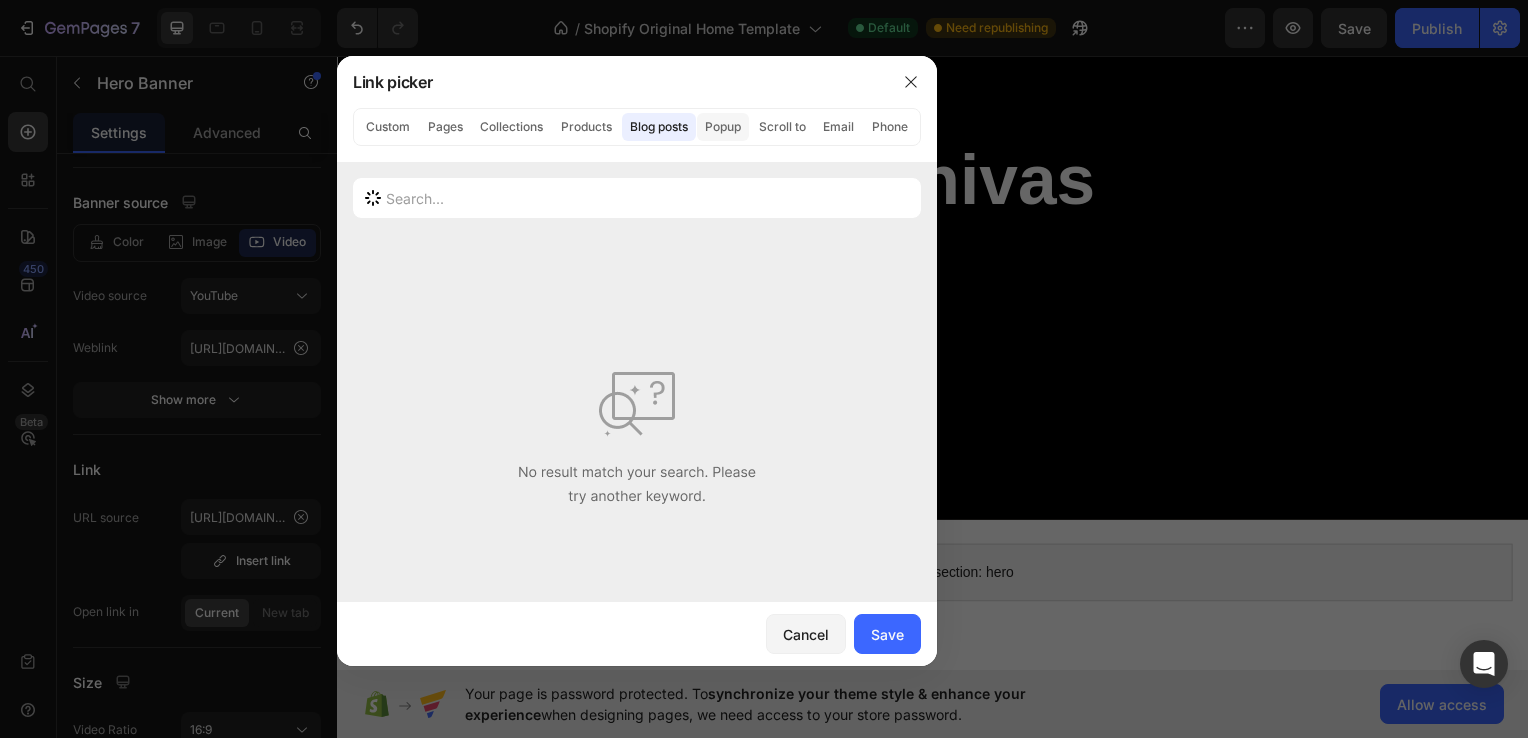 click on "Popup" 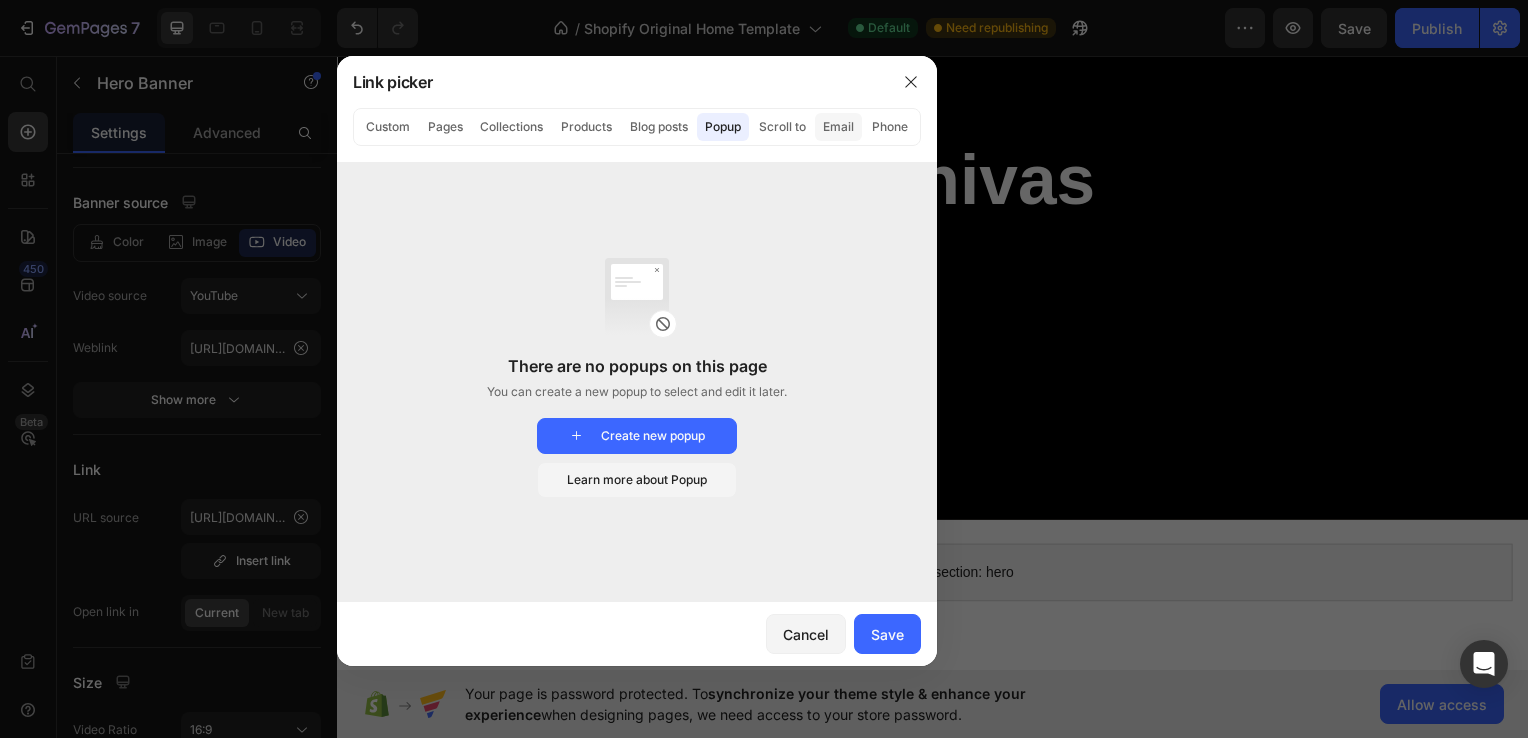 click on "Email" 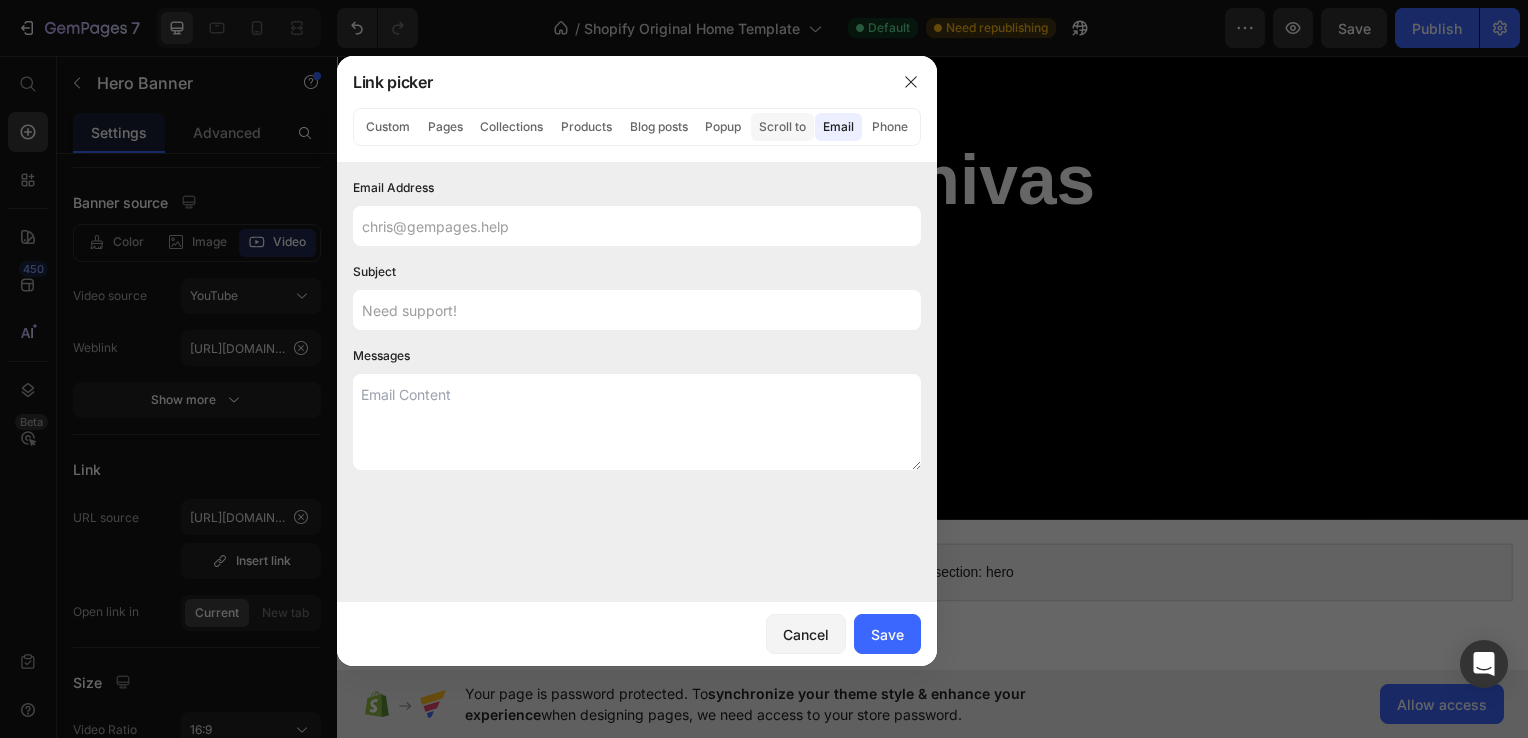 click on "Scroll to" 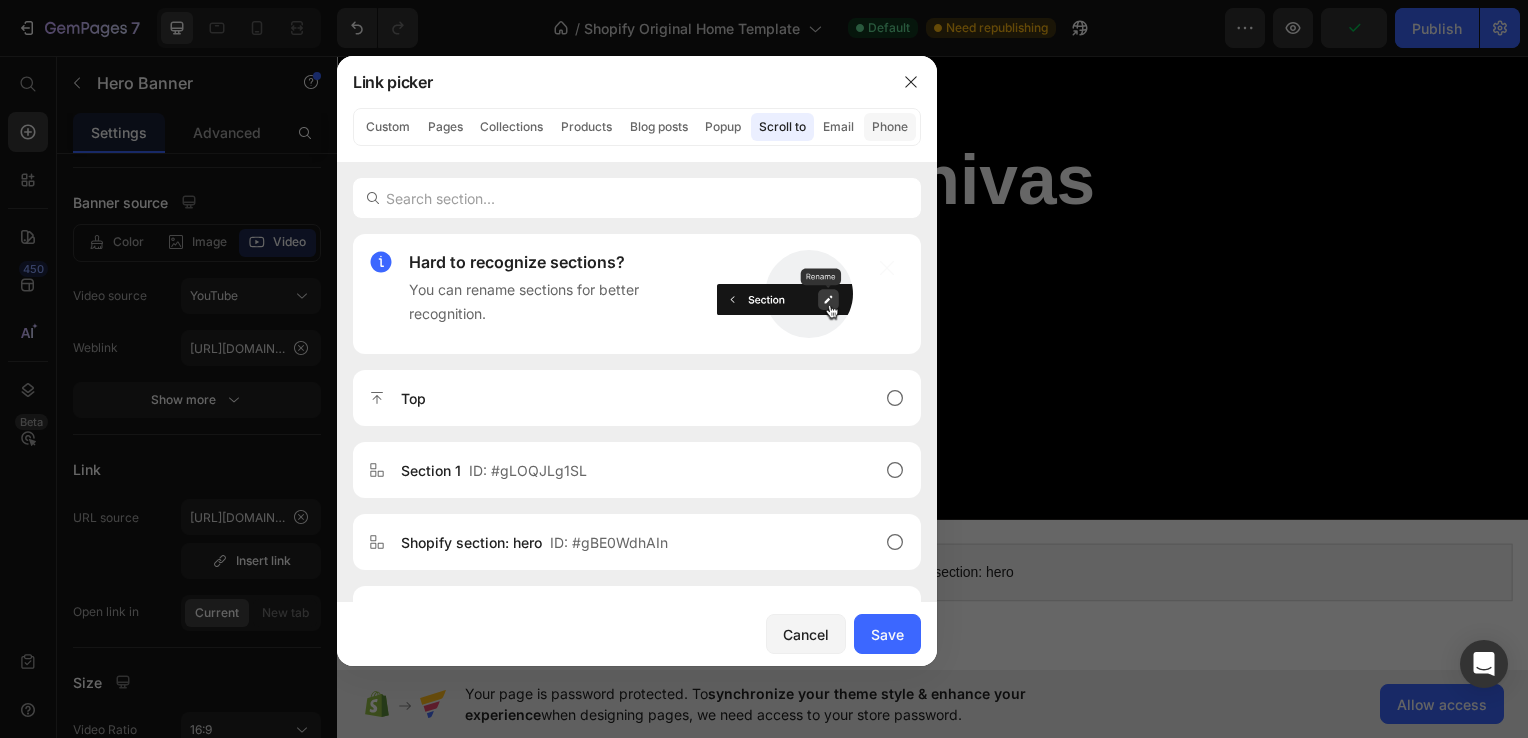 click on "Phone" 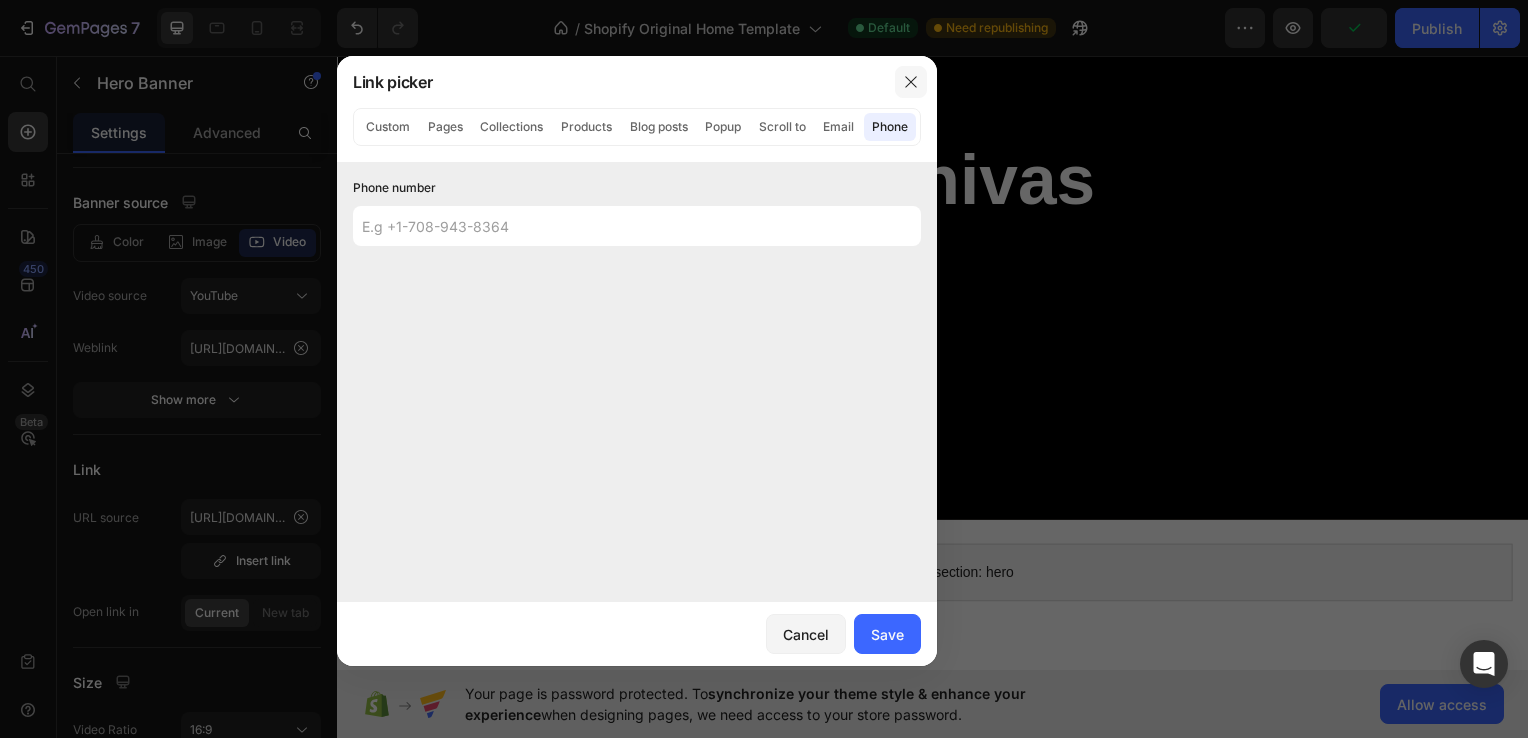 click 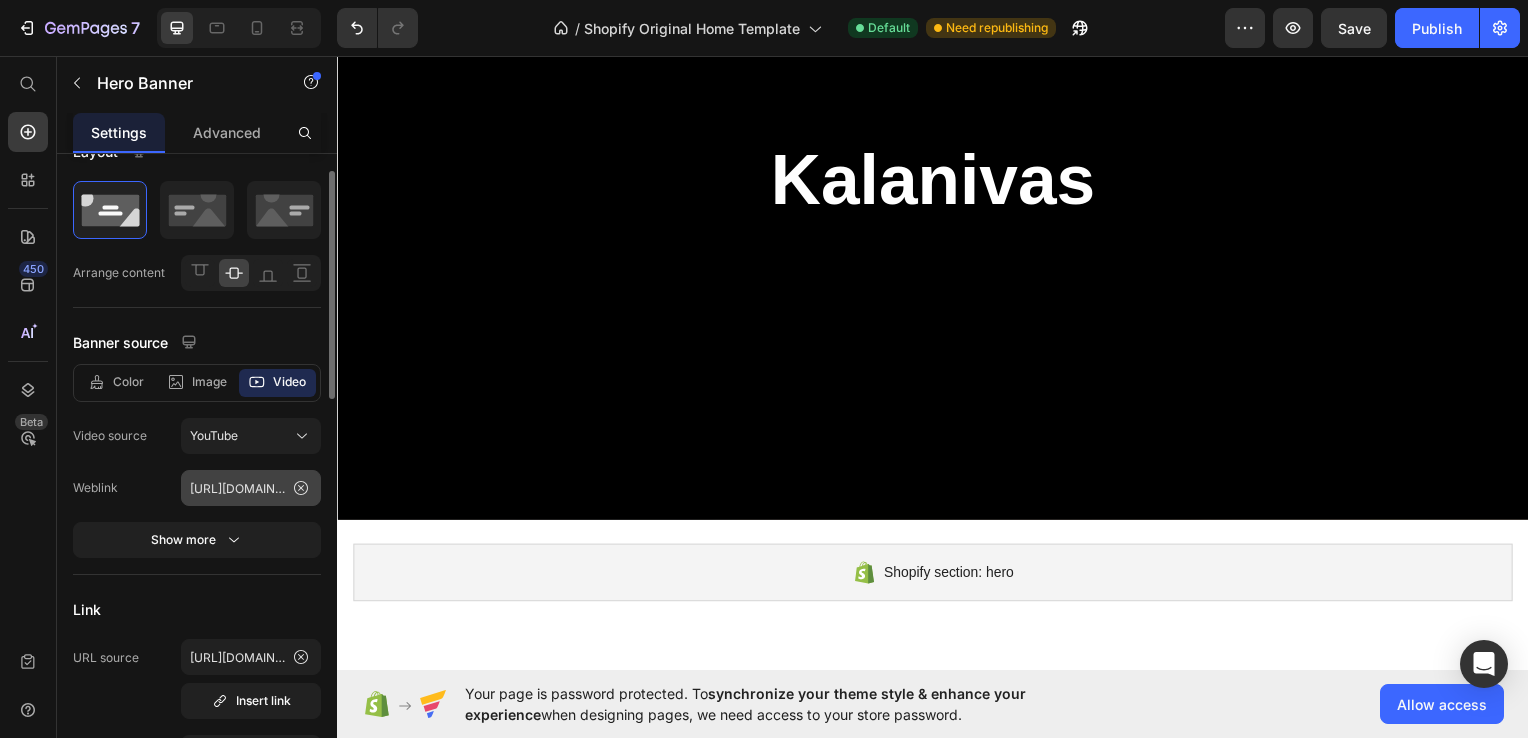 scroll, scrollTop: 35, scrollLeft: 0, axis: vertical 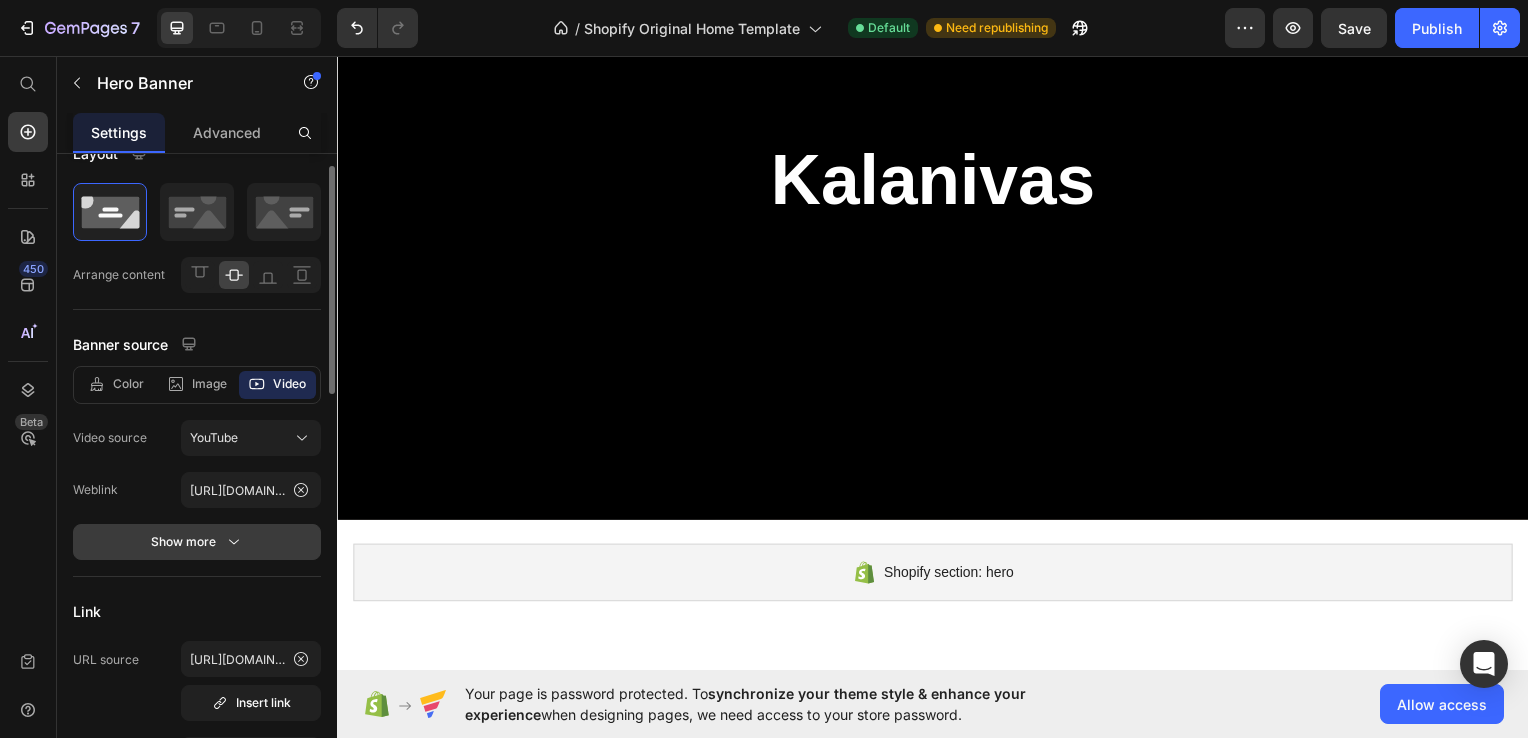 click on "Show more" at bounding box center [197, 542] 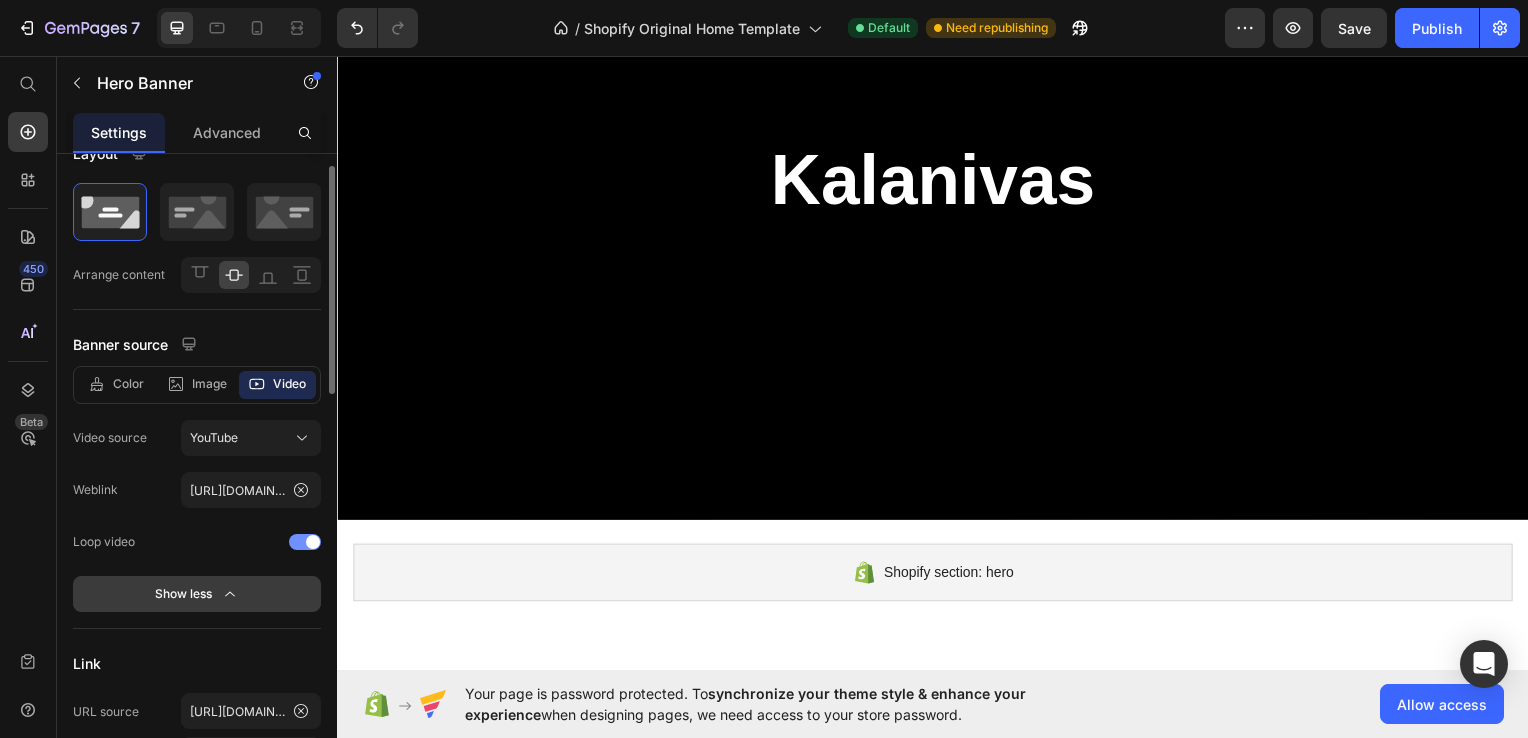 click on "Show less" at bounding box center (197, 594) 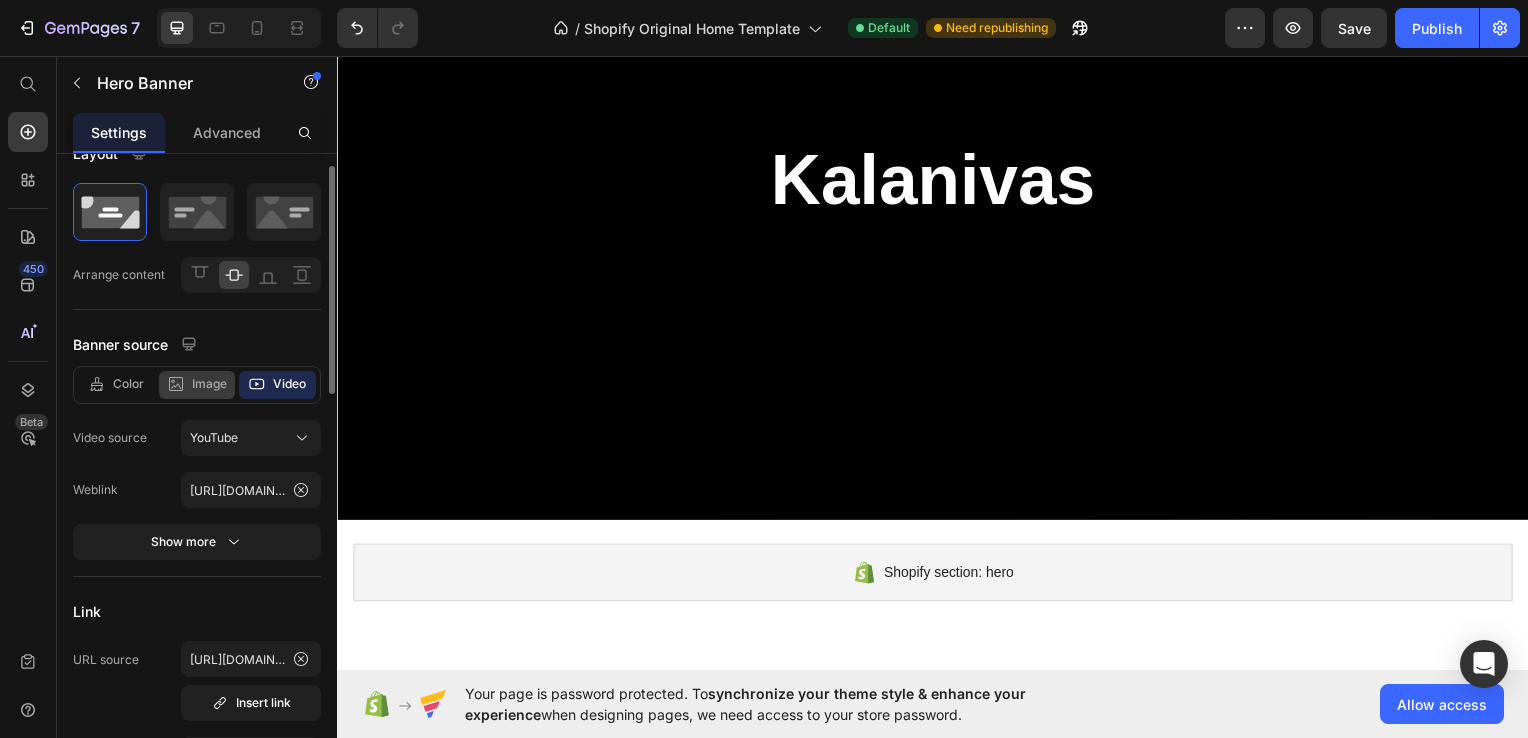 drag, startPoint x: 205, startPoint y: 369, endPoint x: 204, endPoint y: 379, distance: 10.049875 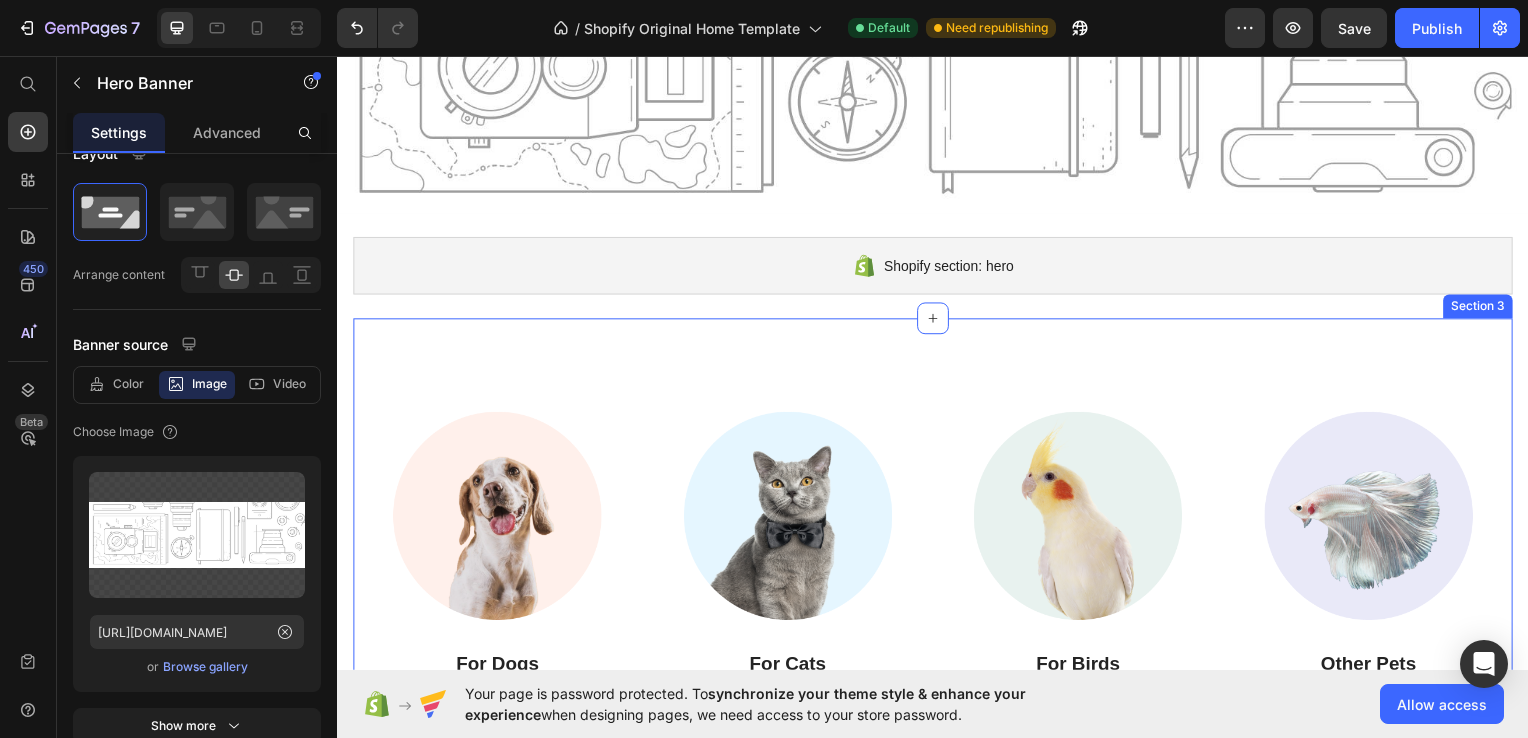 scroll, scrollTop: 0, scrollLeft: 0, axis: both 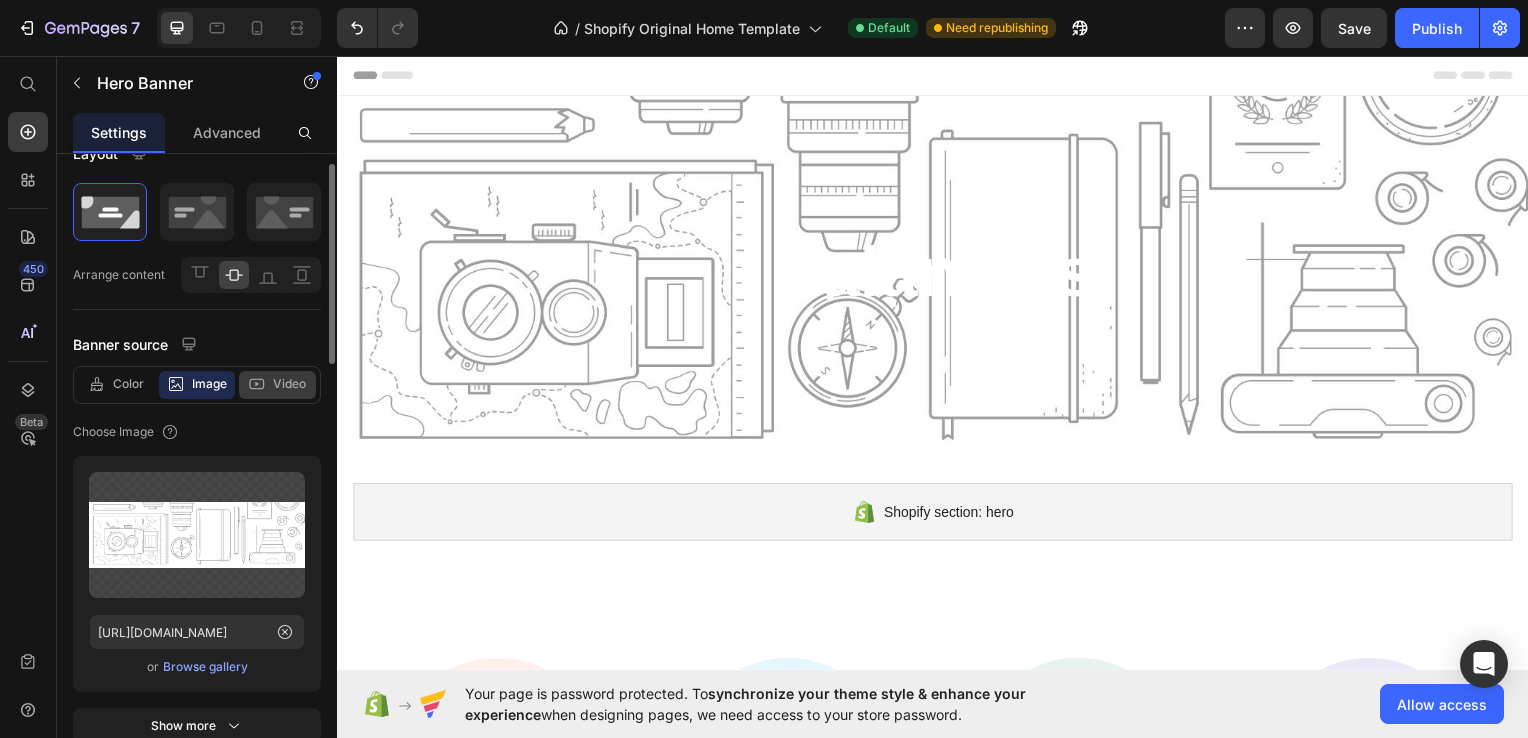 click on "Video" 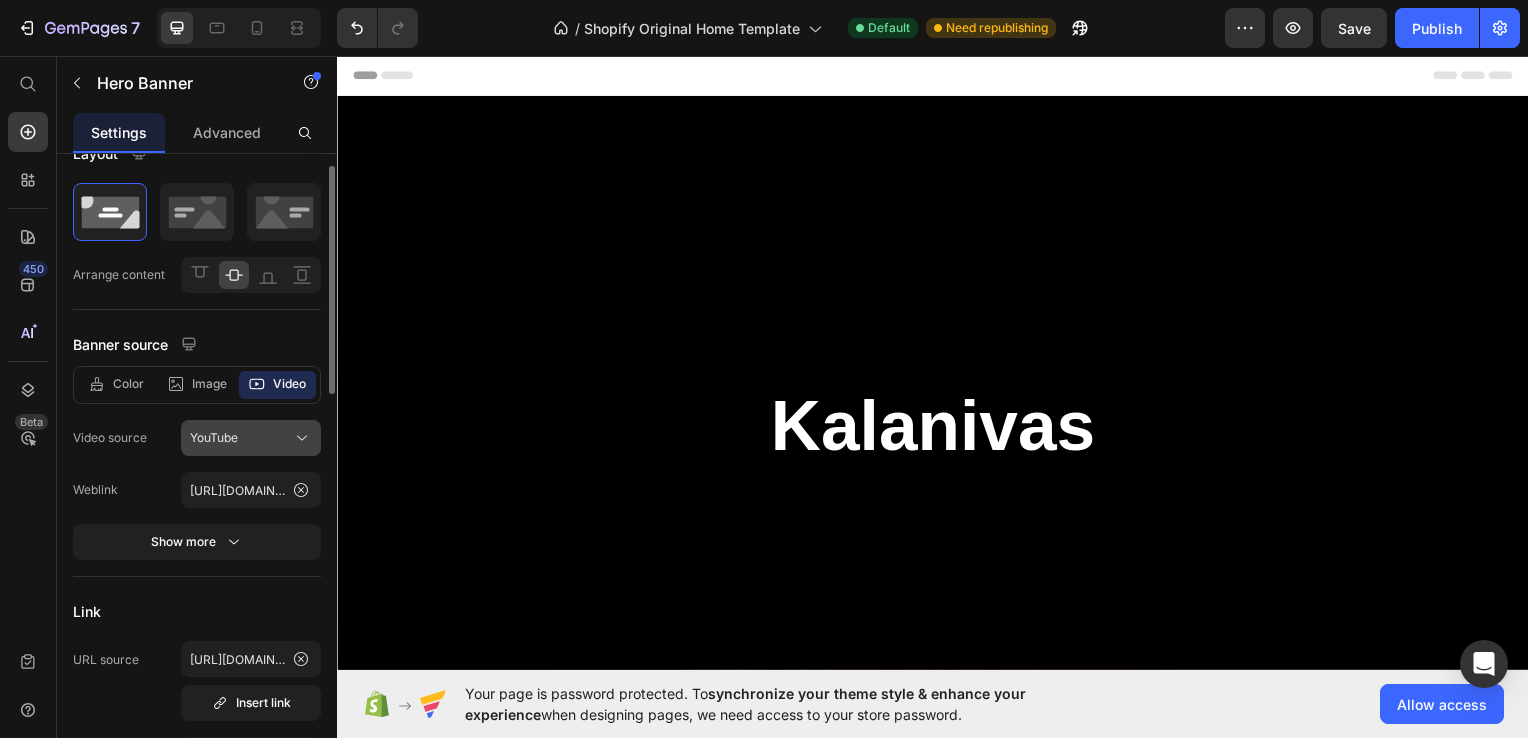 click 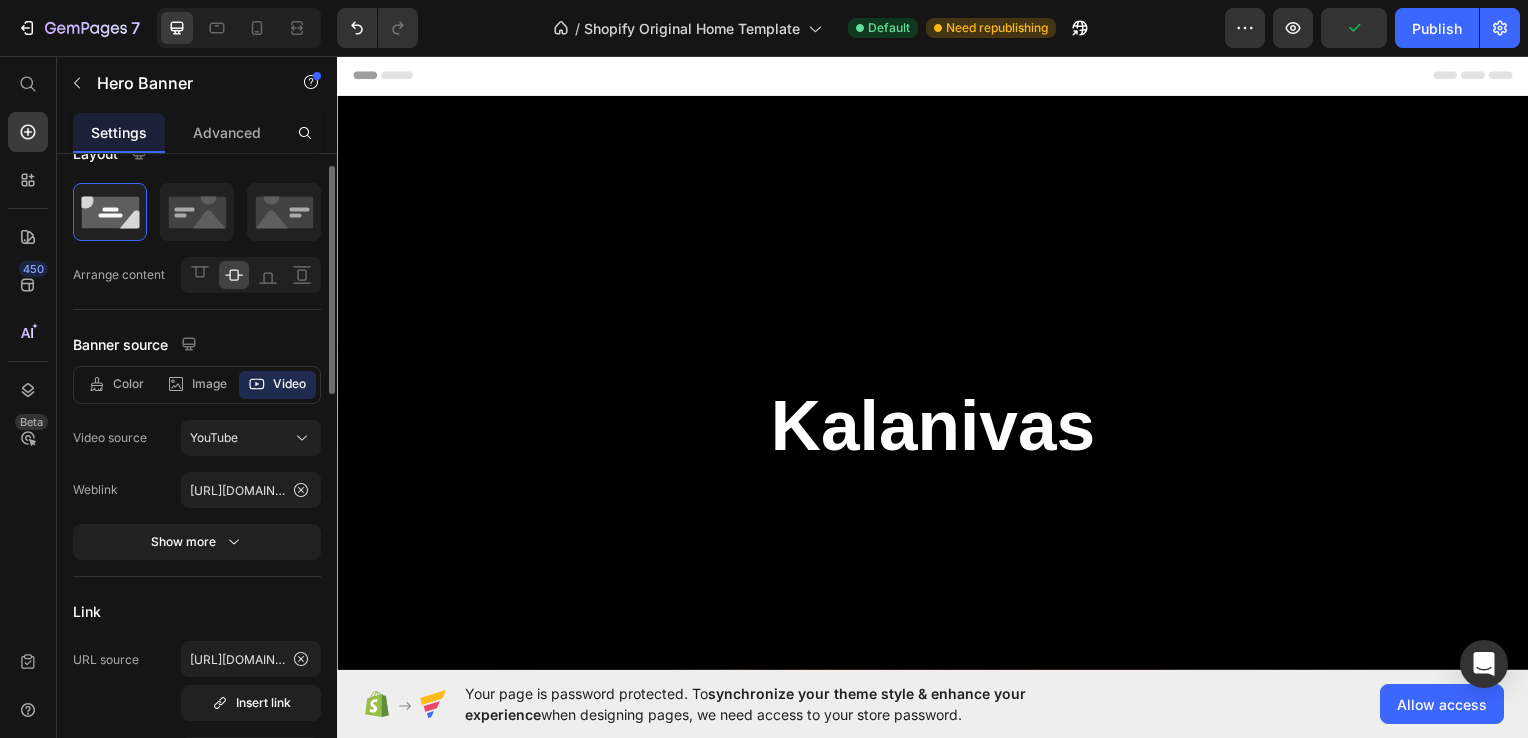 click on "Weblink" at bounding box center [127, 490] 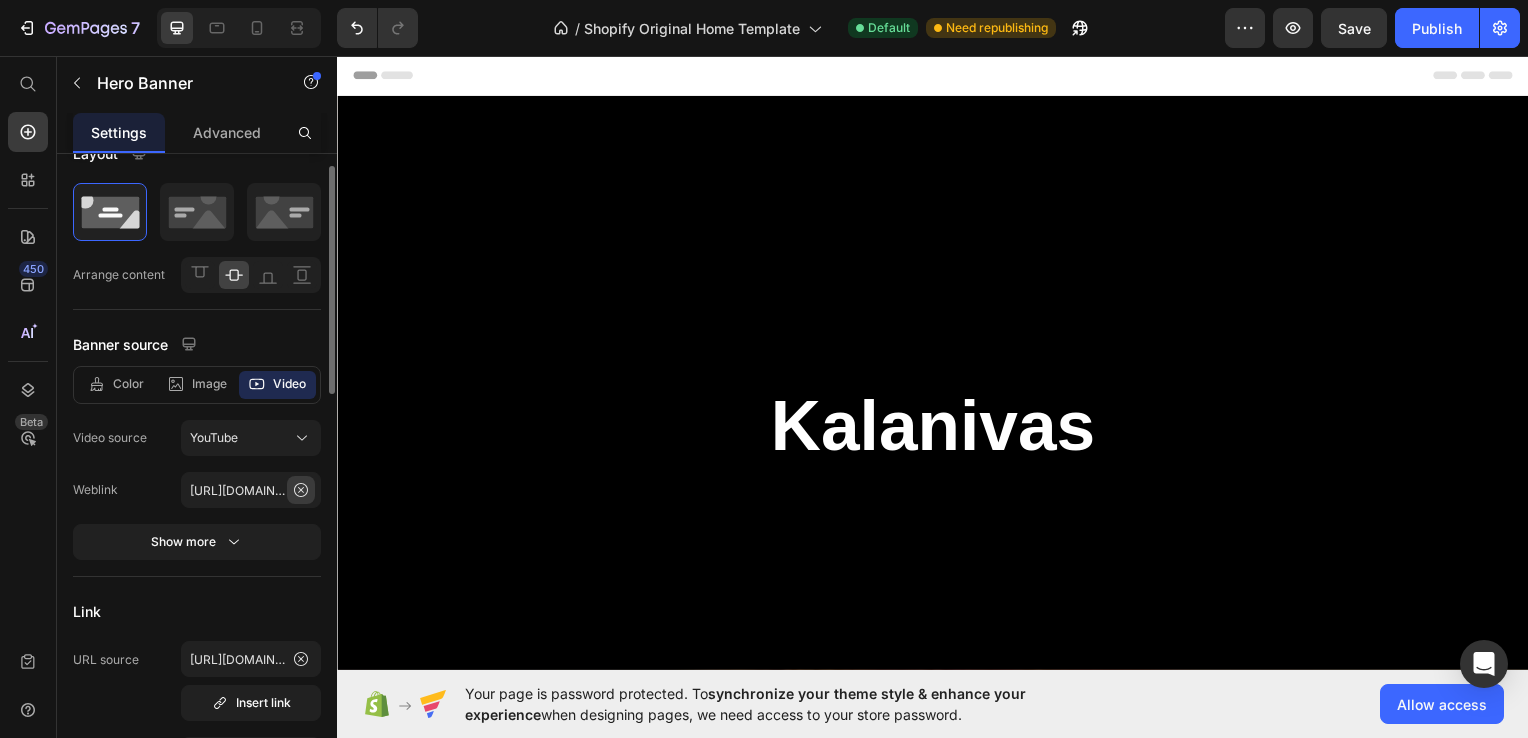 click 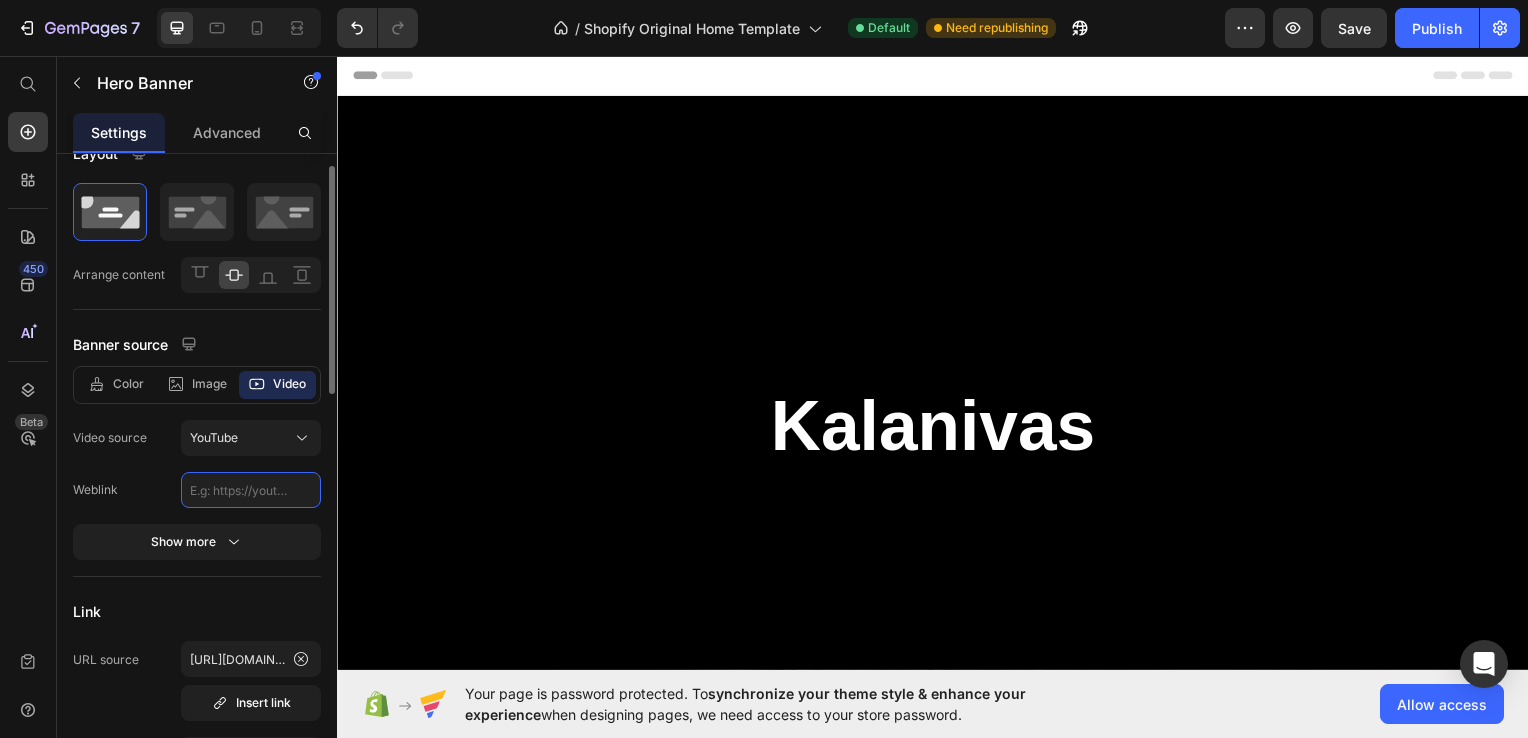 scroll, scrollTop: 0, scrollLeft: 0, axis: both 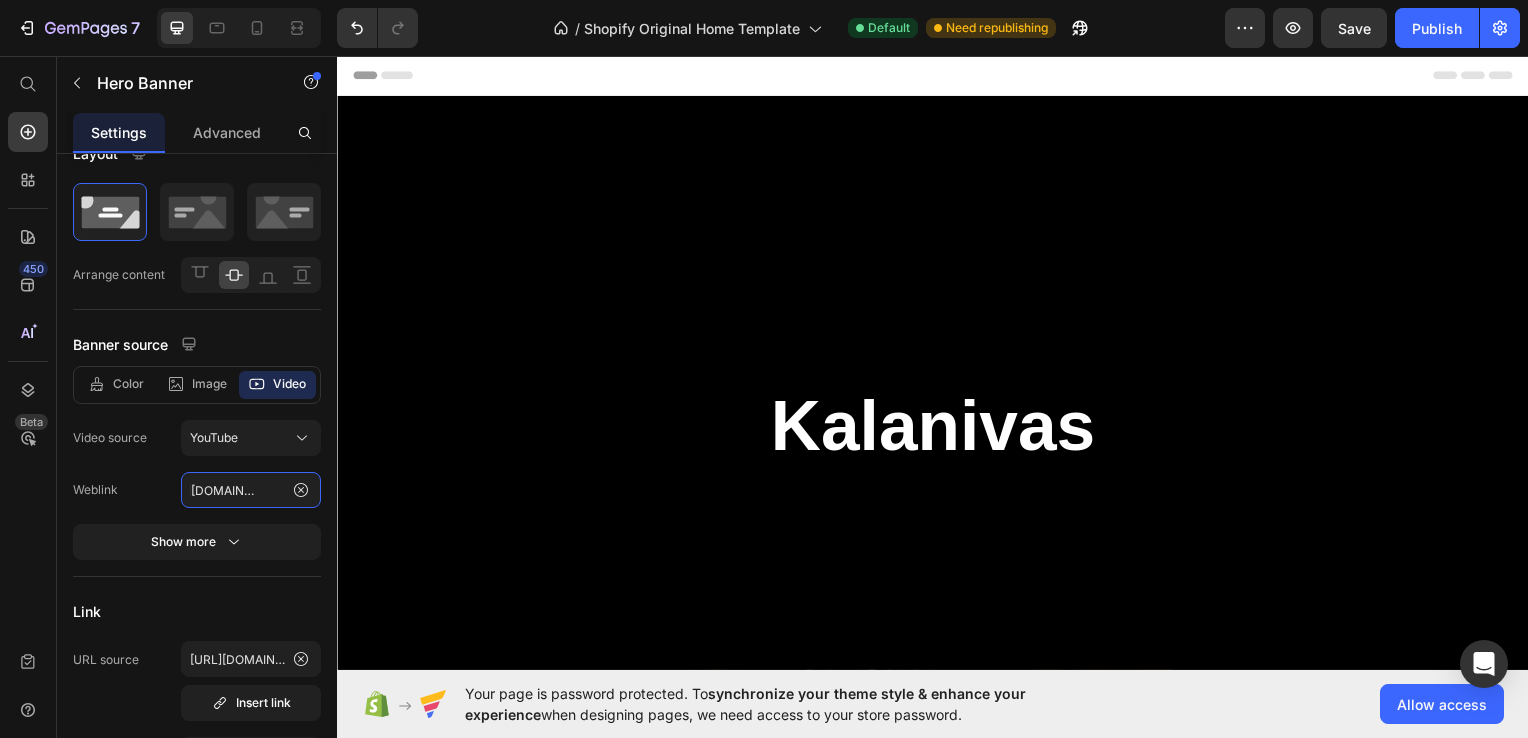 type on "https://www.youtube.com/watch?v=YrJ6OZ7VVWc" 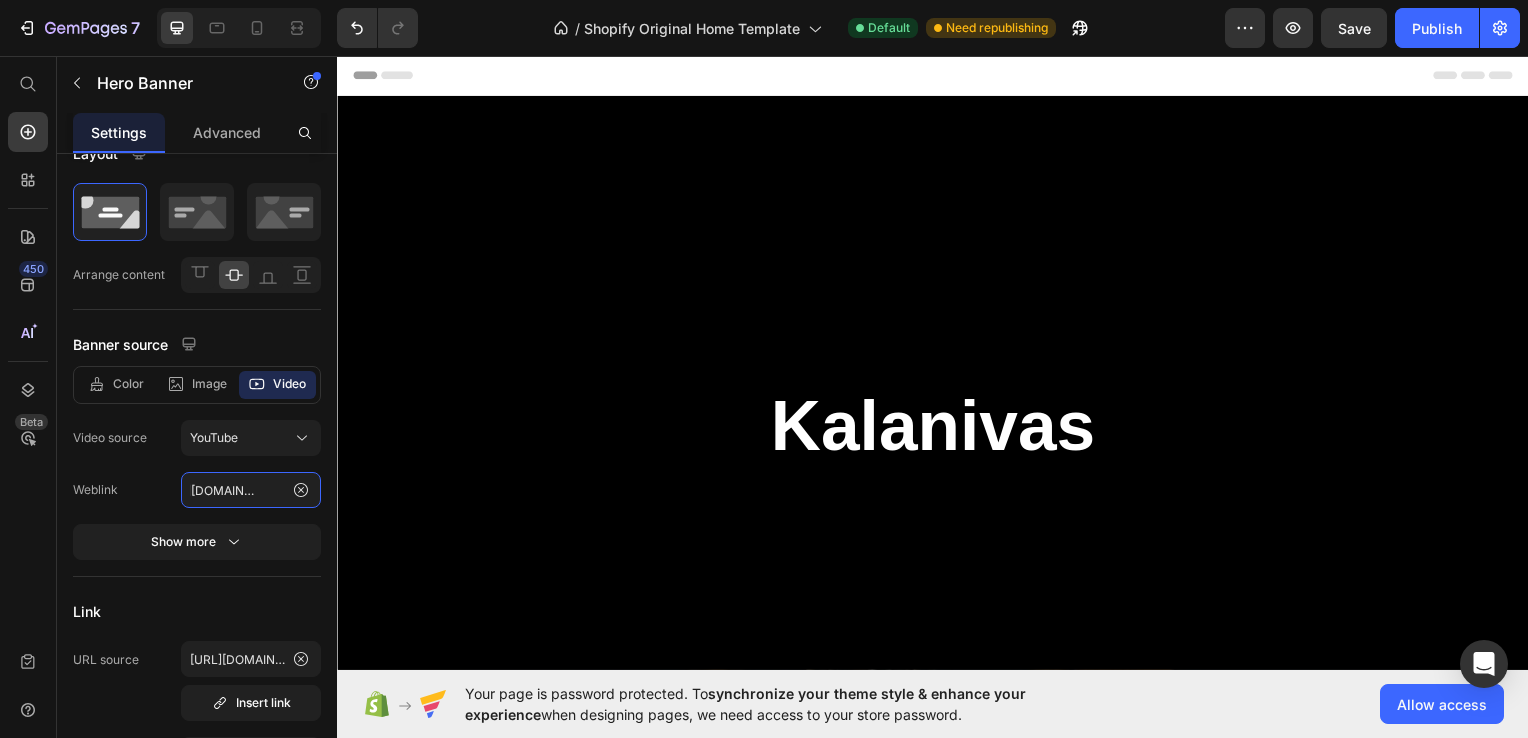 scroll, scrollTop: 0, scrollLeft: 0, axis: both 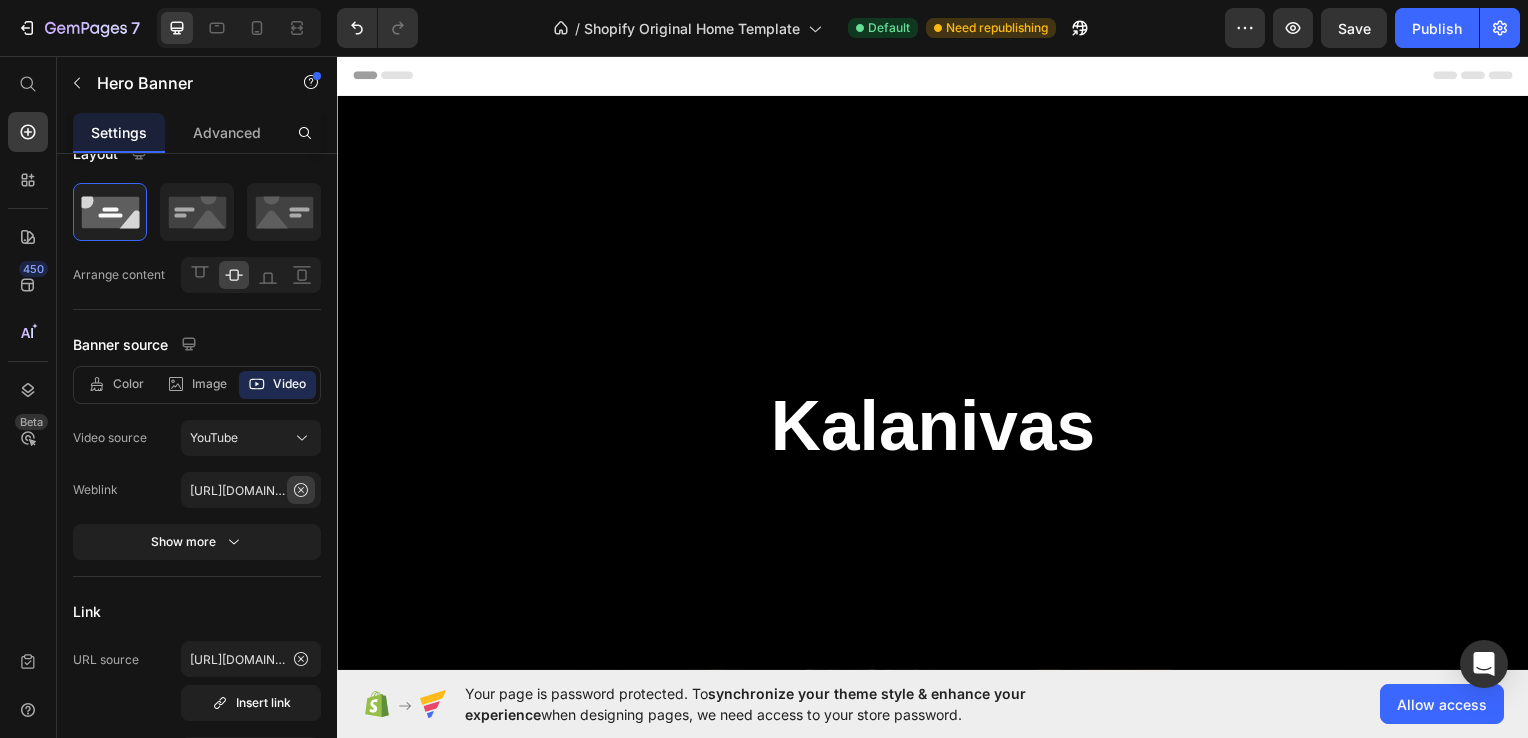 click 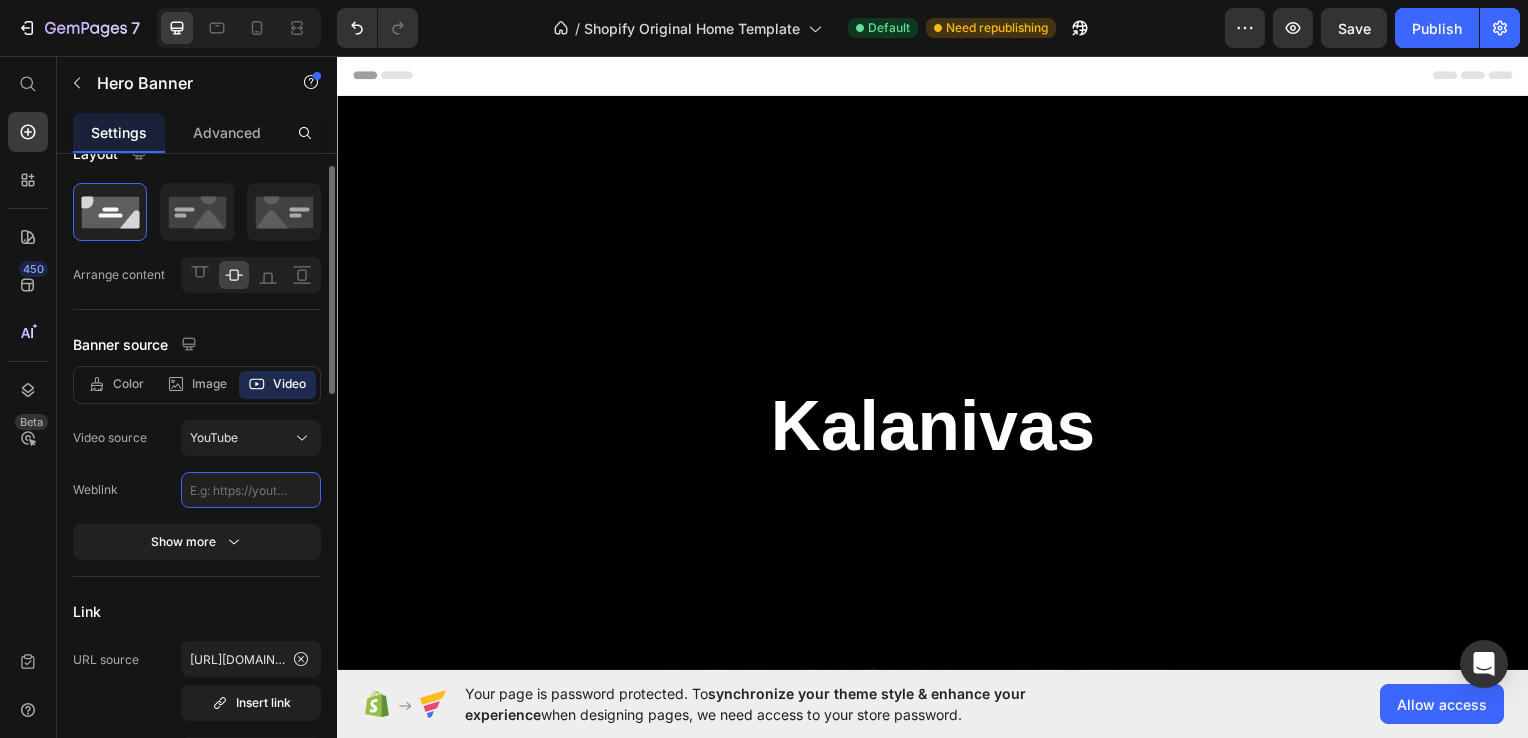 paste on "[URL][DOMAIN_NAME]" 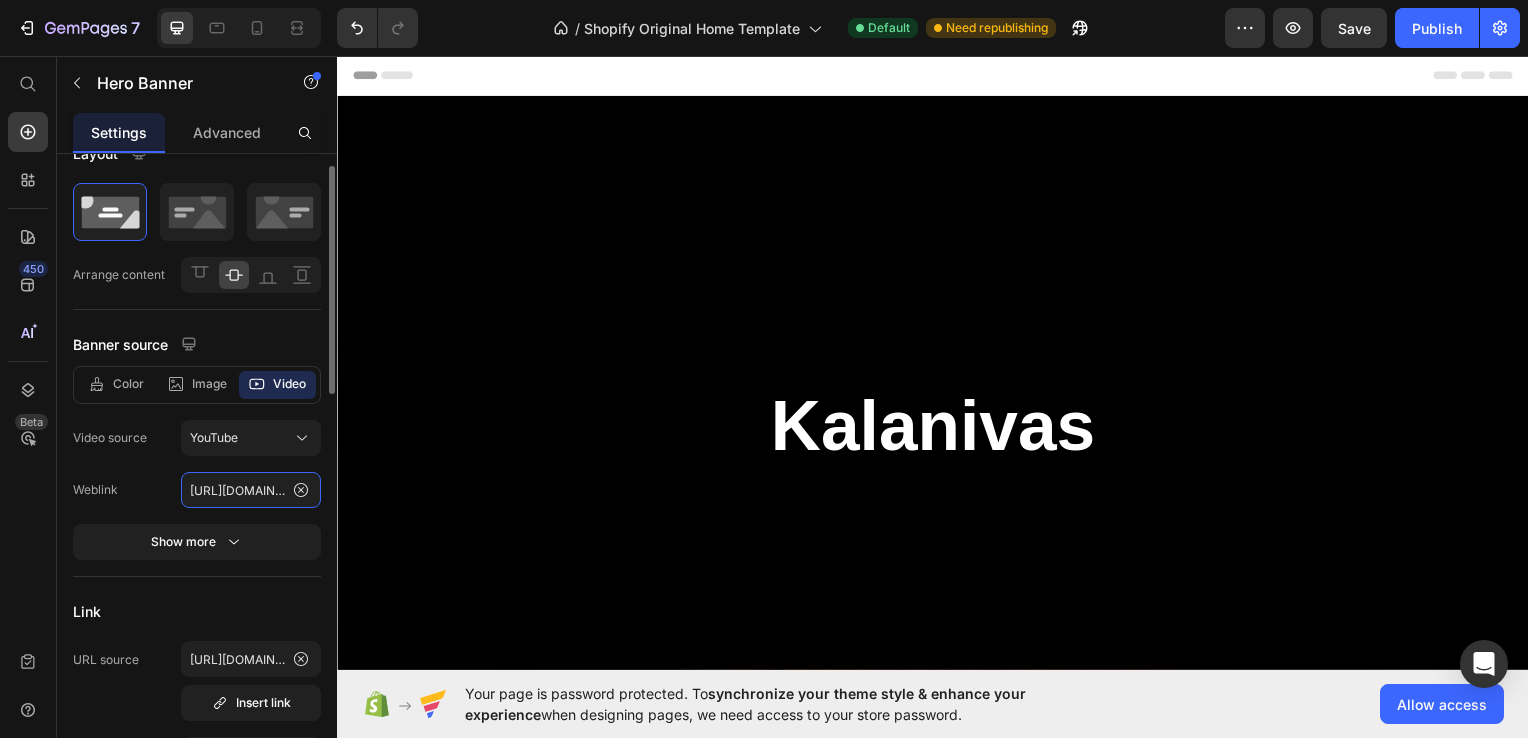 scroll, scrollTop: 0, scrollLeft: 188, axis: horizontal 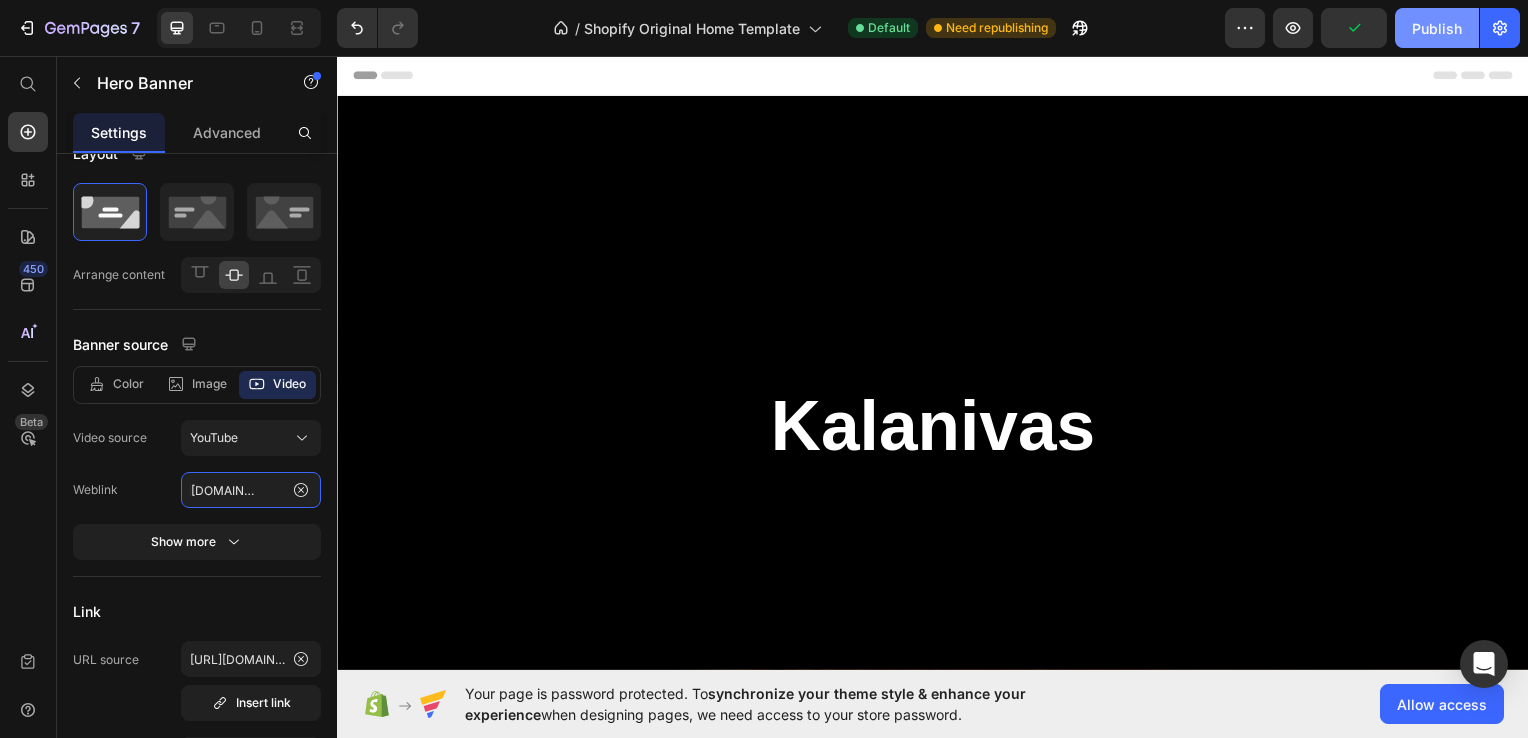 type on "[URL][DOMAIN_NAME]" 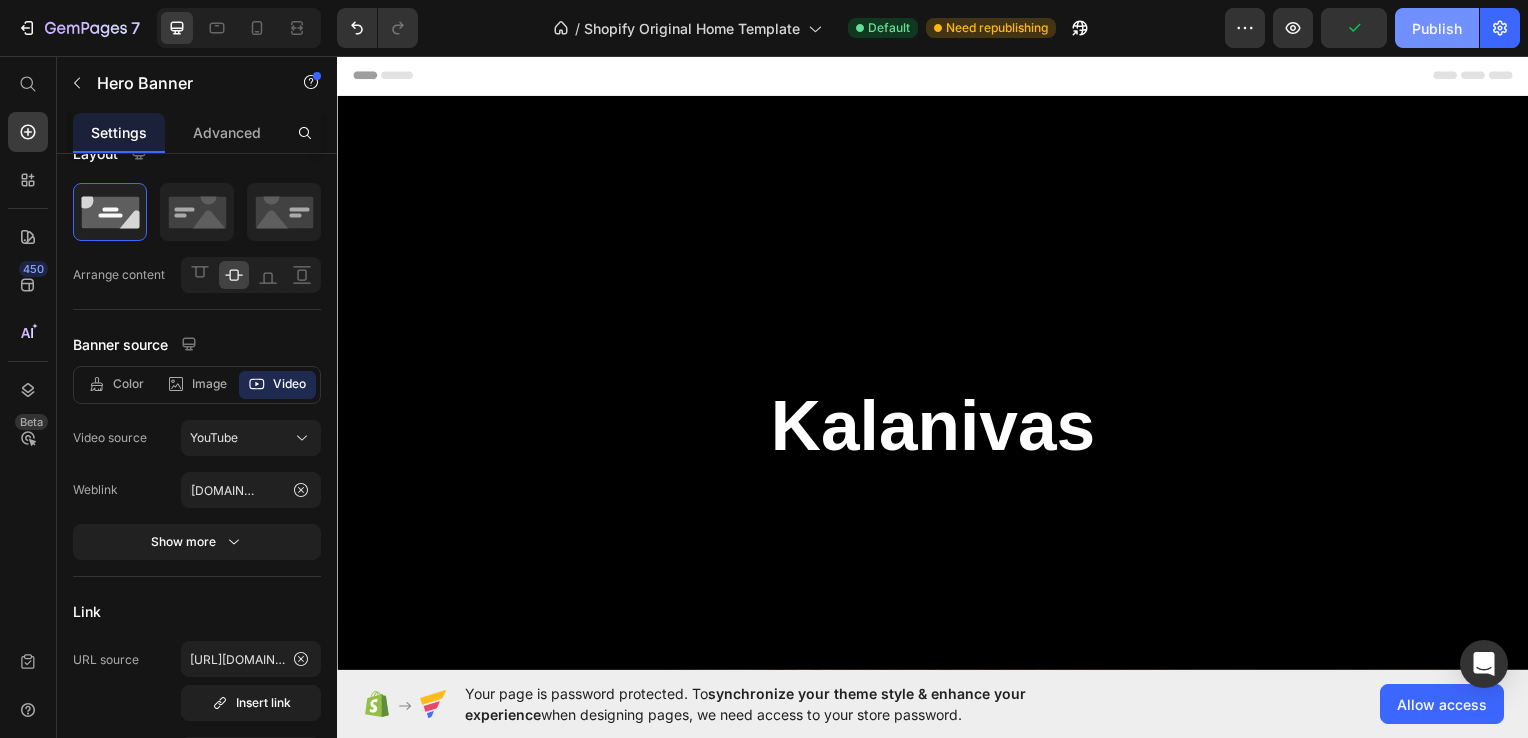 scroll, scrollTop: 0, scrollLeft: 0, axis: both 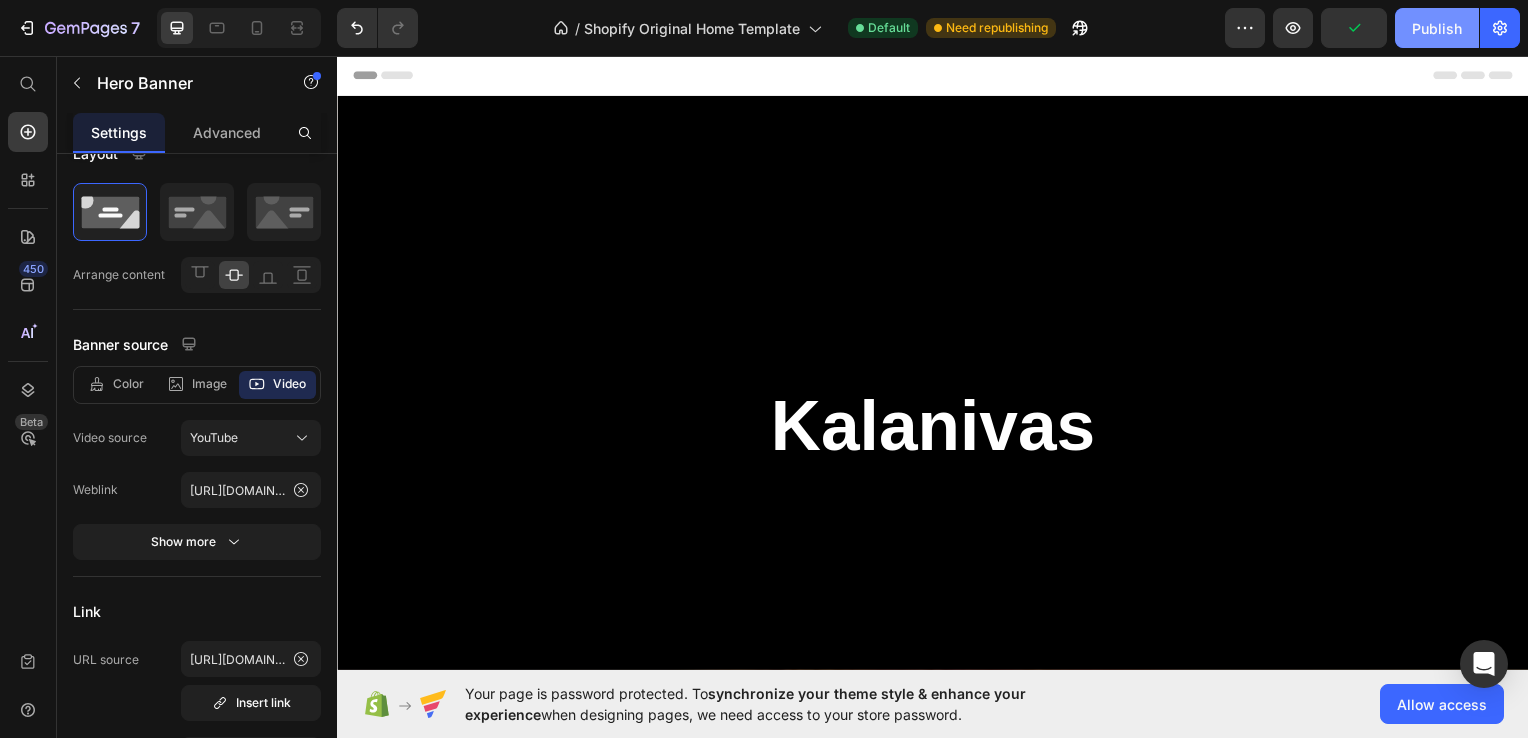 click on "Publish" 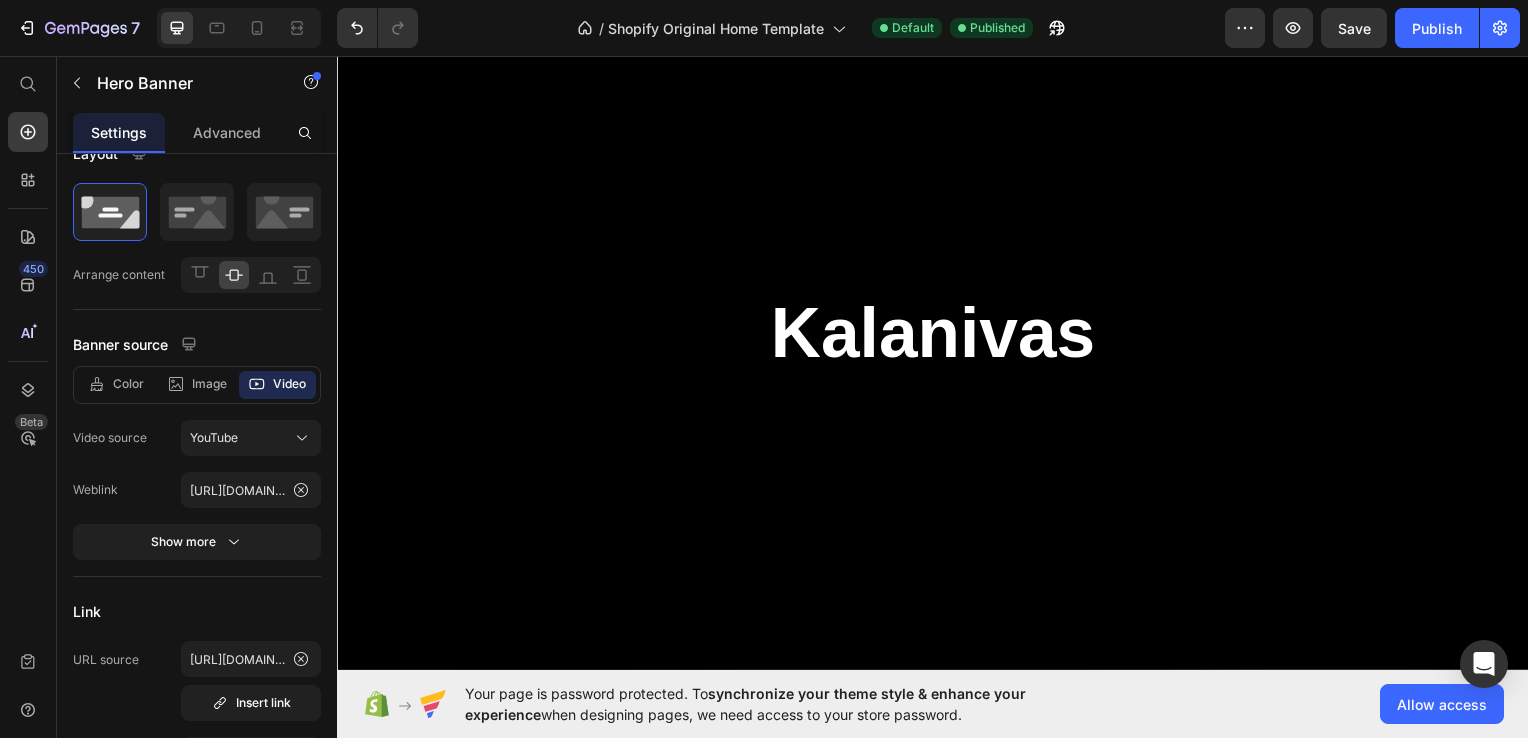 scroll, scrollTop: 84, scrollLeft: 0, axis: vertical 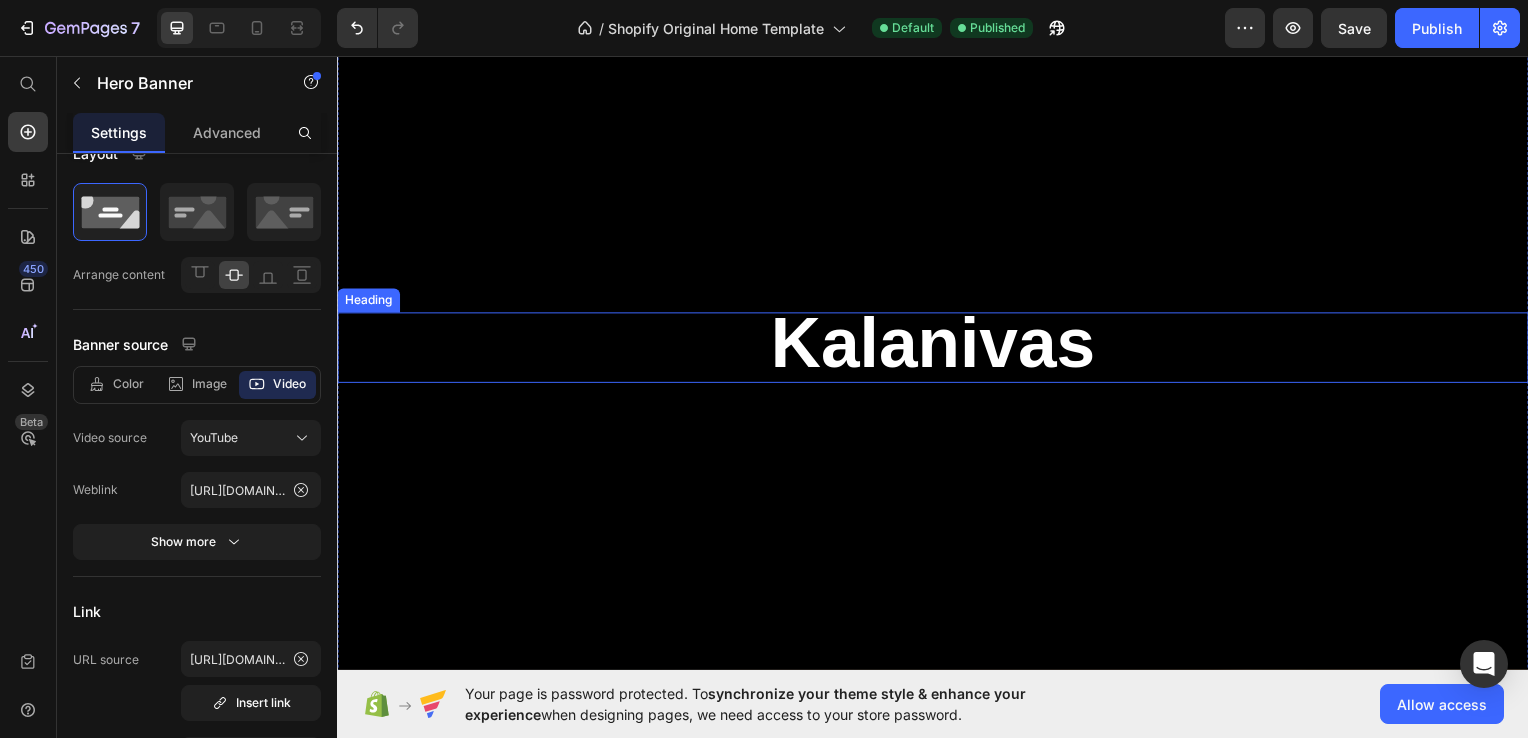 click on "Kalanivas" at bounding box center (937, 350) 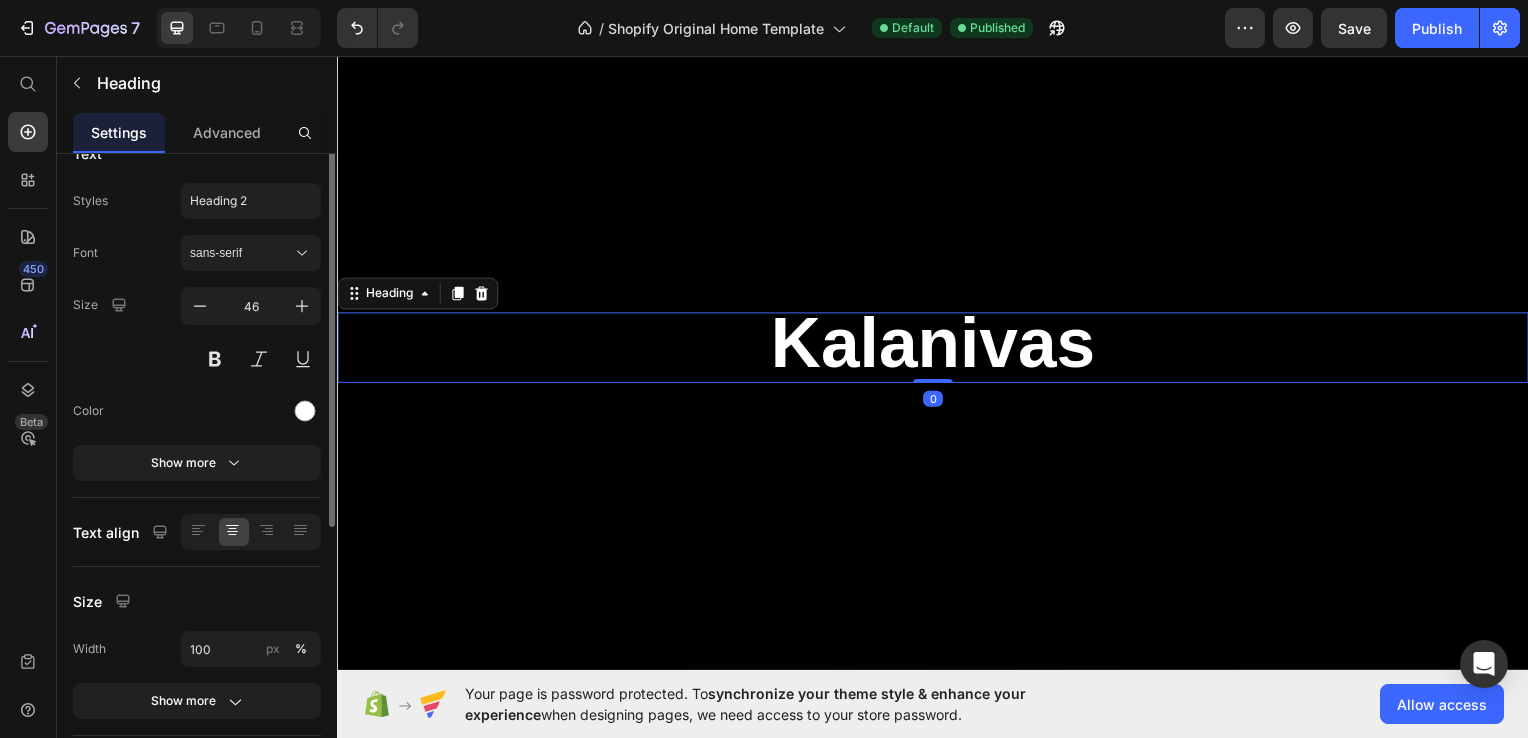 scroll, scrollTop: 0, scrollLeft: 0, axis: both 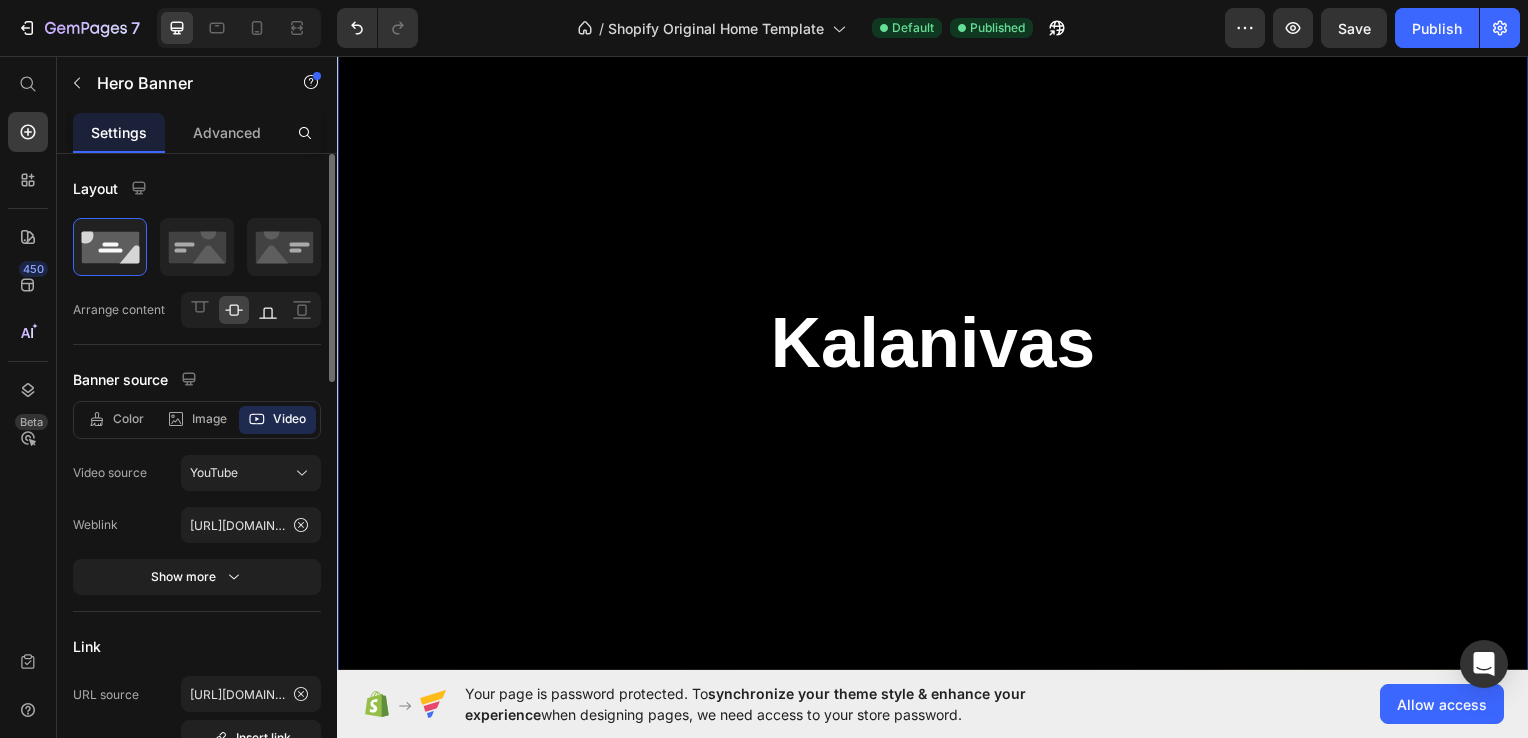 click 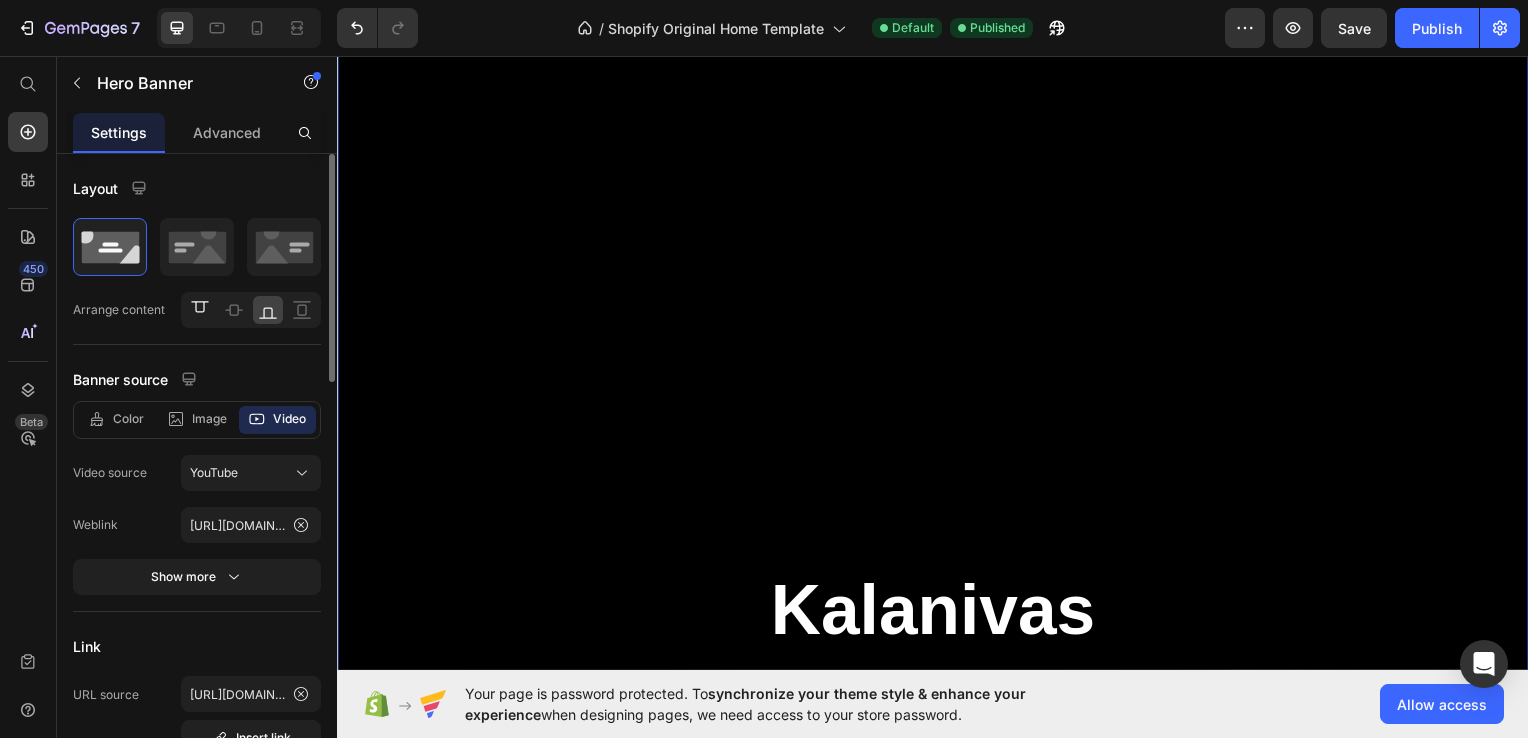 click 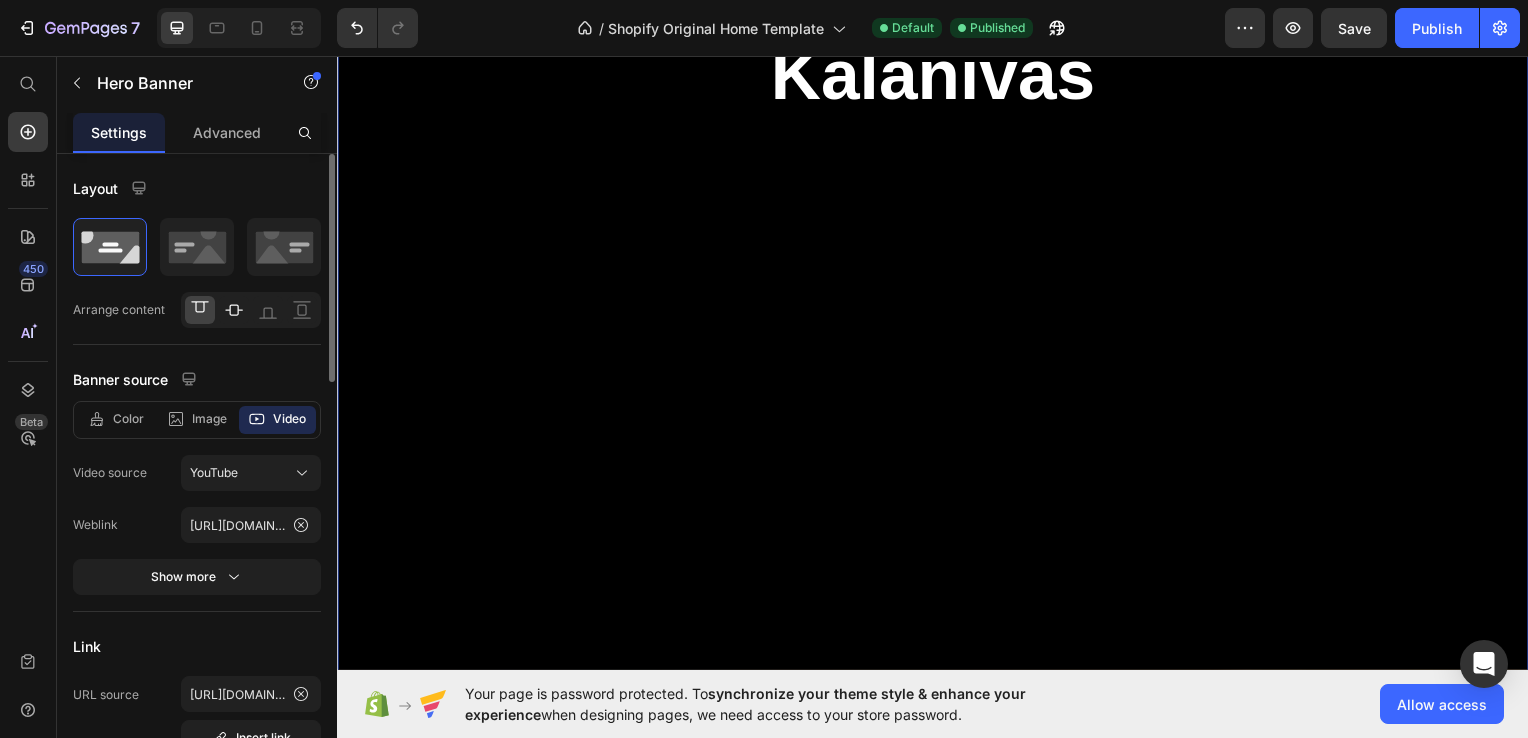 click 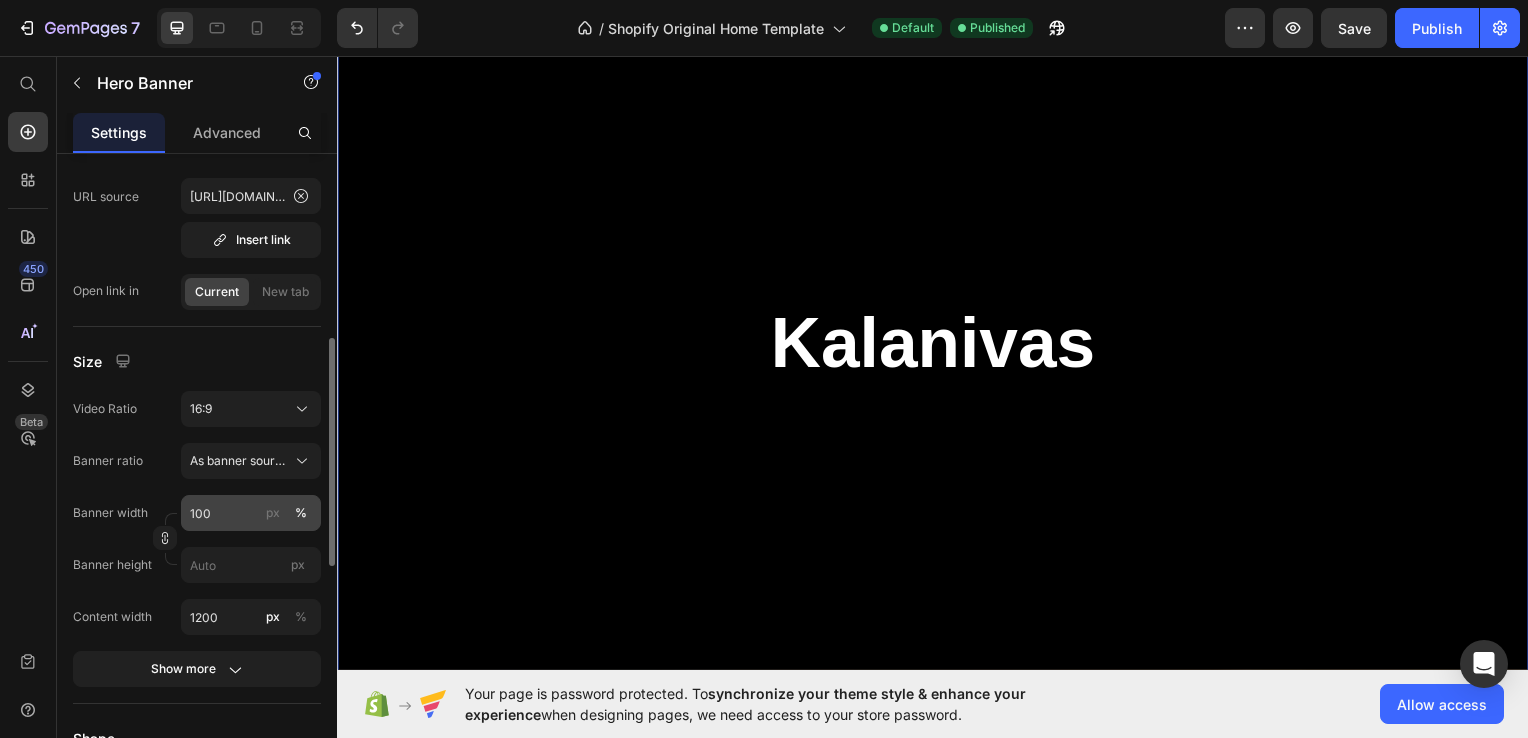 scroll, scrollTop: 543, scrollLeft: 0, axis: vertical 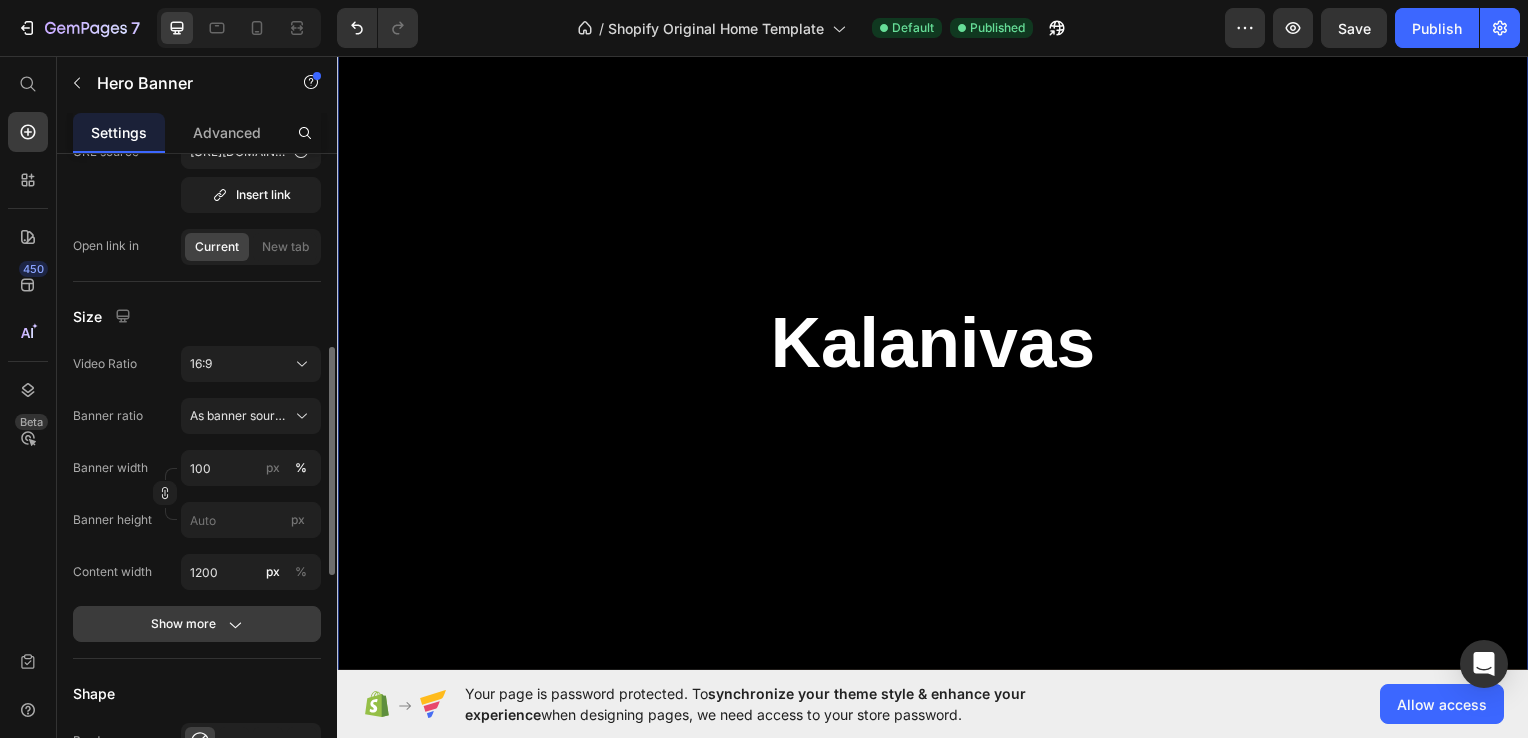 click 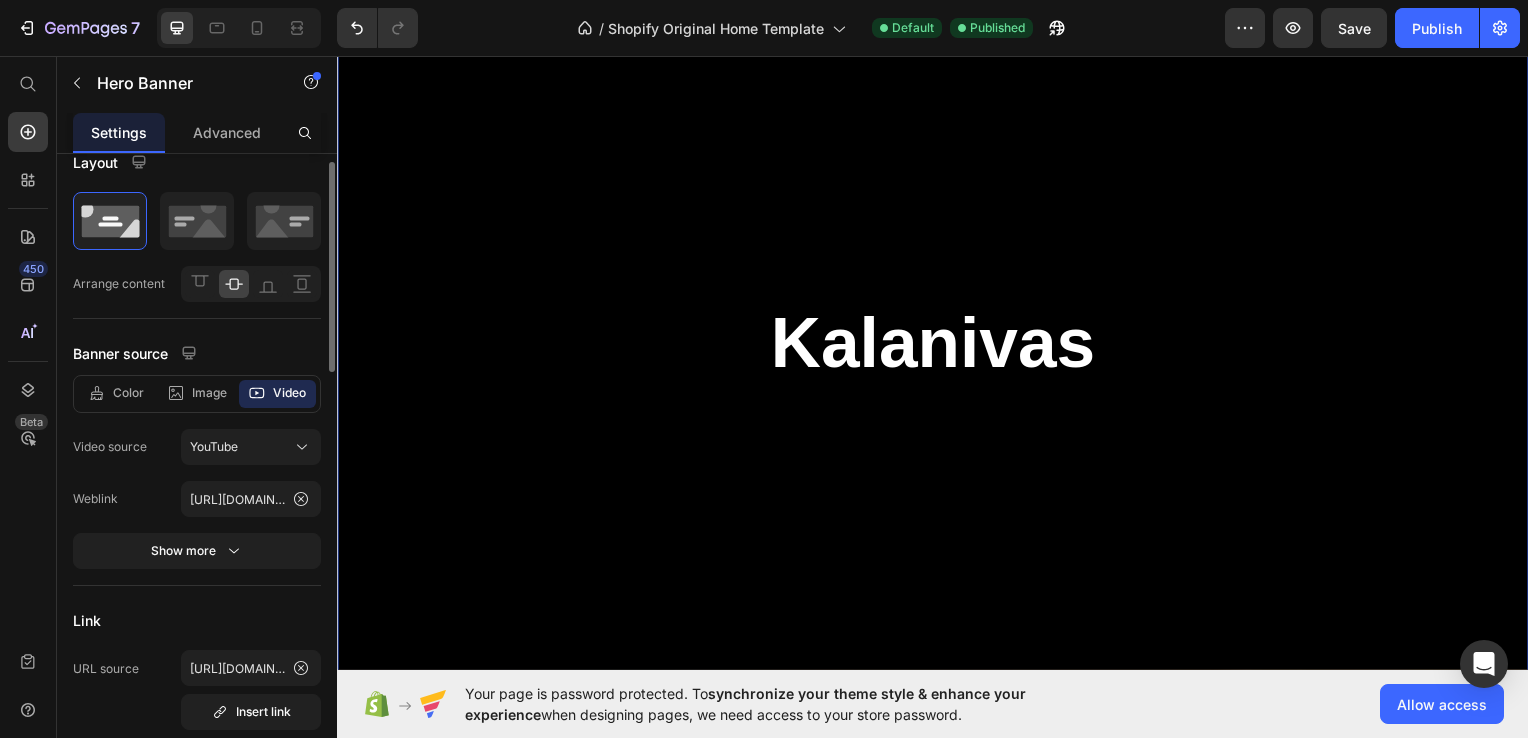 scroll, scrollTop: 0, scrollLeft: 0, axis: both 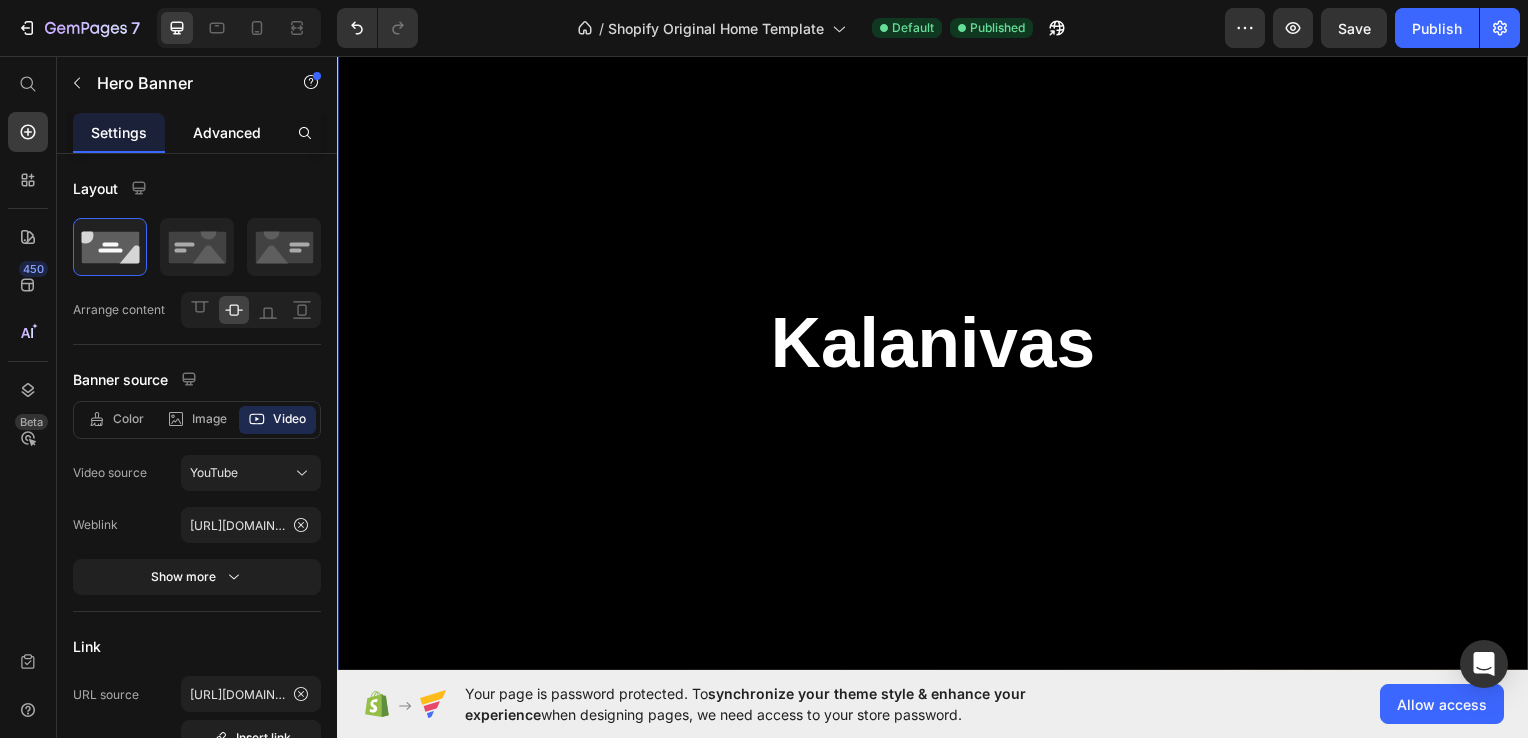 click on "Advanced" at bounding box center [227, 132] 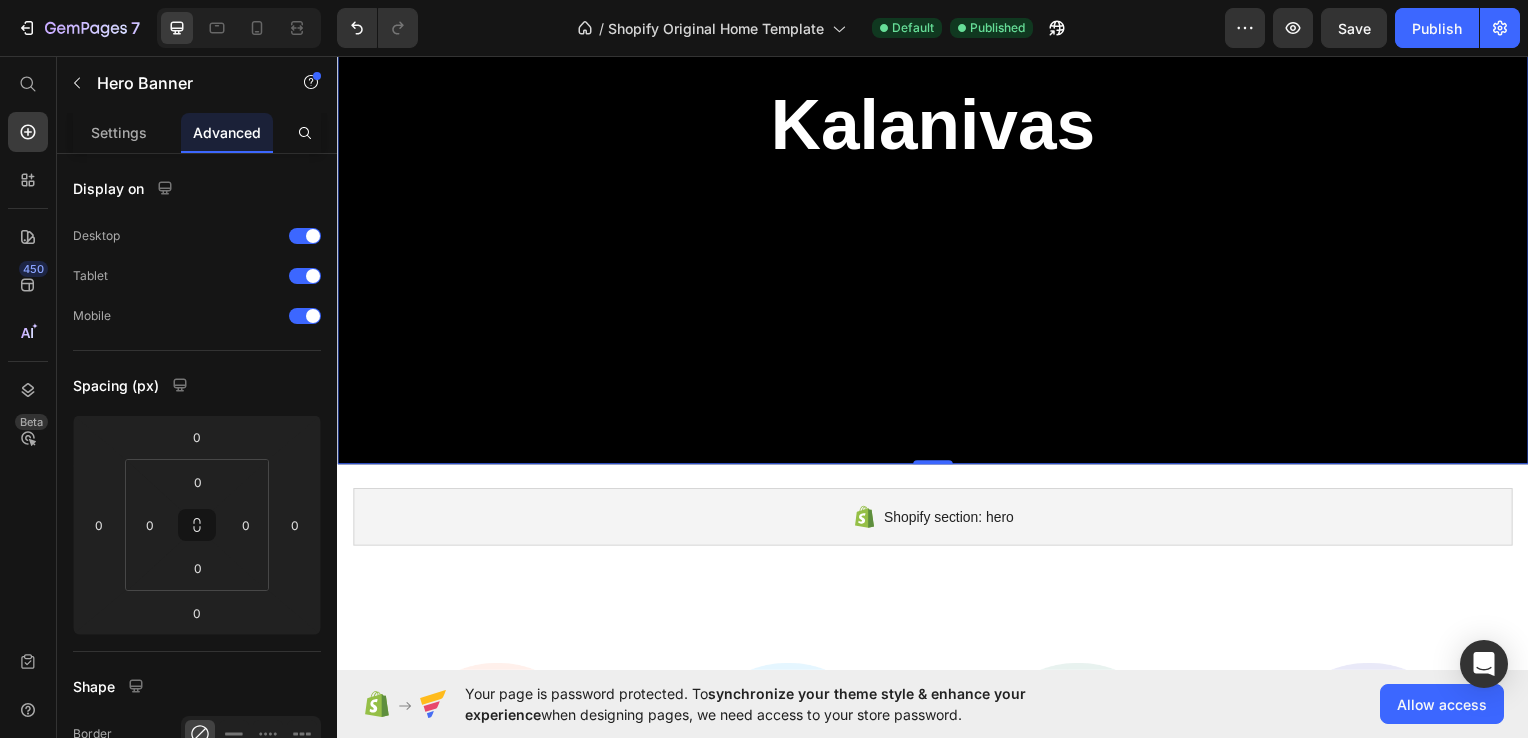 scroll, scrollTop: 0, scrollLeft: 0, axis: both 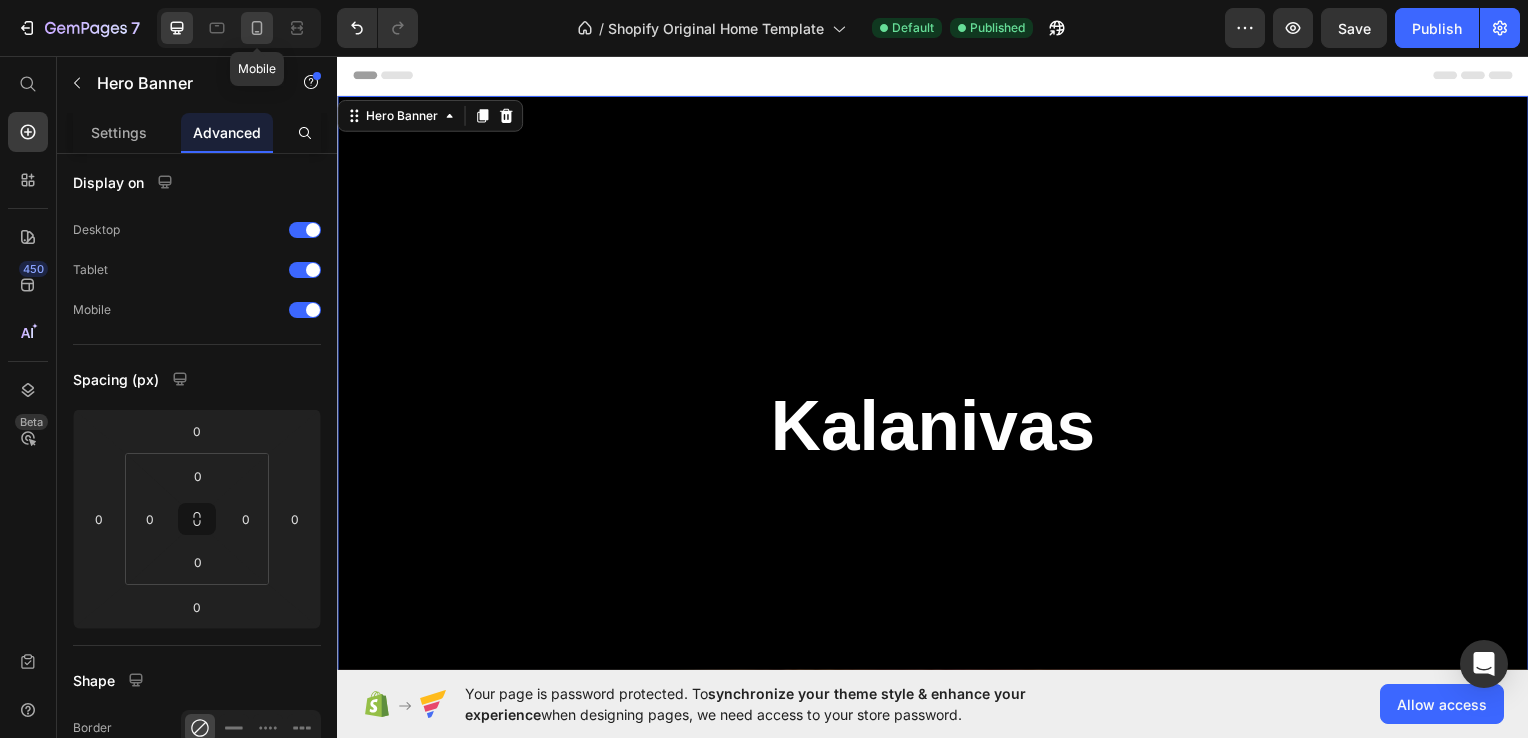 click 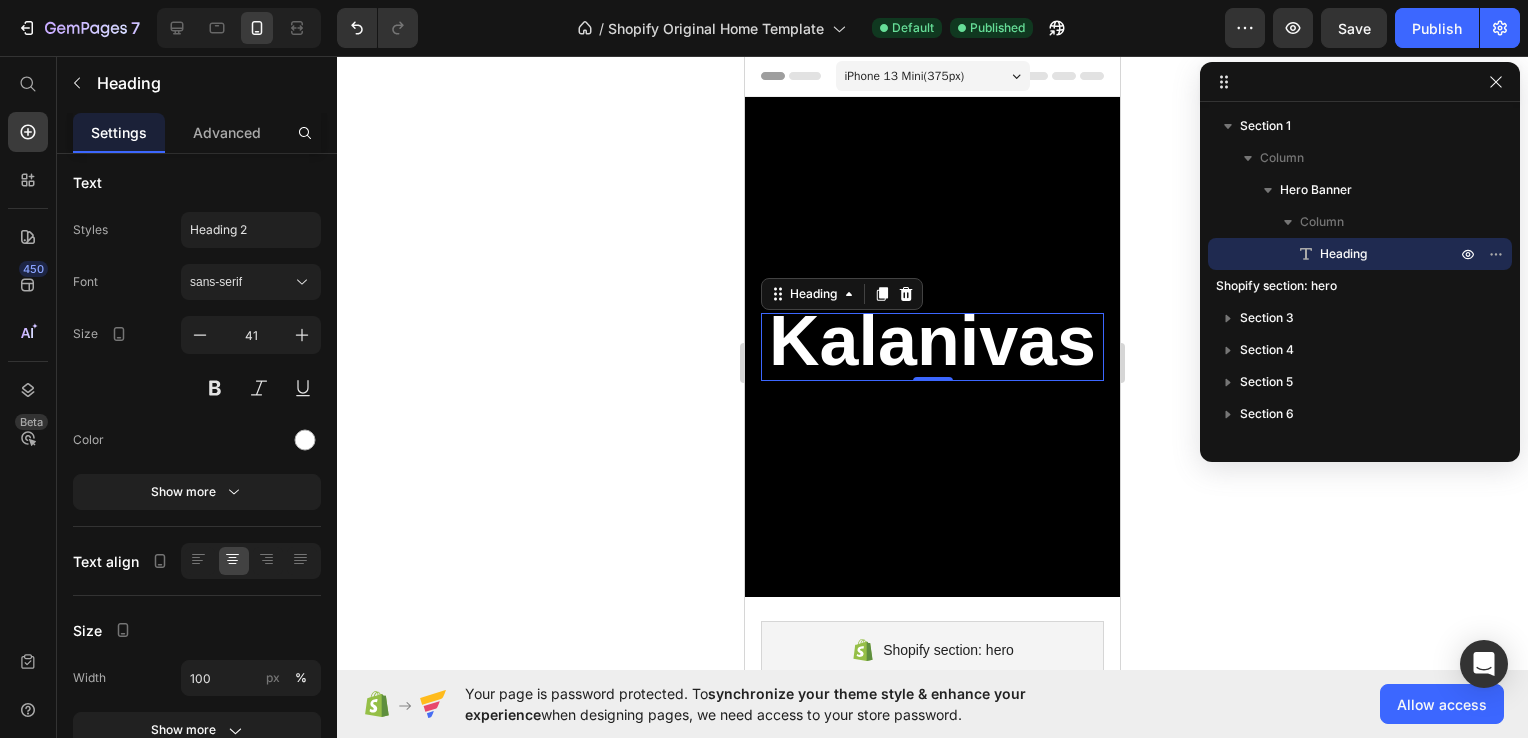click on "Kalanivas" at bounding box center [932, 346] 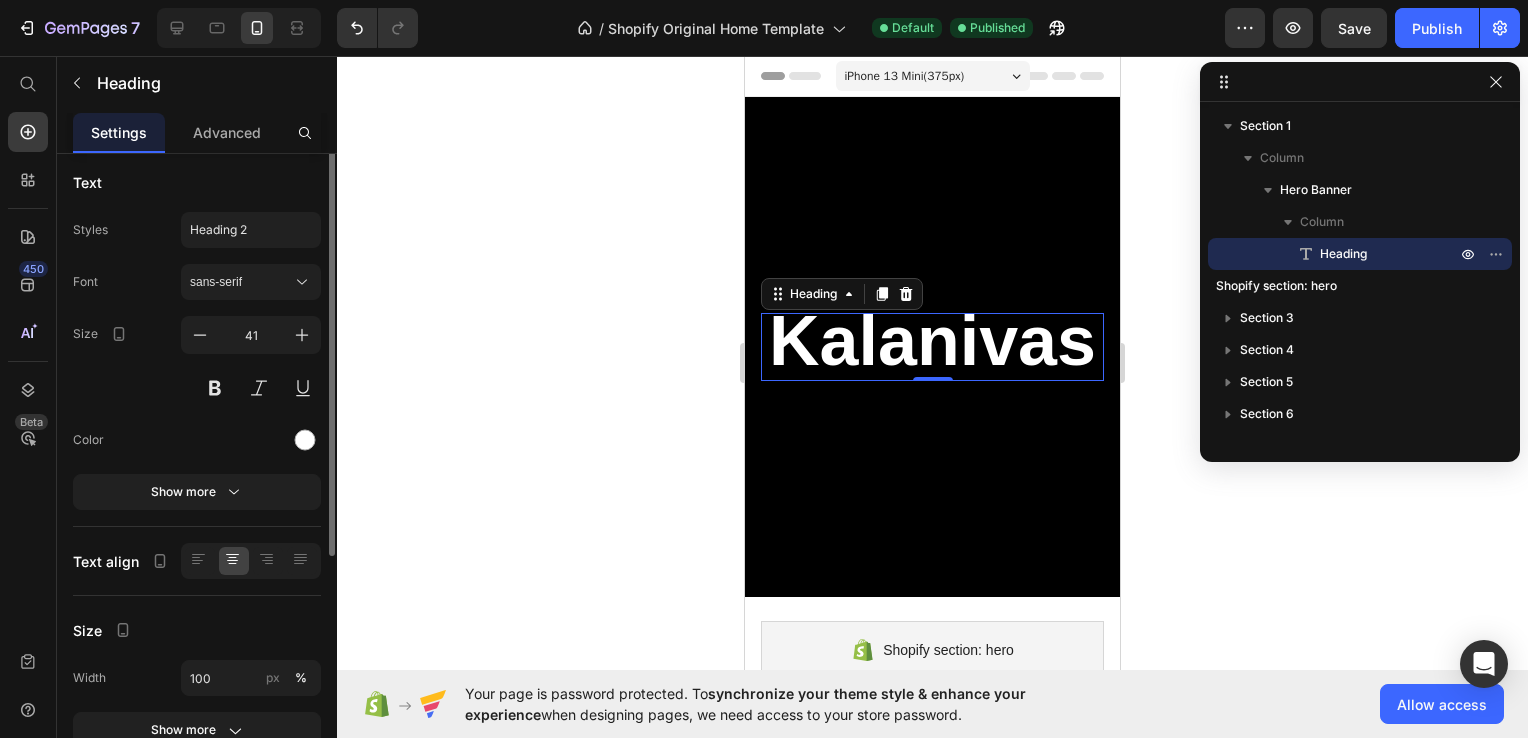 scroll, scrollTop: 0, scrollLeft: 0, axis: both 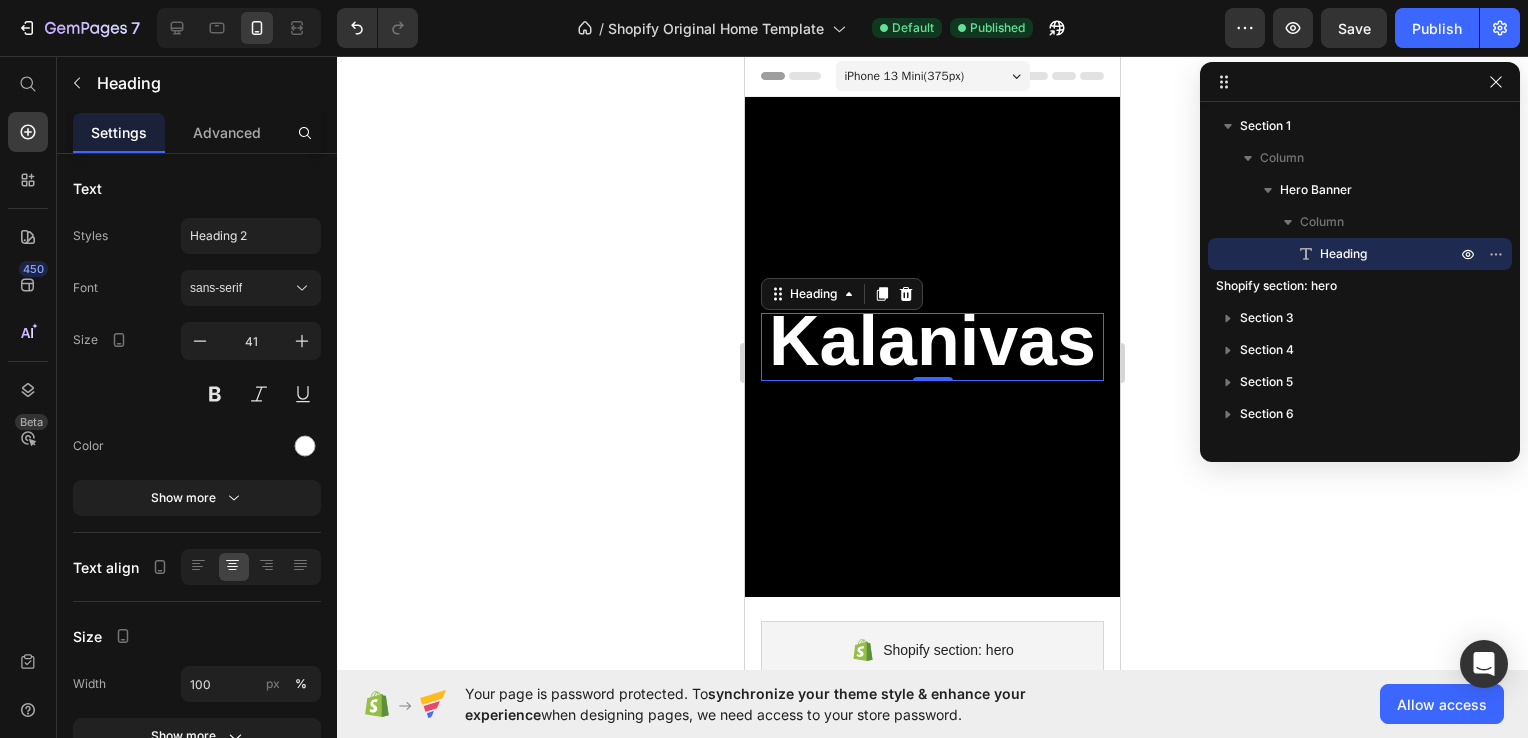 click on "Kalanivas" at bounding box center [932, 346] 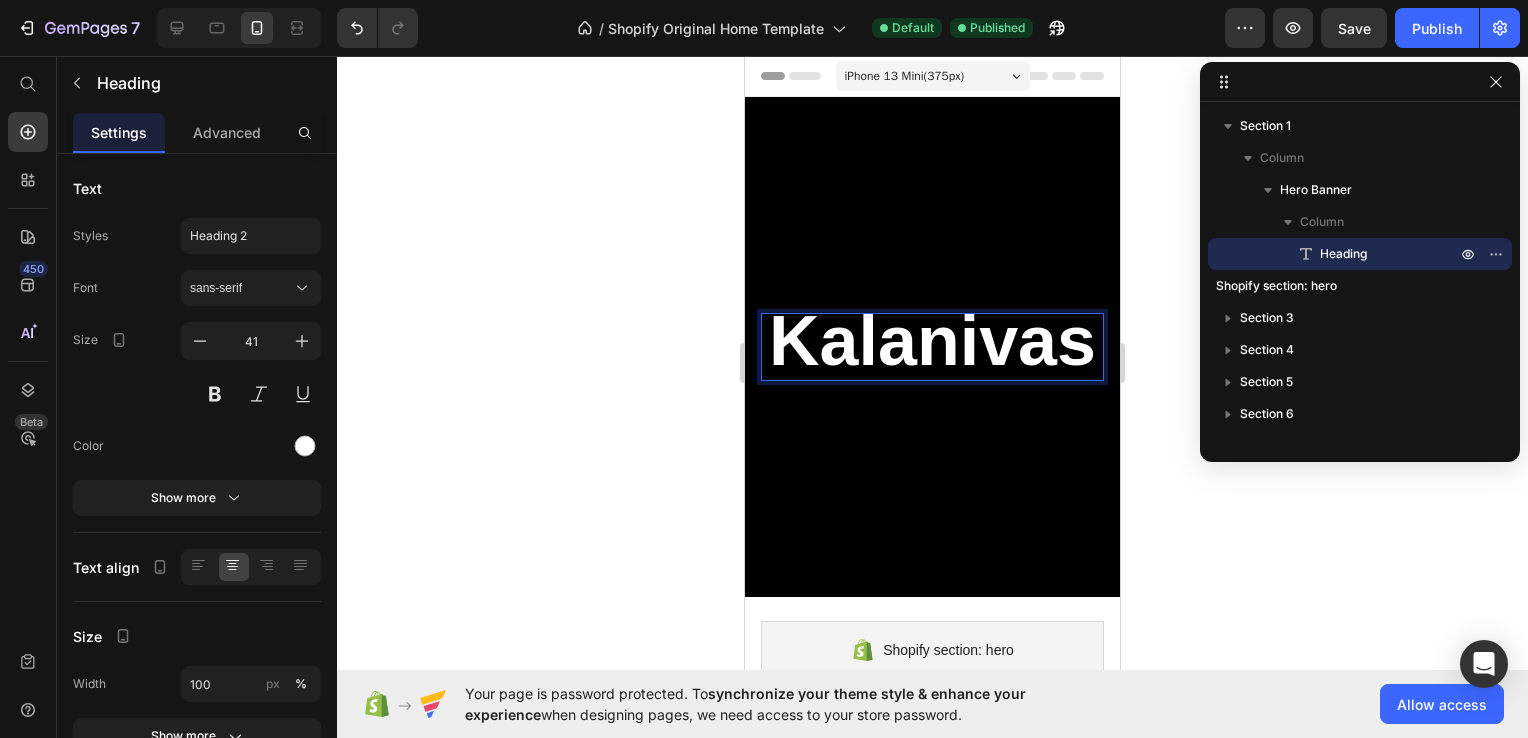 click on "Kalanivas" at bounding box center [932, 346] 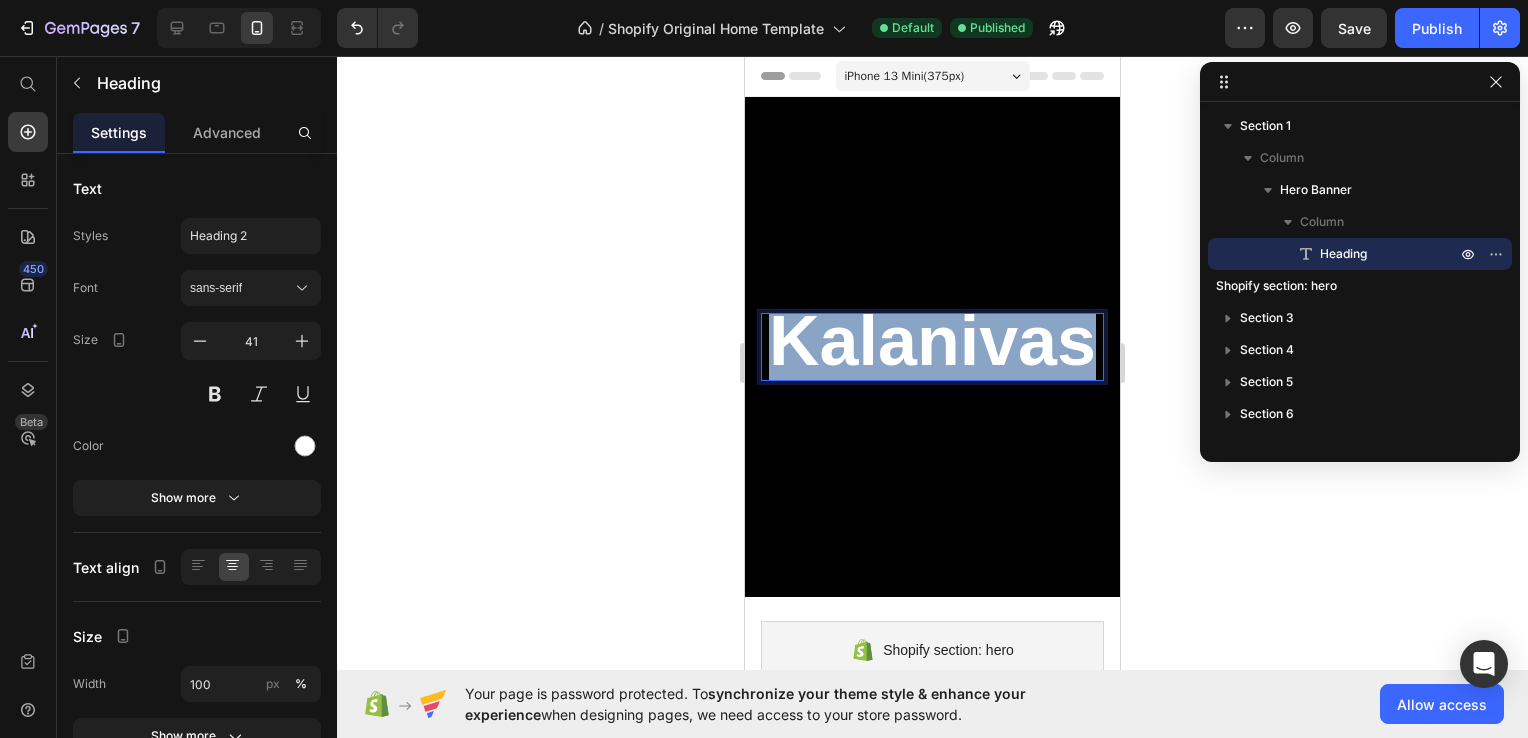 drag, startPoint x: 959, startPoint y: 358, endPoint x: 771, endPoint y: 325, distance: 190.8743 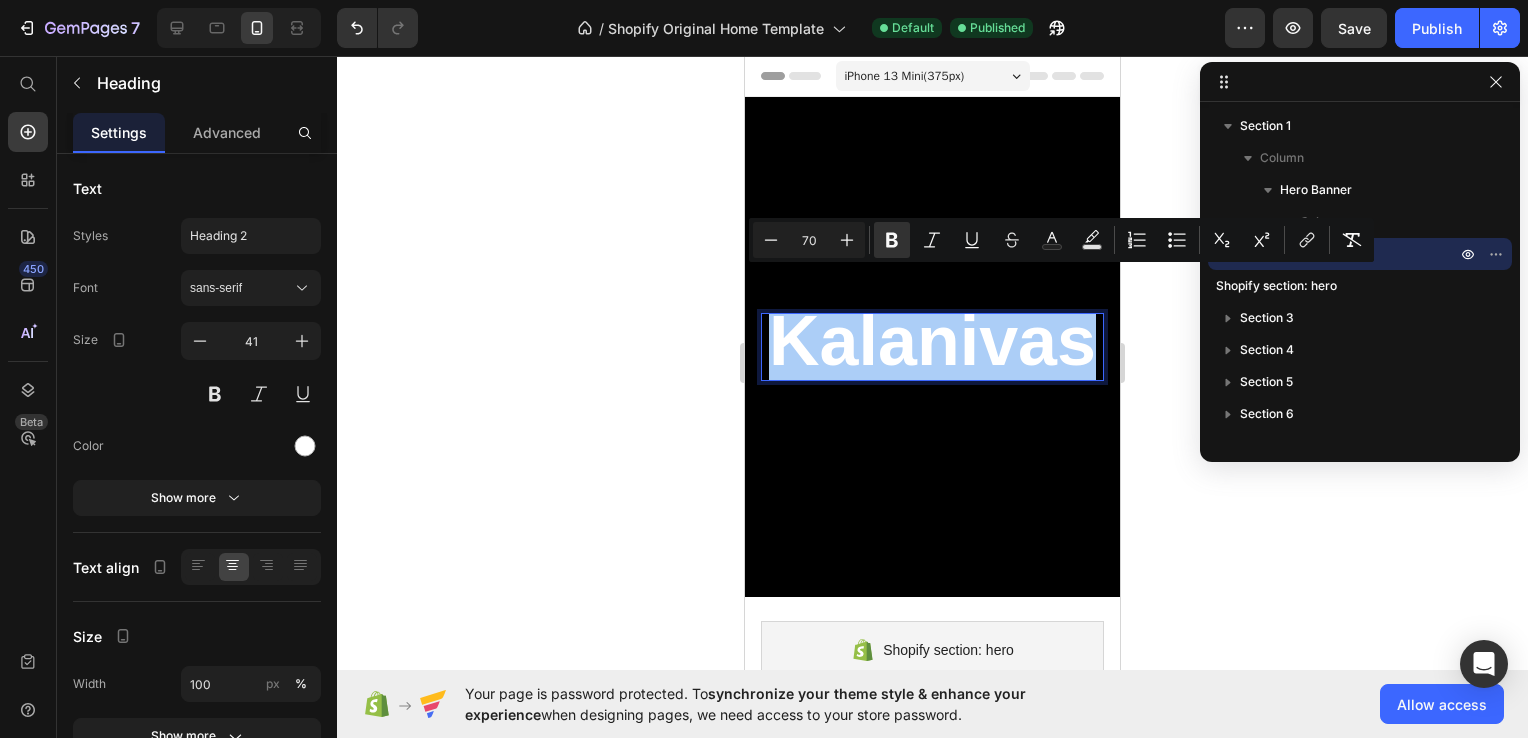 click on "70" at bounding box center [809, 240] 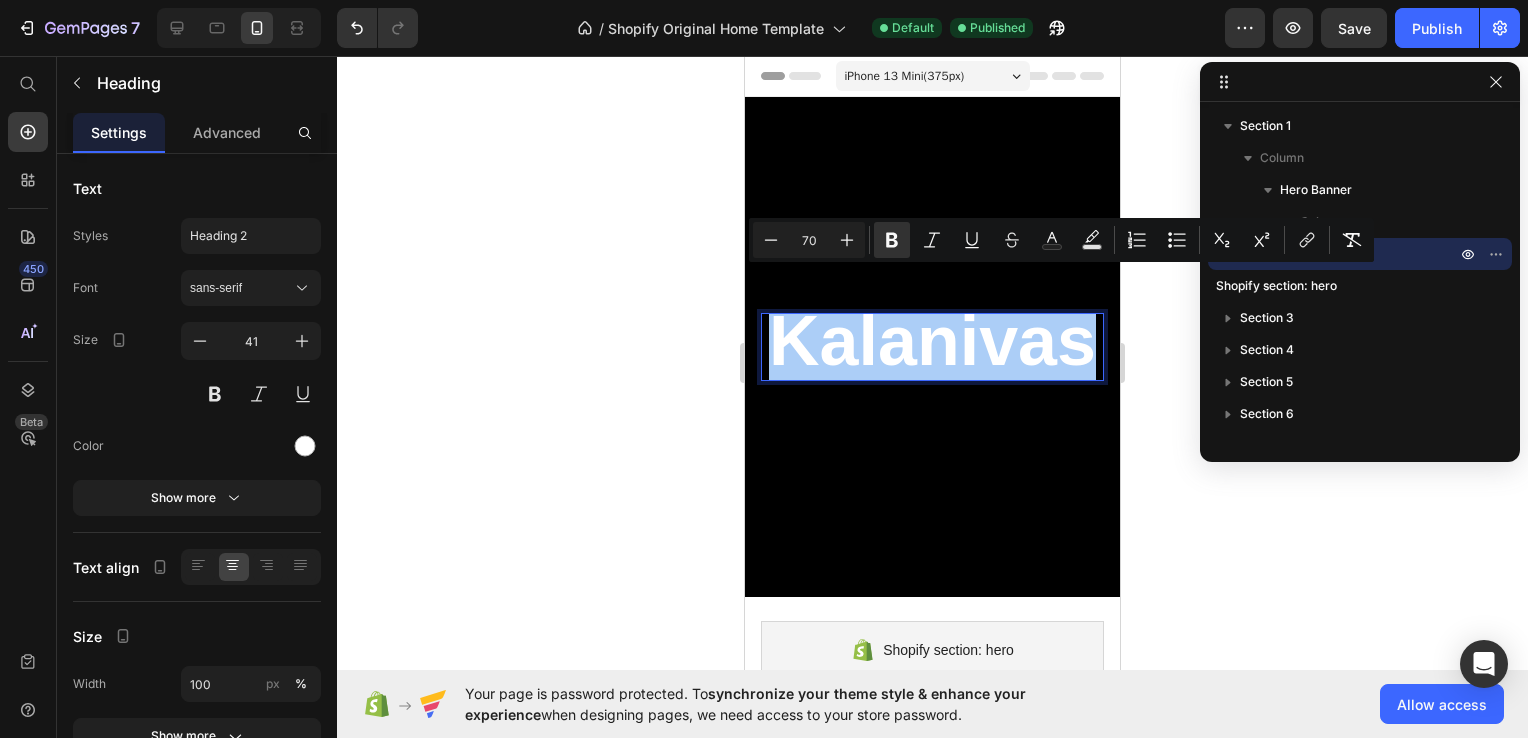 type on "7" 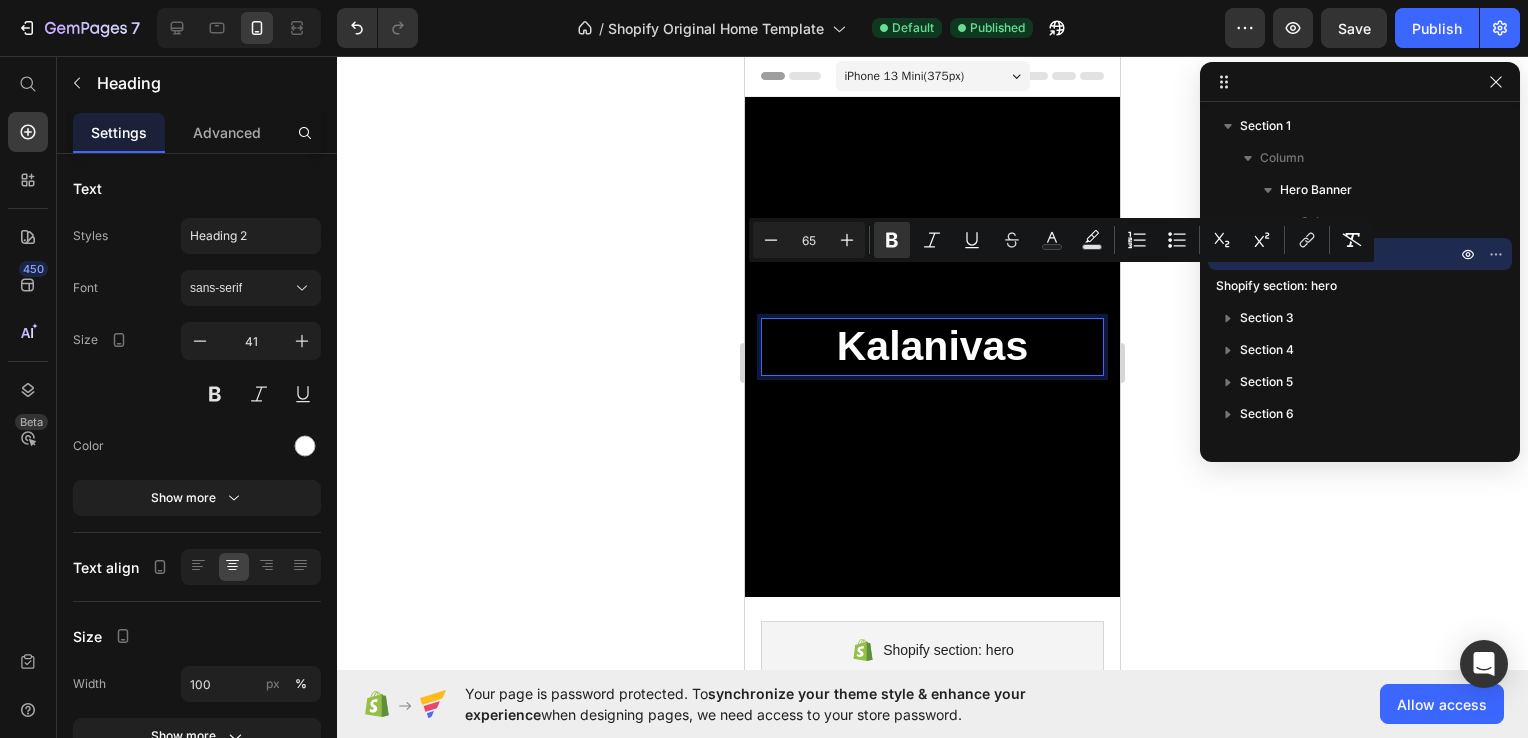 type on "65" 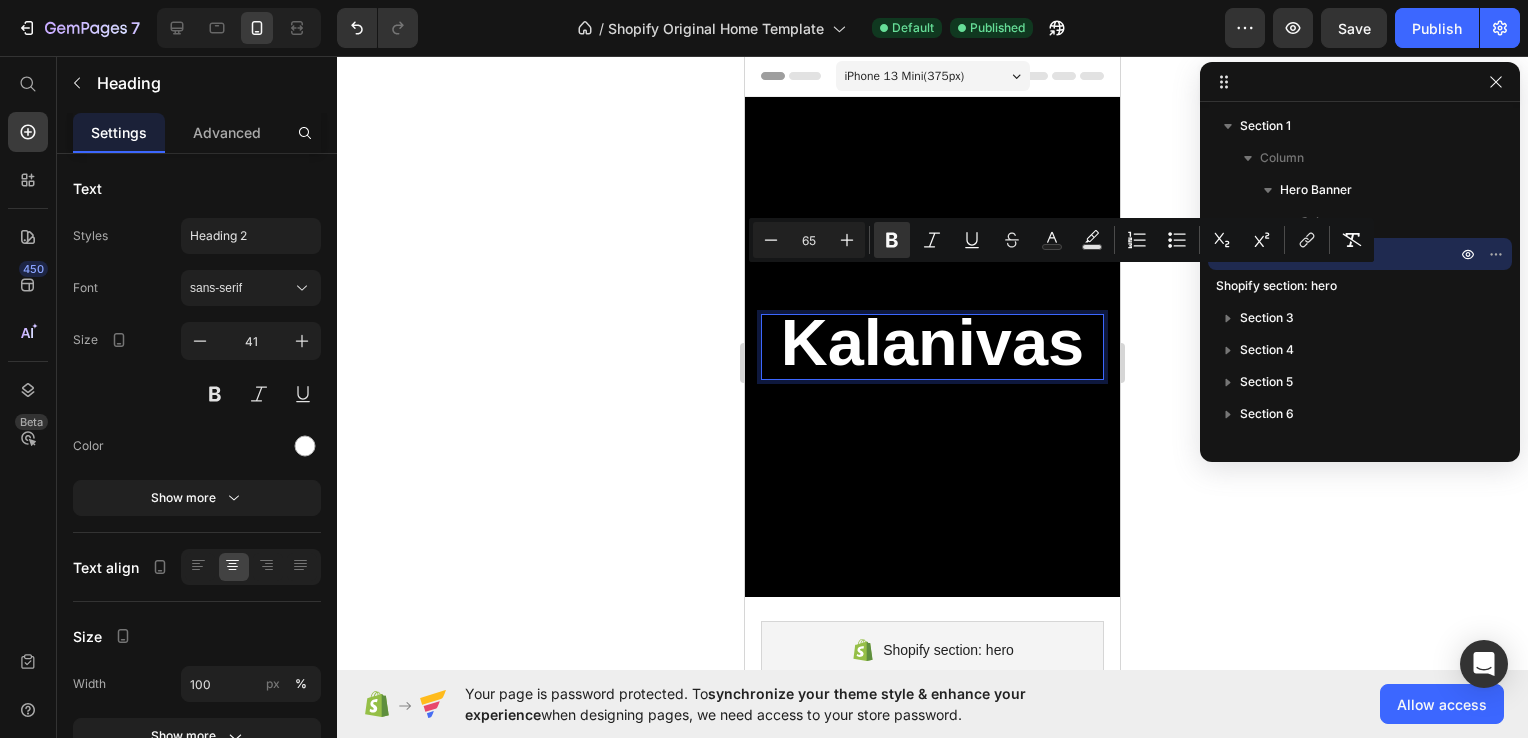 click 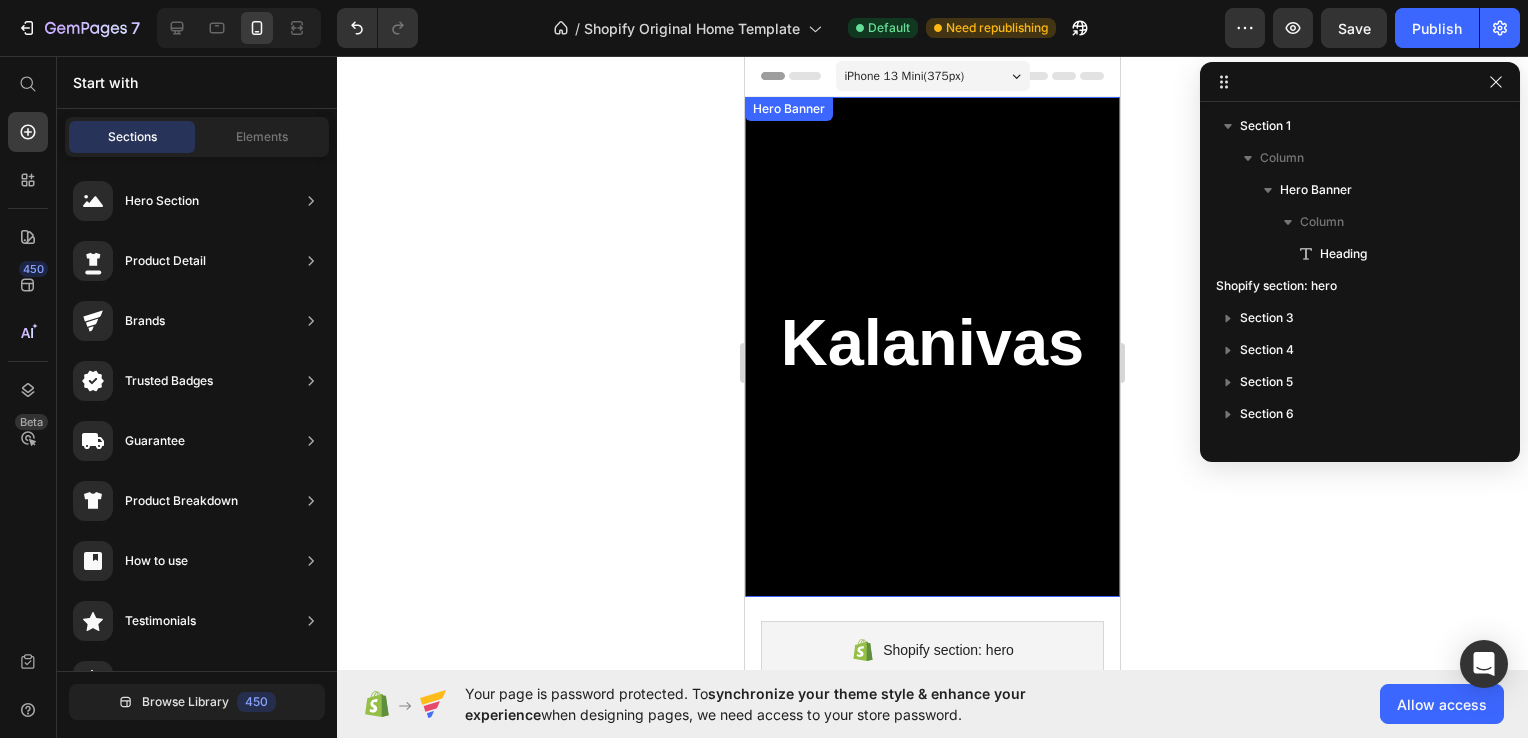 click 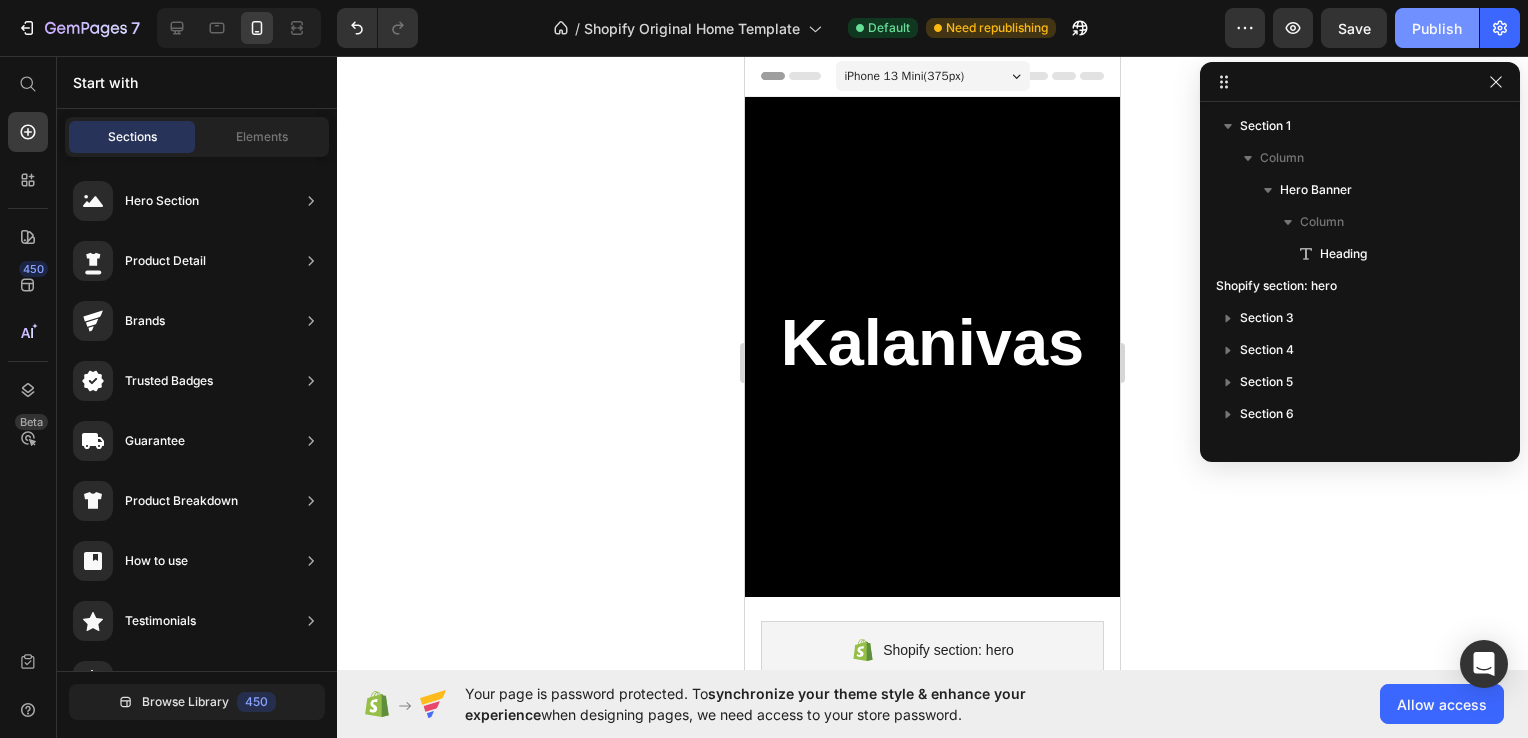 click on "Publish" 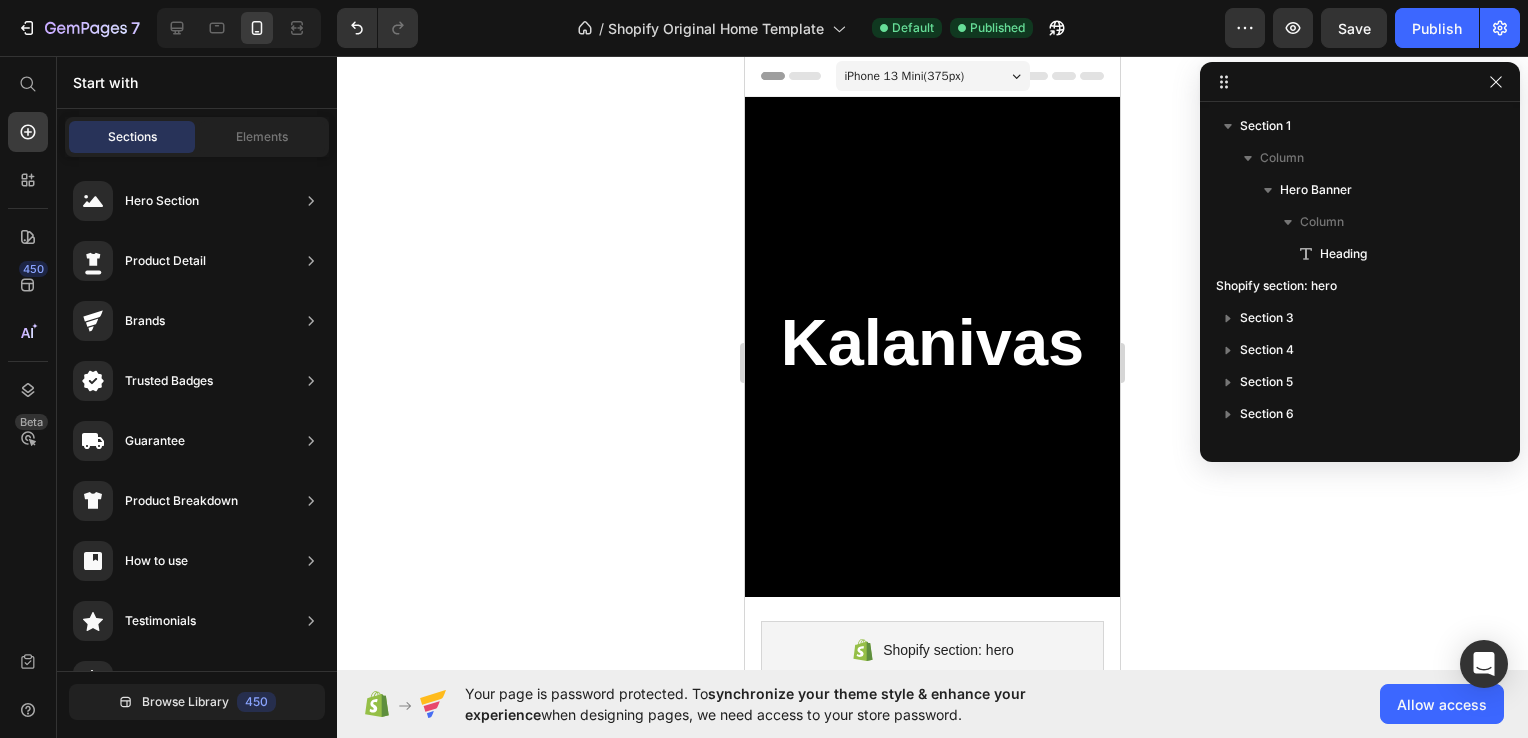 click 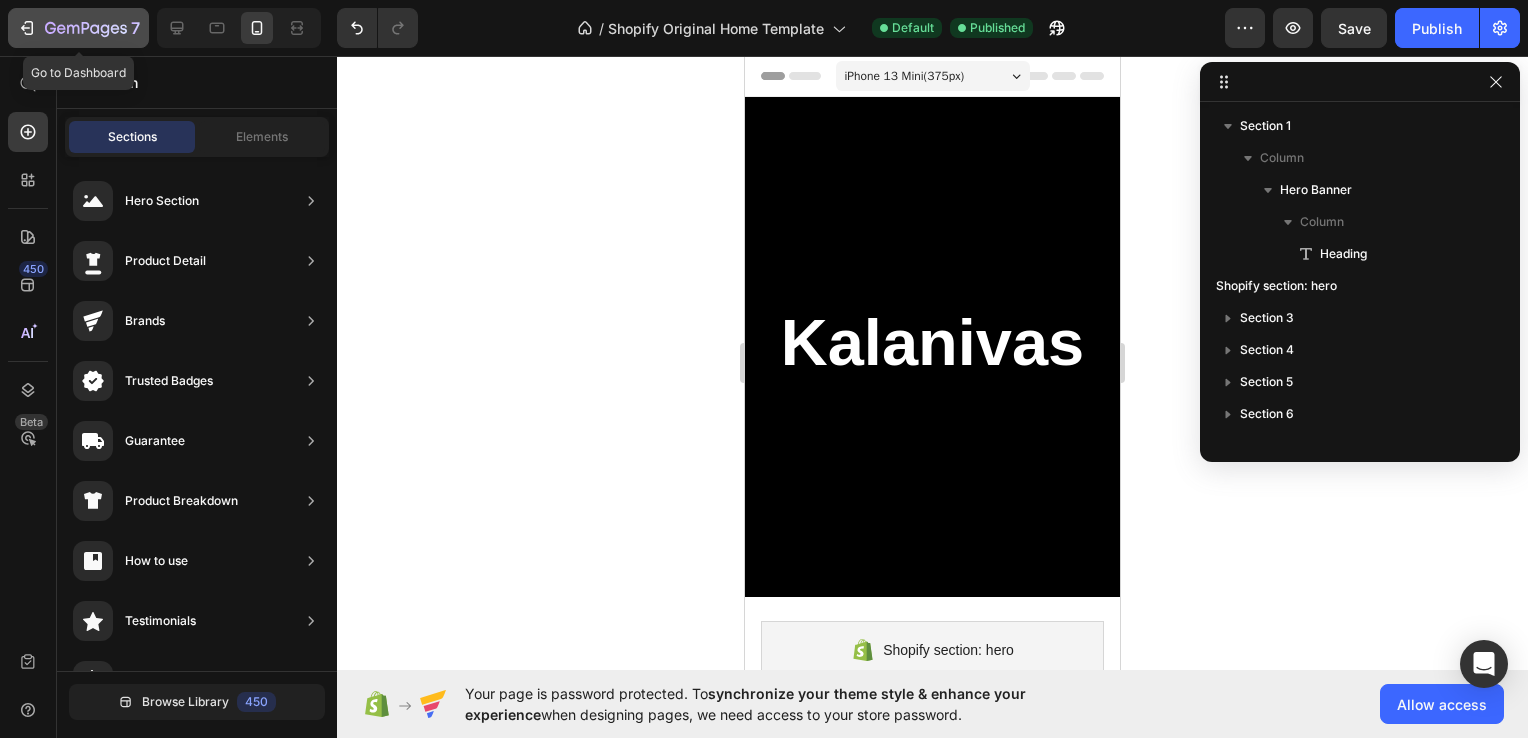 click 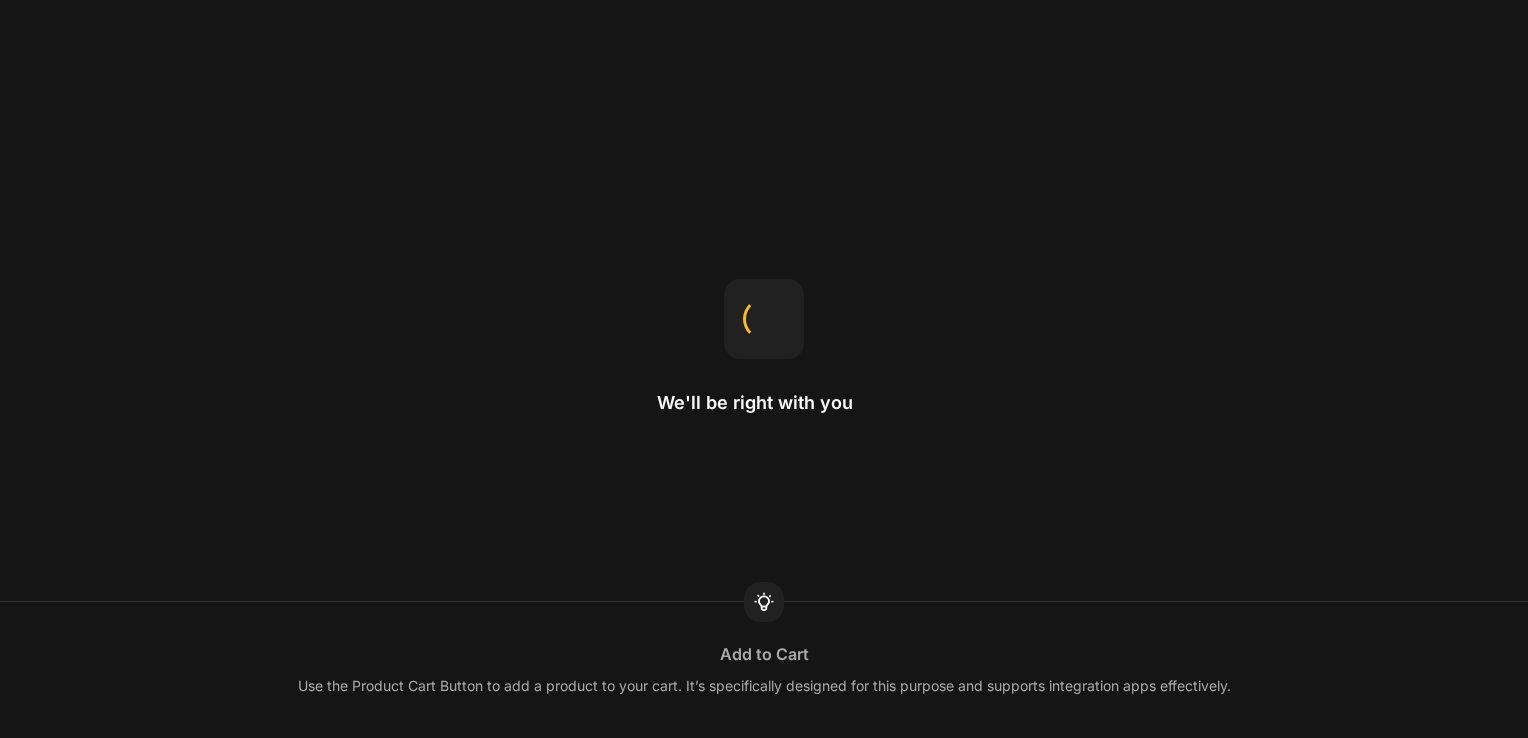 scroll, scrollTop: 0, scrollLeft: 0, axis: both 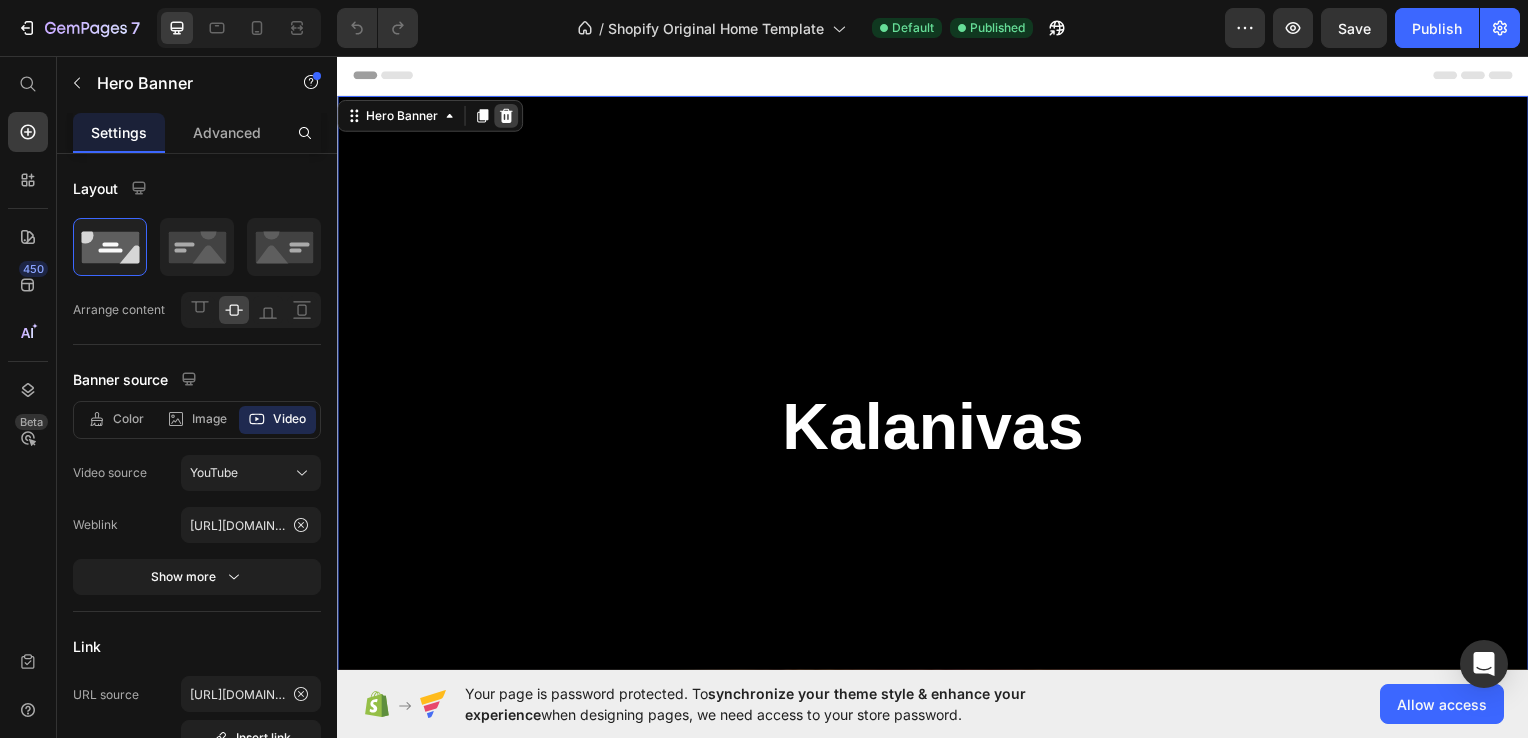 click 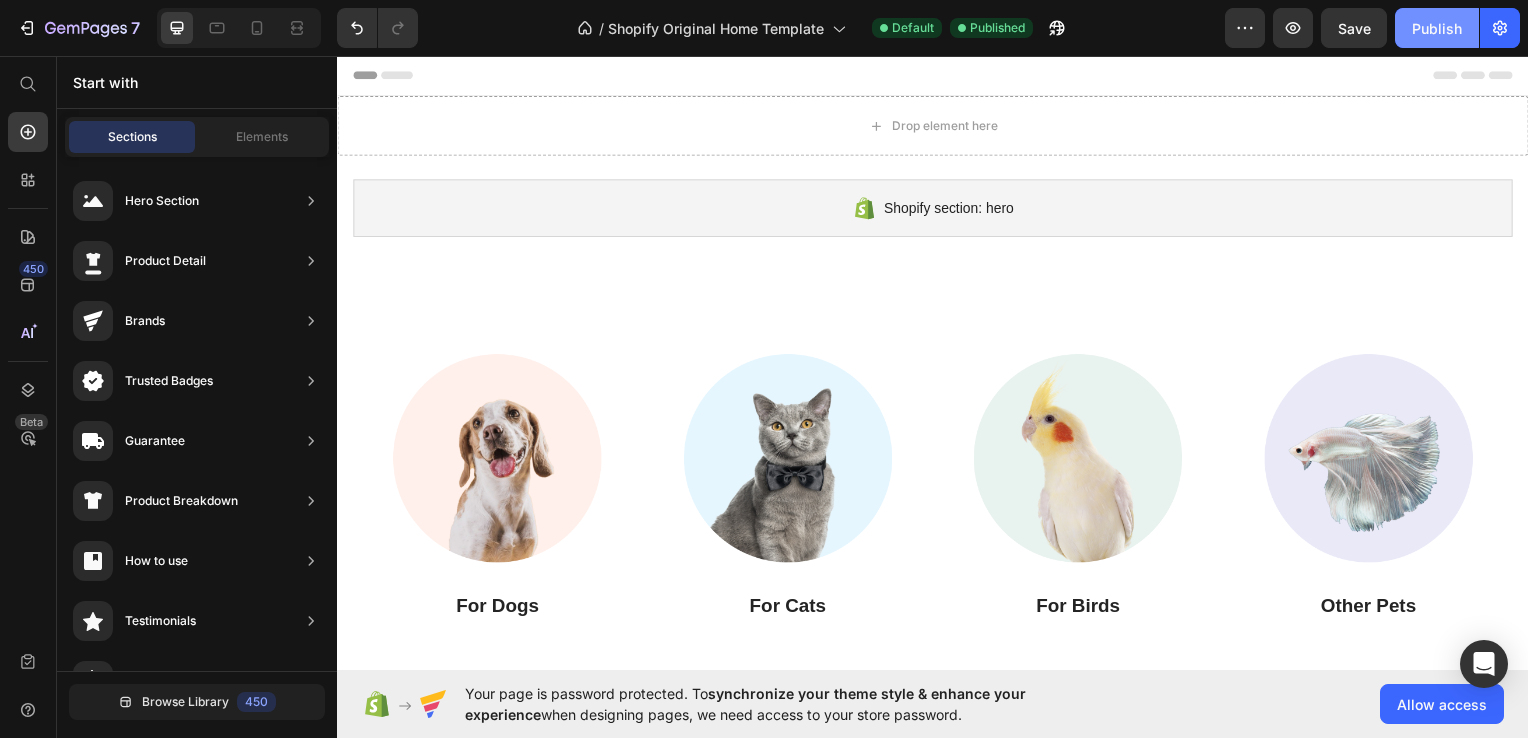 click on "Publish" at bounding box center [1437, 28] 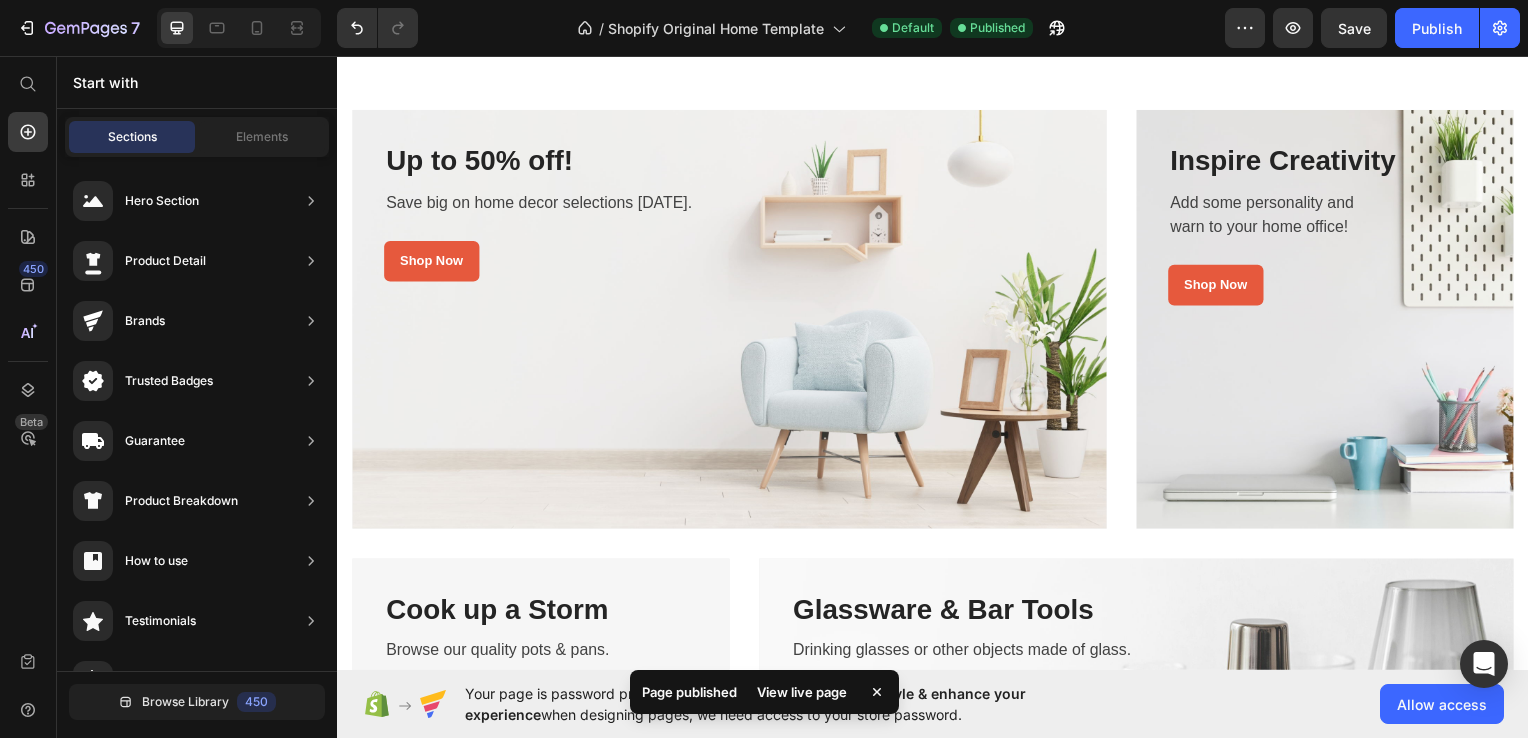 scroll, scrollTop: 0, scrollLeft: 0, axis: both 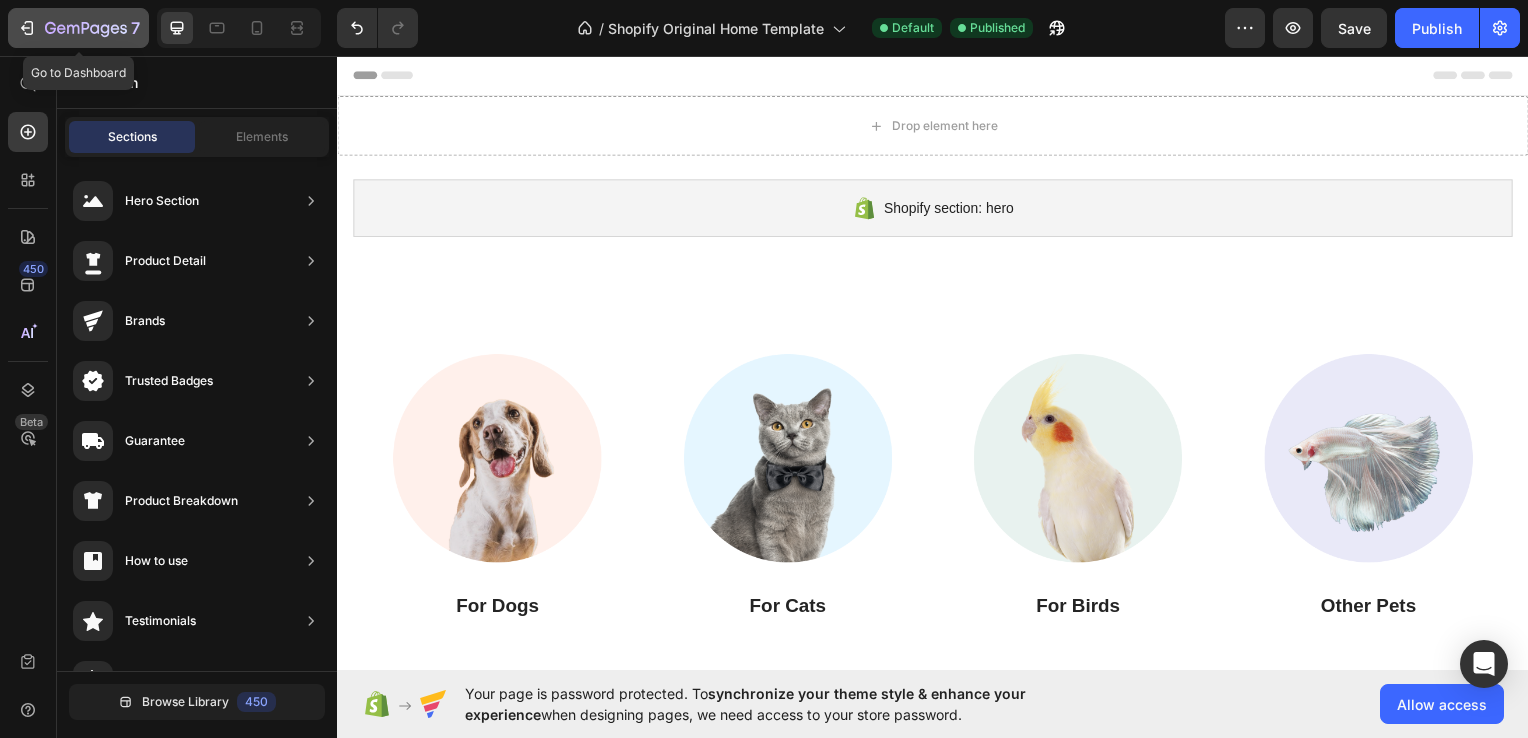 click on "7" 